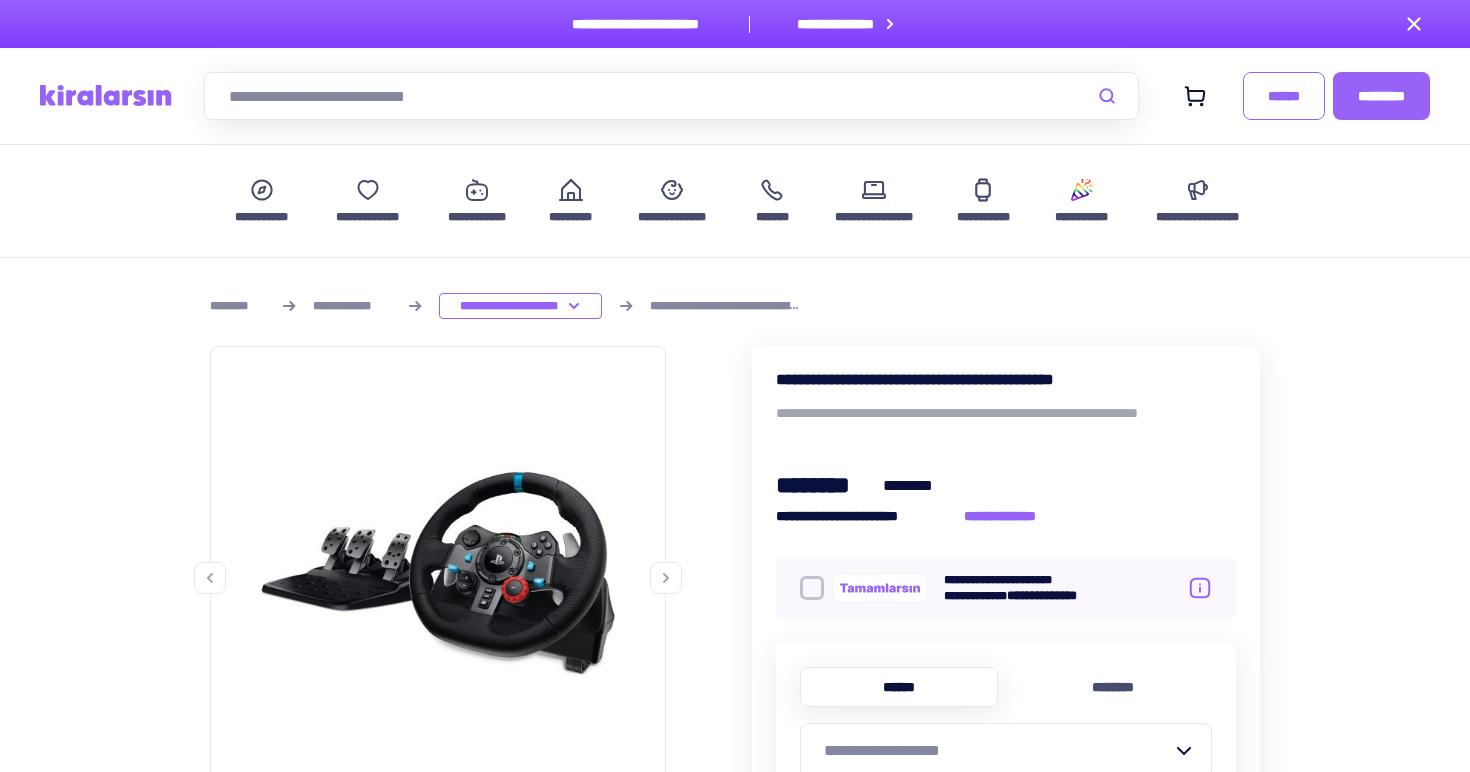 scroll, scrollTop: 194, scrollLeft: 0, axis: vertical 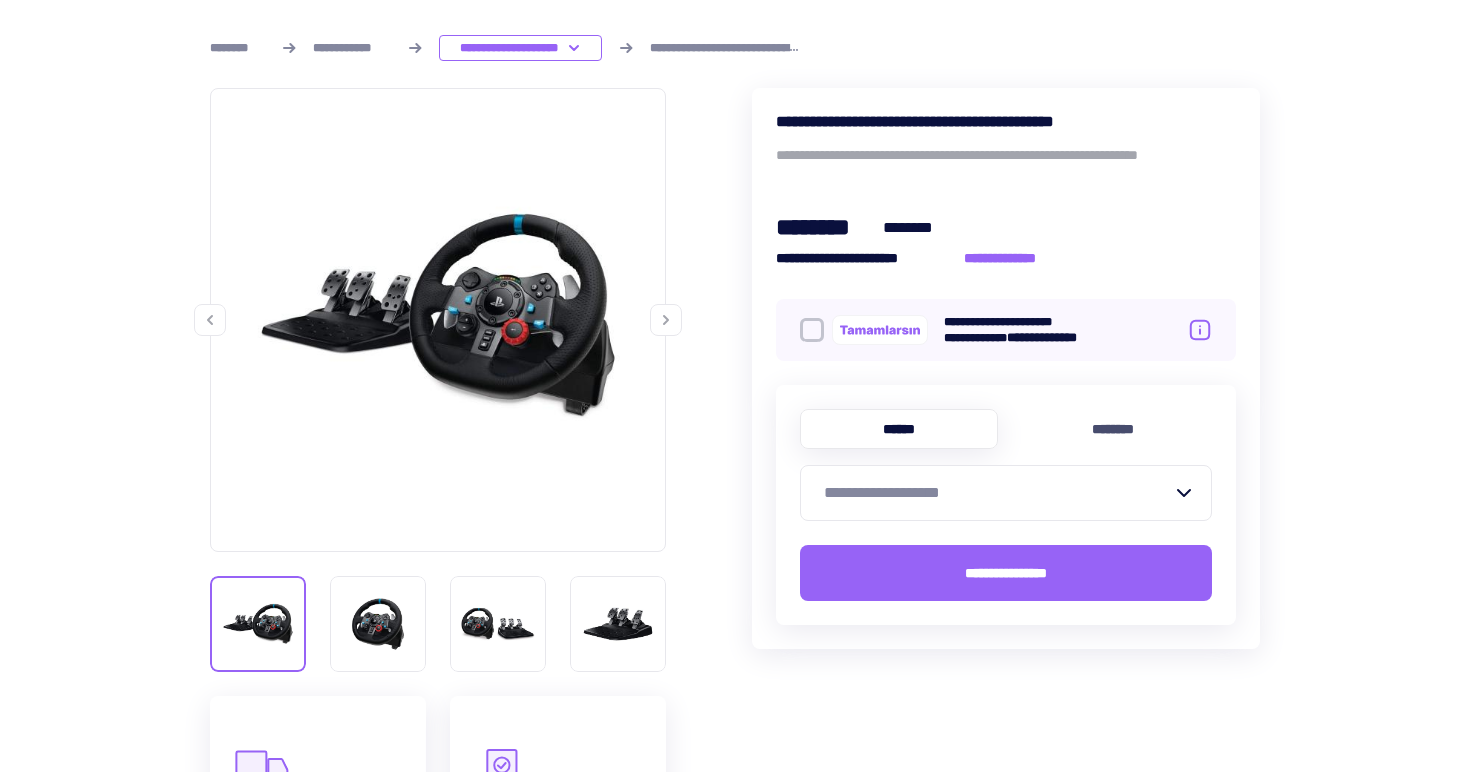 click at bounding box center (812, 330) 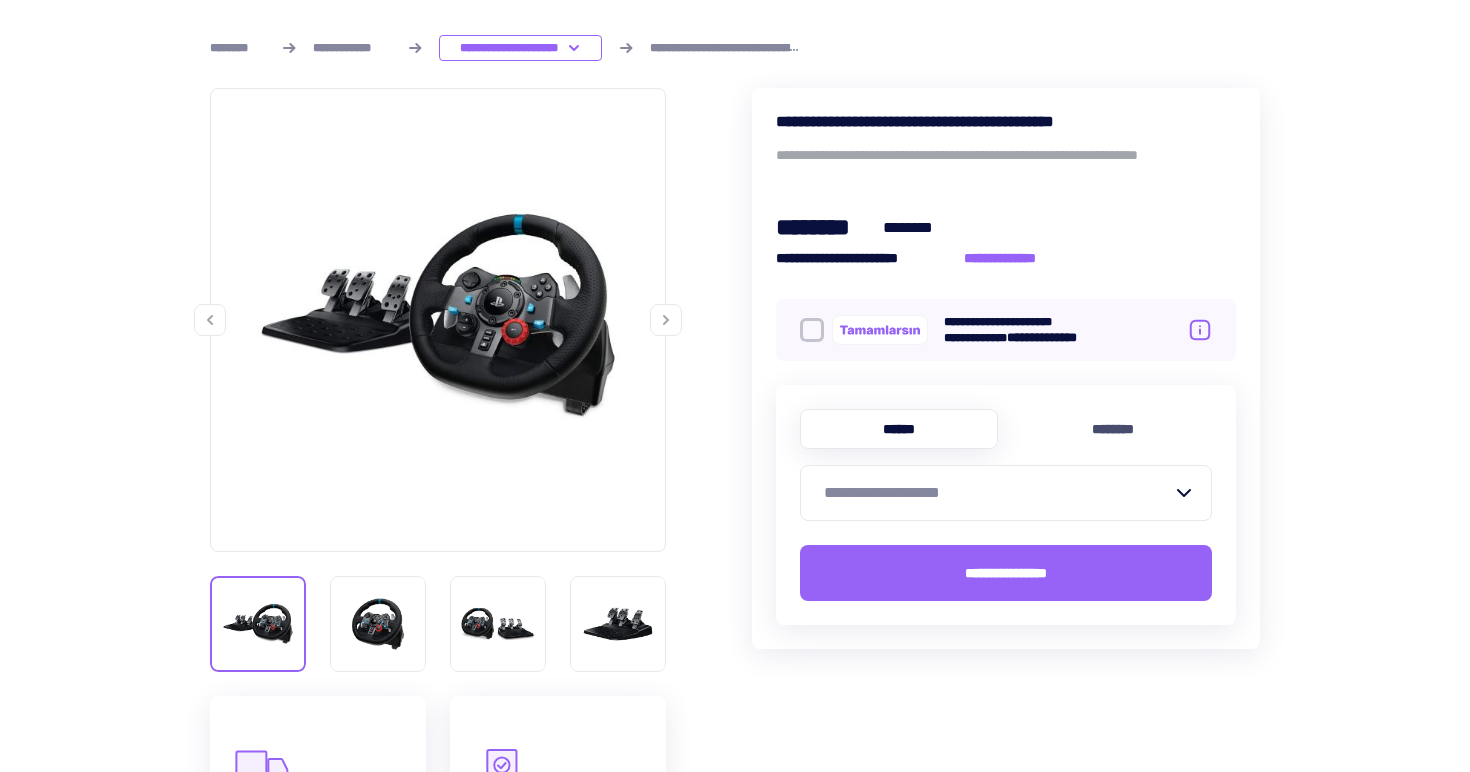 click at bounding box center (812, 330) 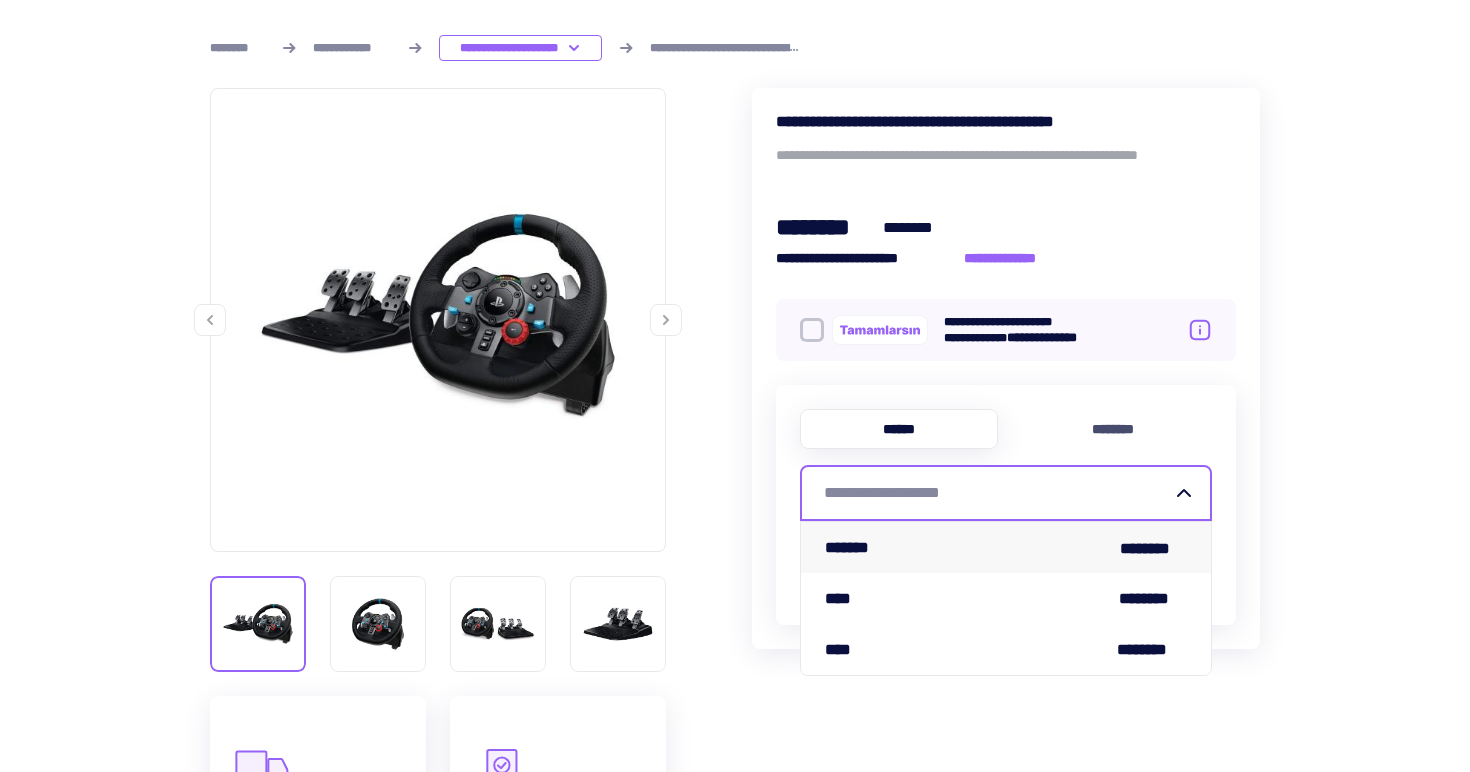 click on "******* ********" at bounding box center [1006, 547] 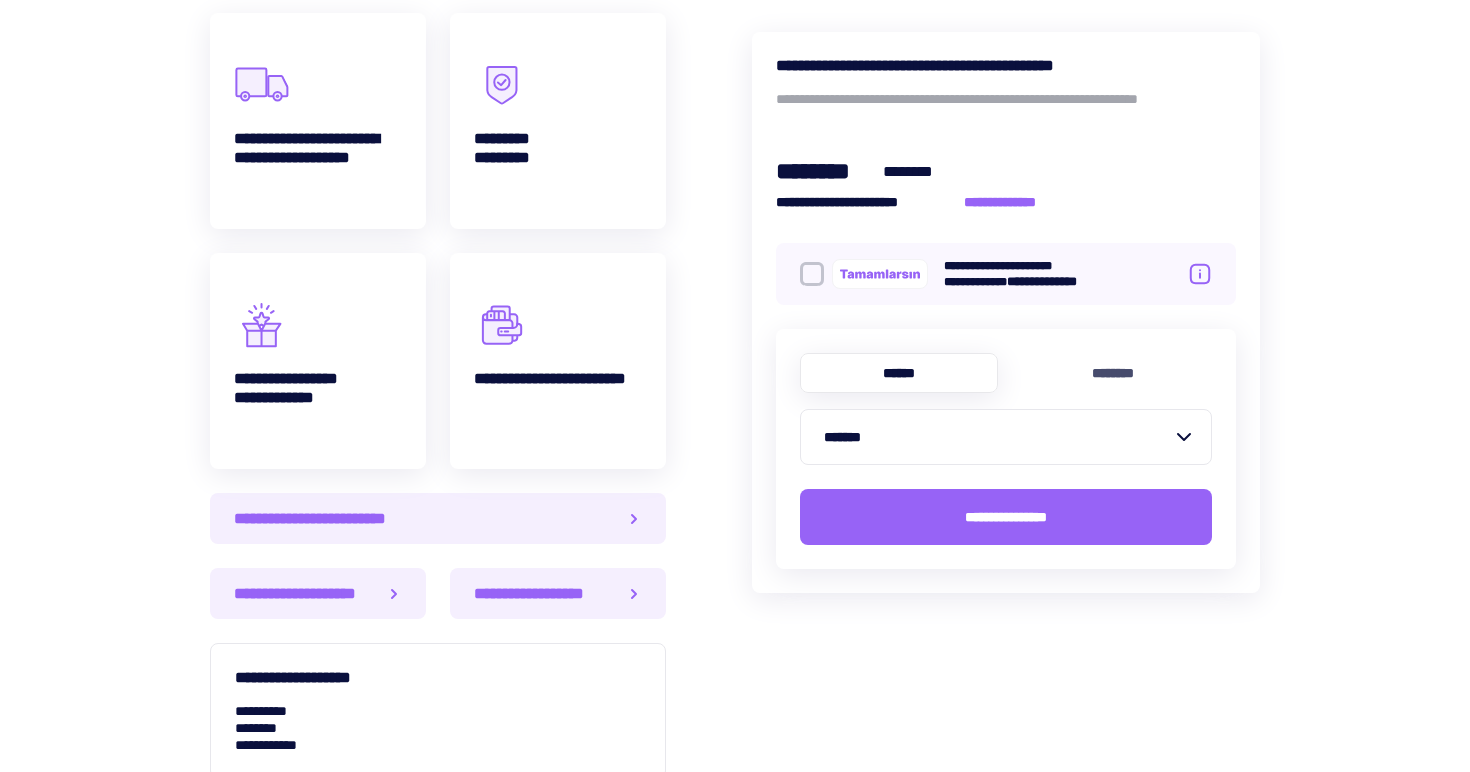 scroll, scrollTop: 945, scrollLeft: 0, axis: vertical 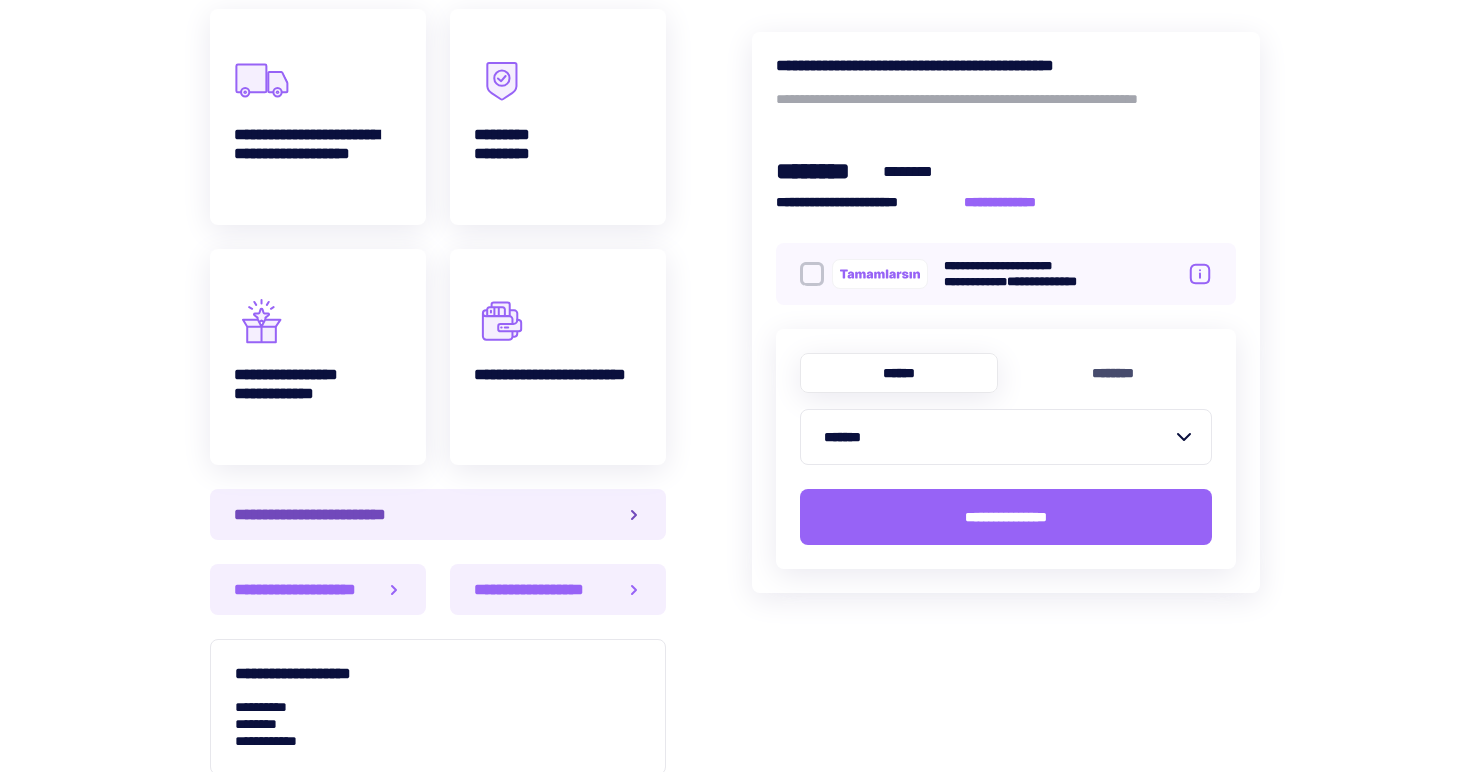 click on "**********" at bounding box center [438, 514] 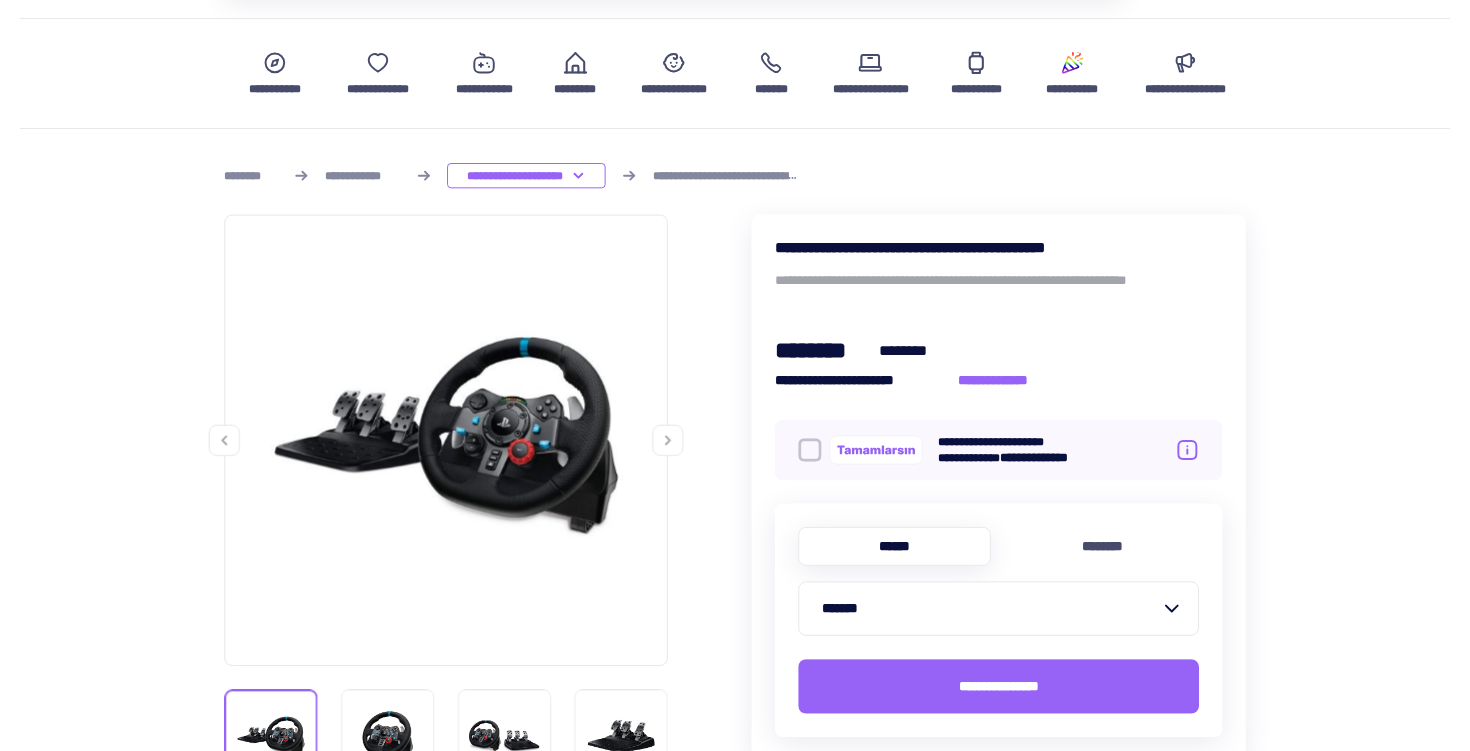 scroll, scrollTop: 153, scrollLeft: 0, axis: vertical 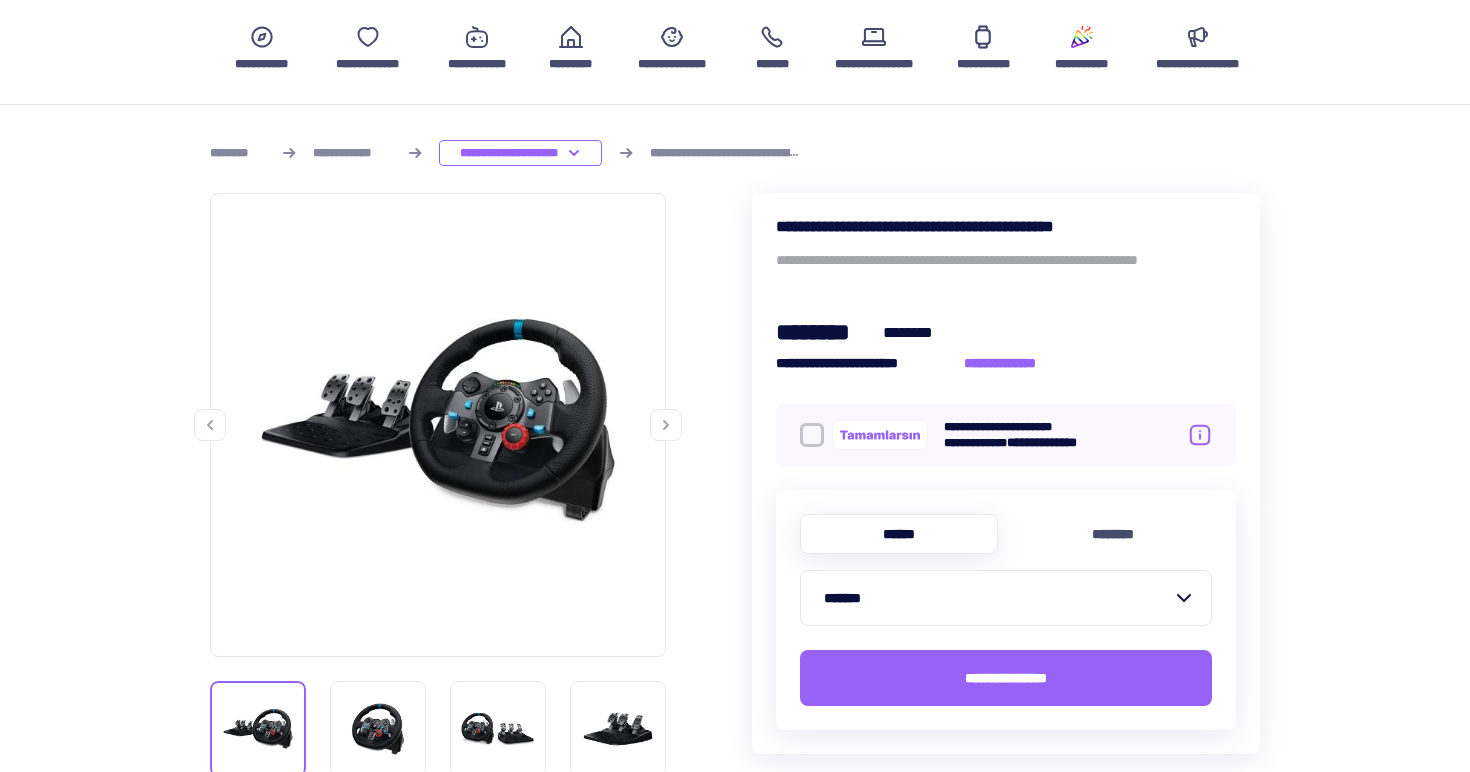 click 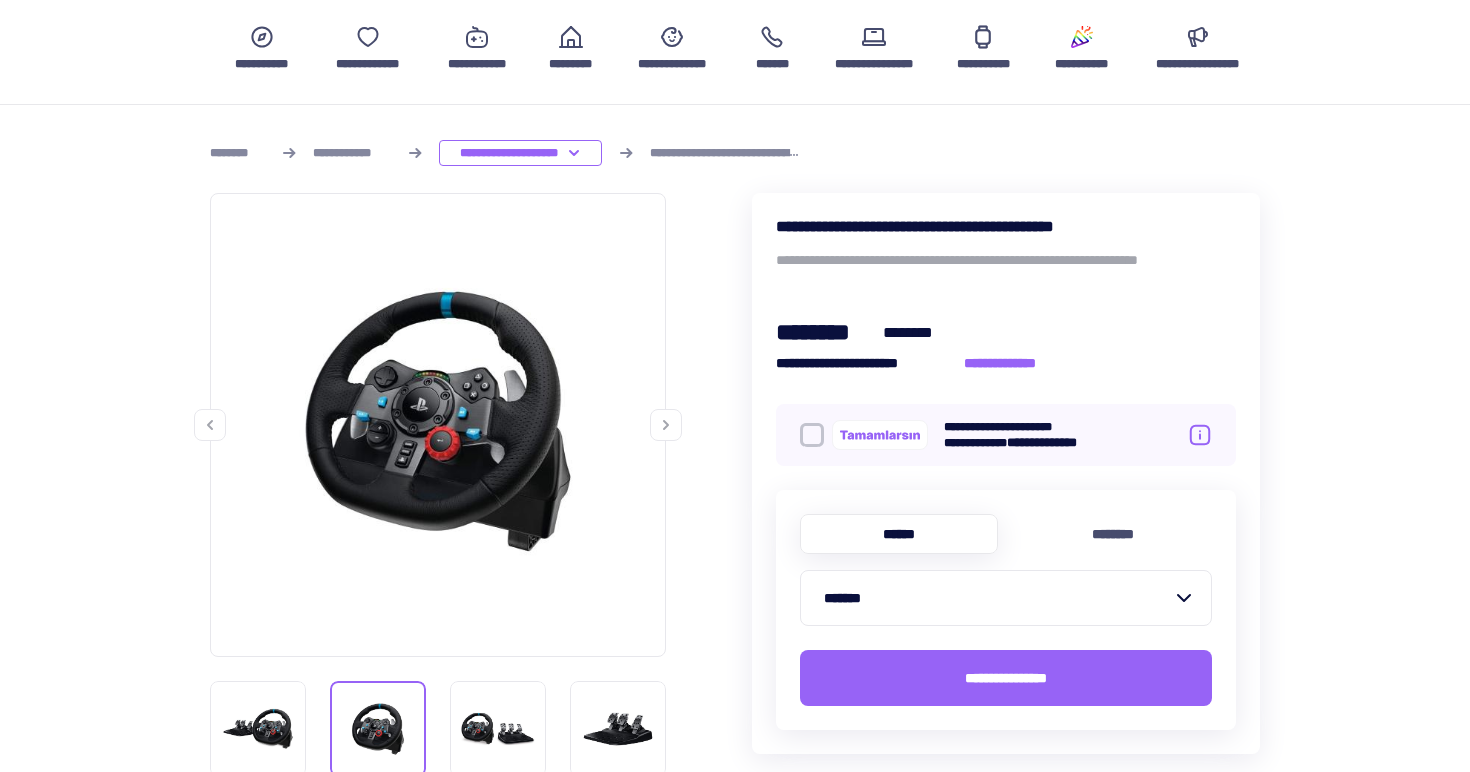 click 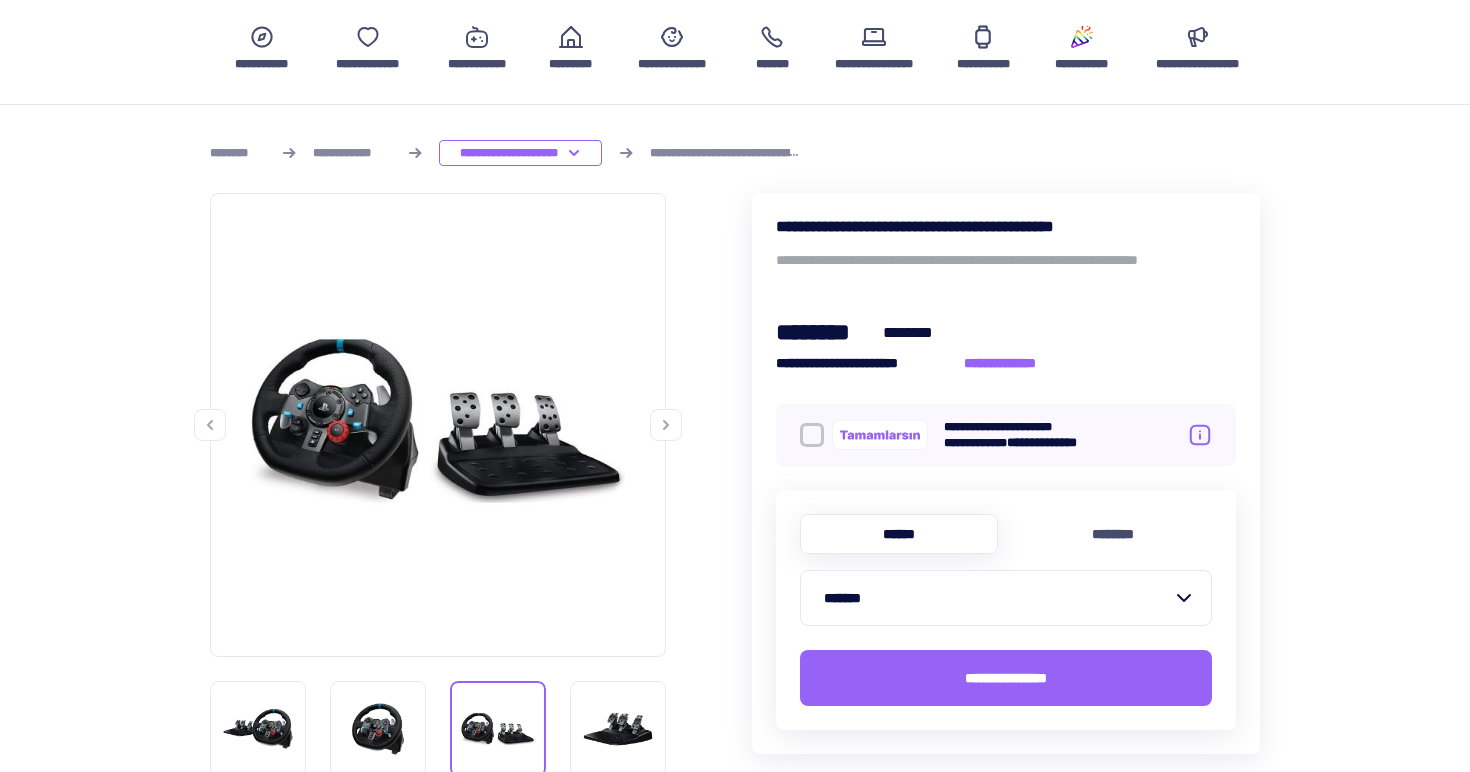 click 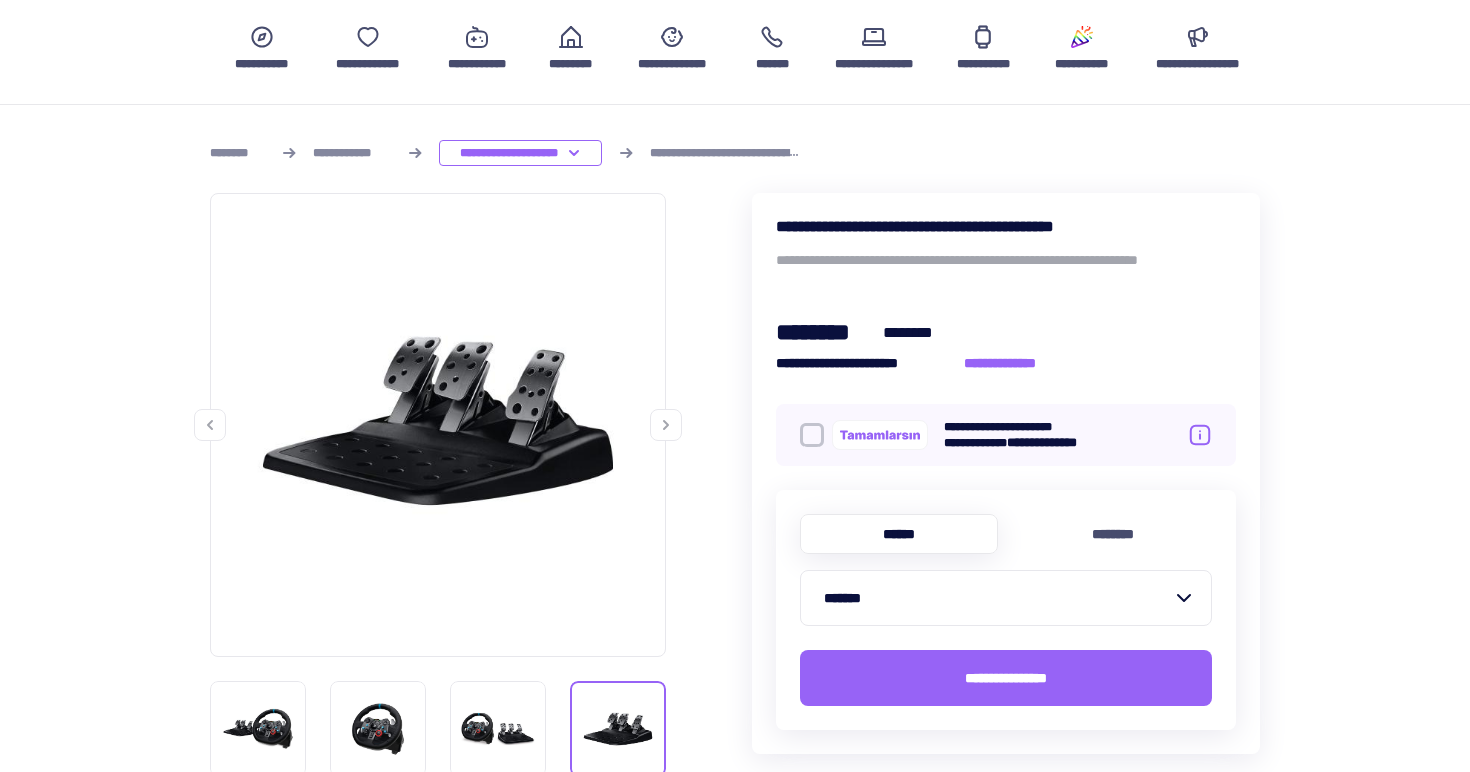 click 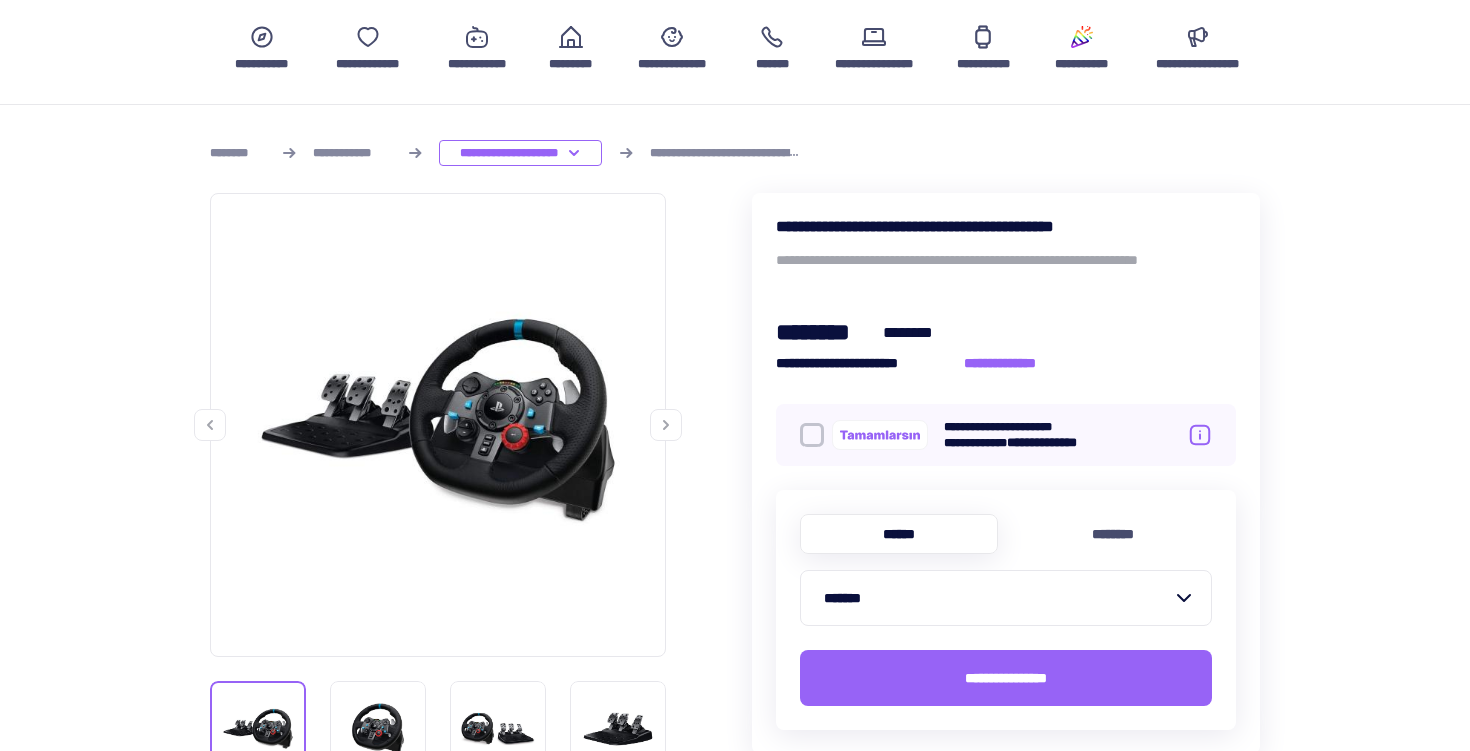 click at bounding box center [812, 435] 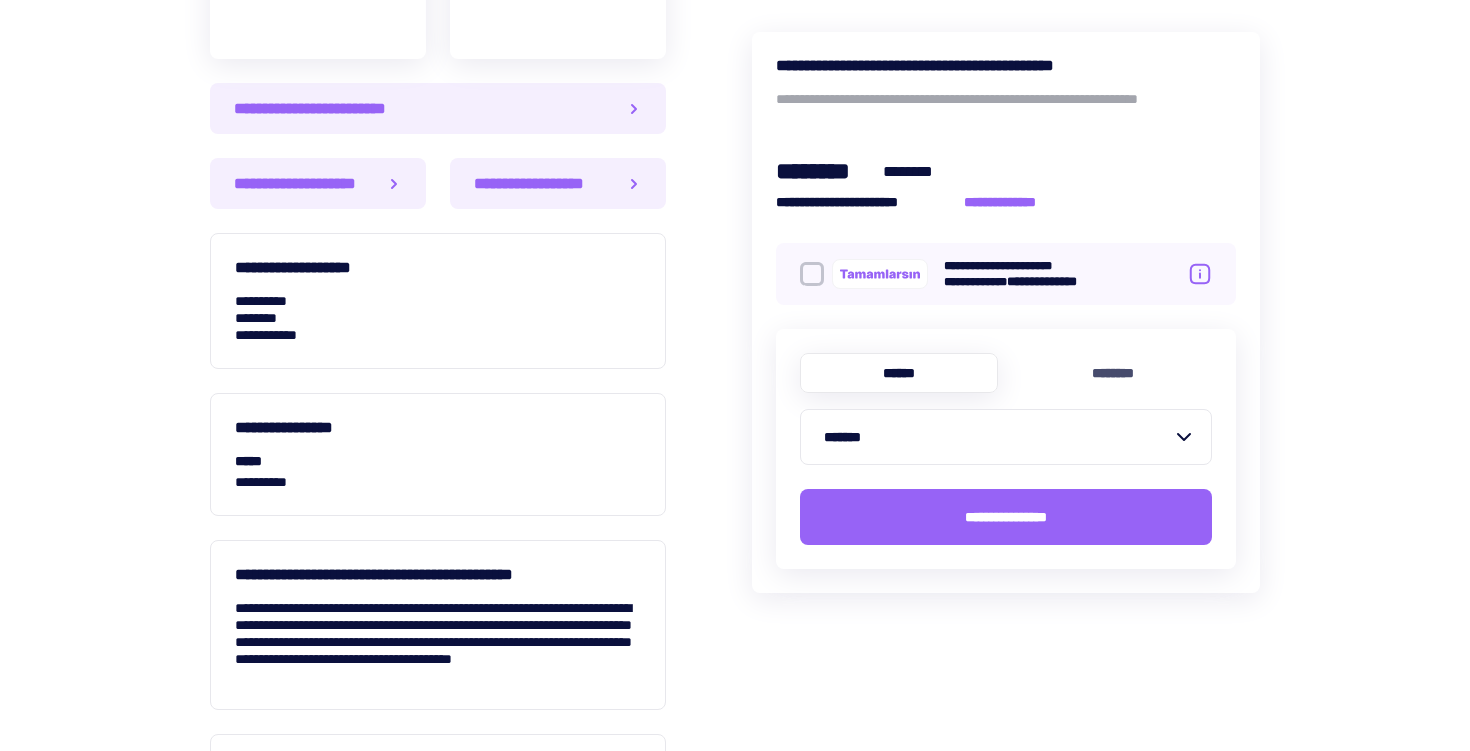 scroll, scrollTop: 1353, scrollLeft: 0, axis: vertical 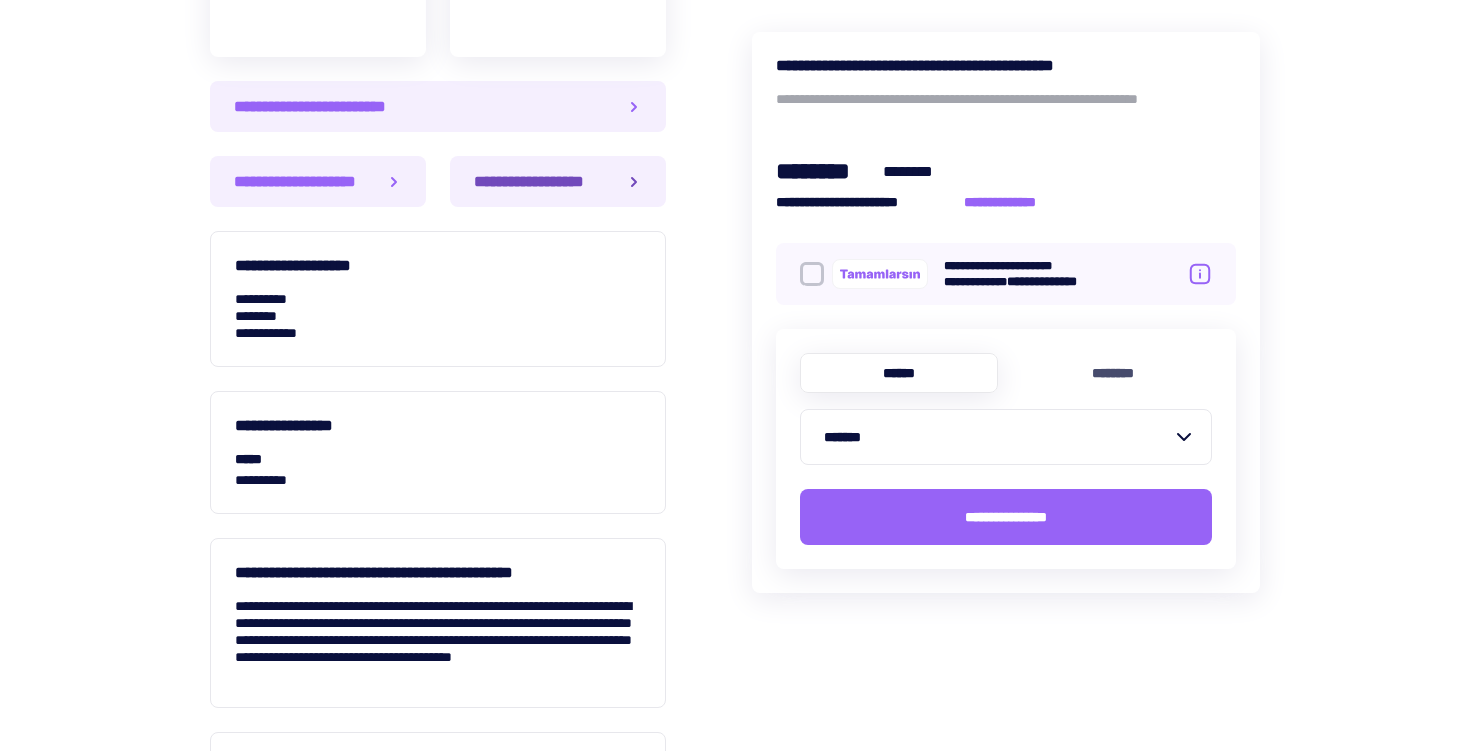 click on "**********" at bounding box center [537, 181] 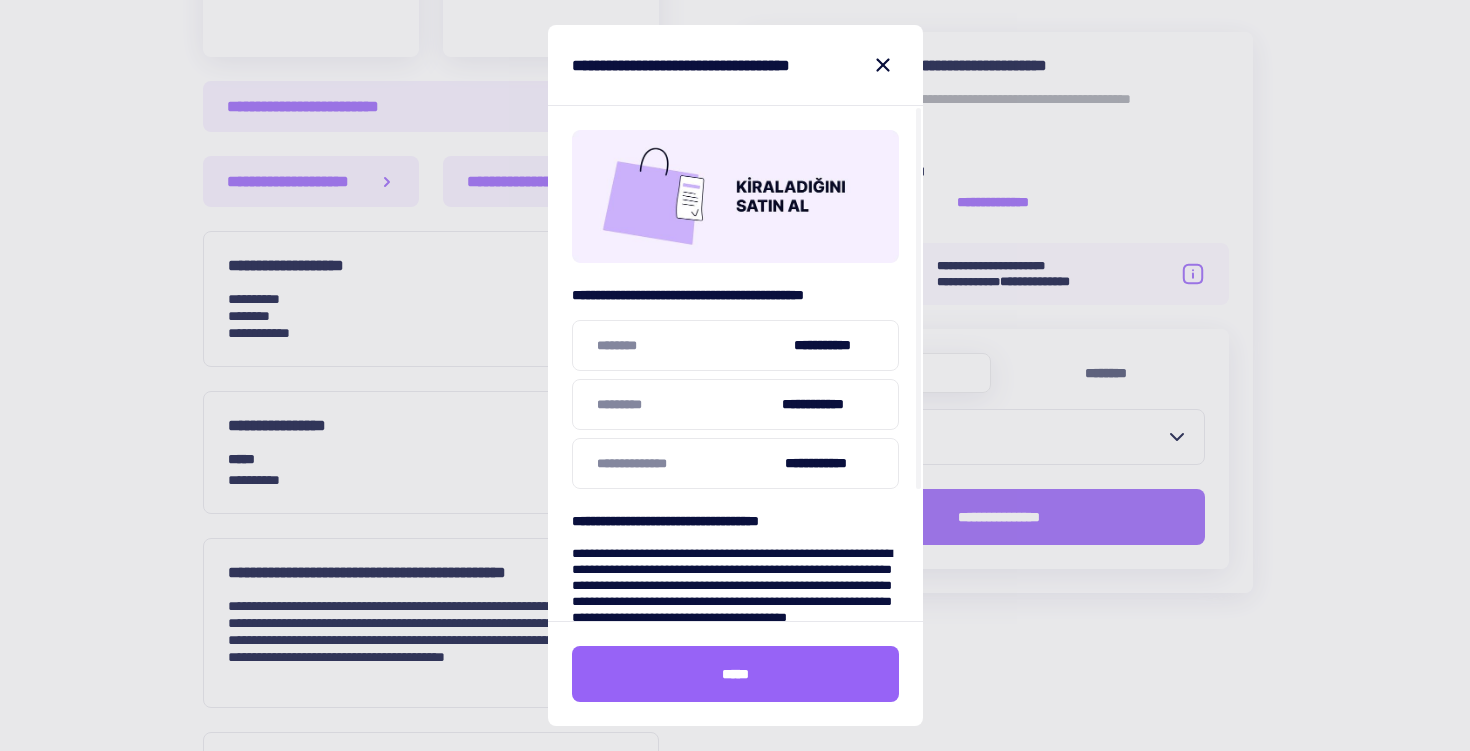 click on "**********" at bounding box center [735, 404] 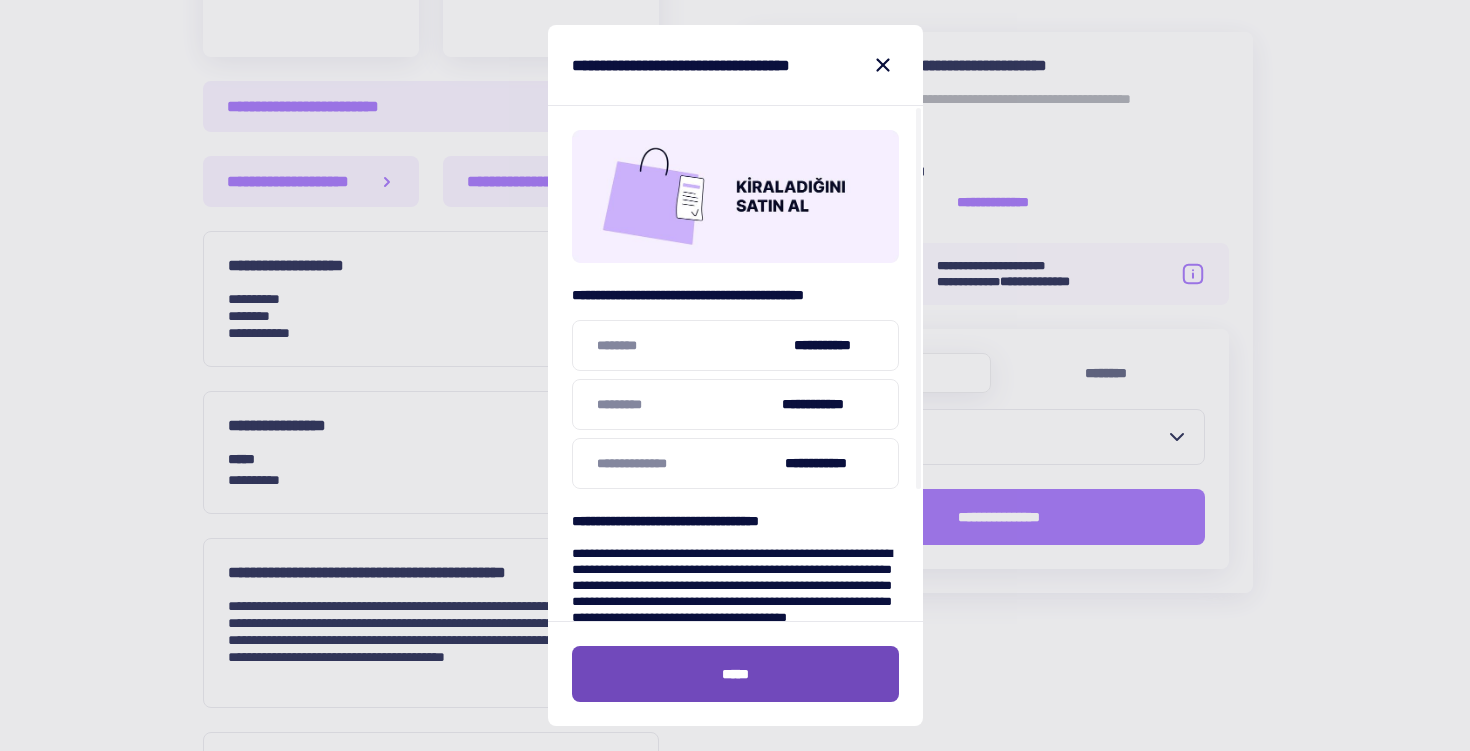 click on "*****" at bounding box center (735, 674) 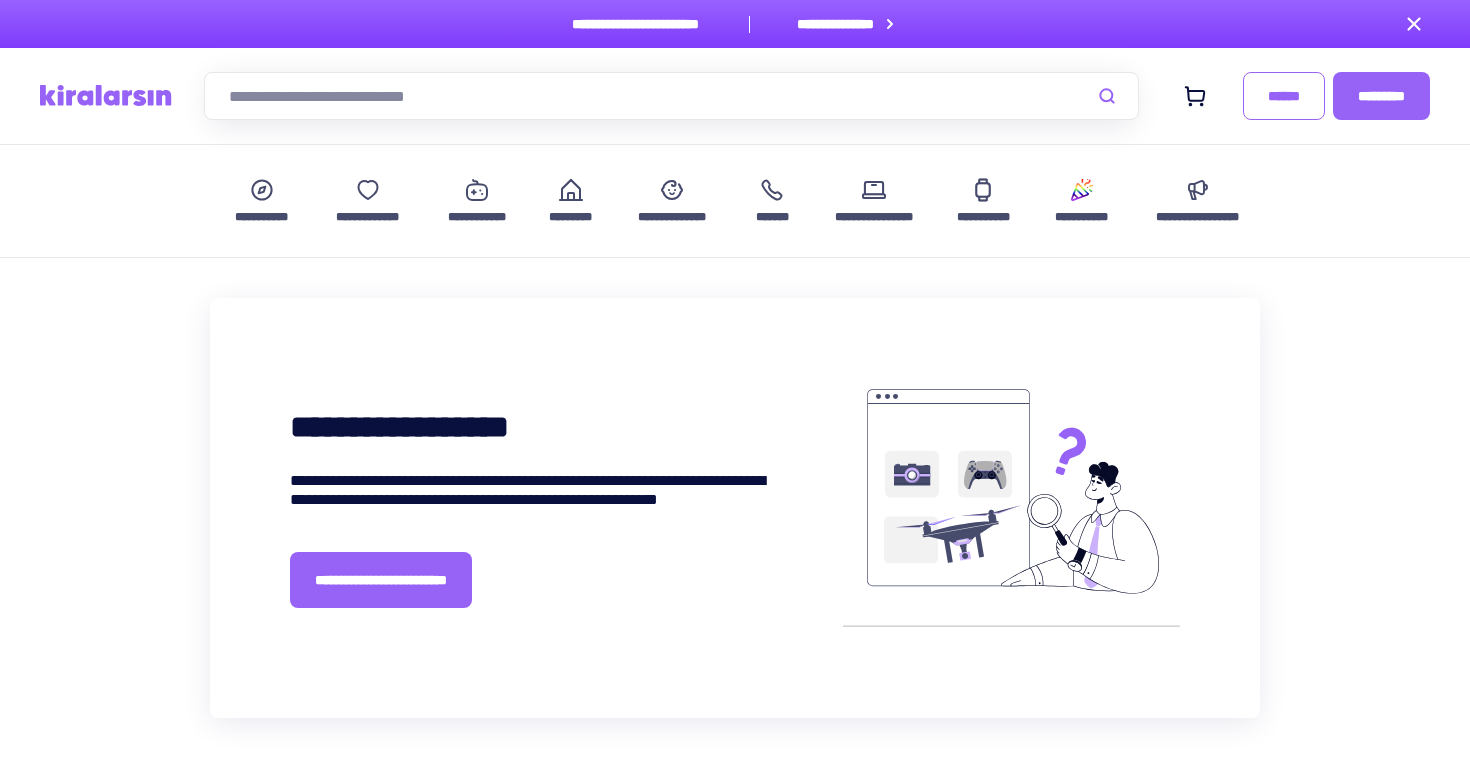 scroll, scrollTop: 0, scrollLeft: 0, axis: both 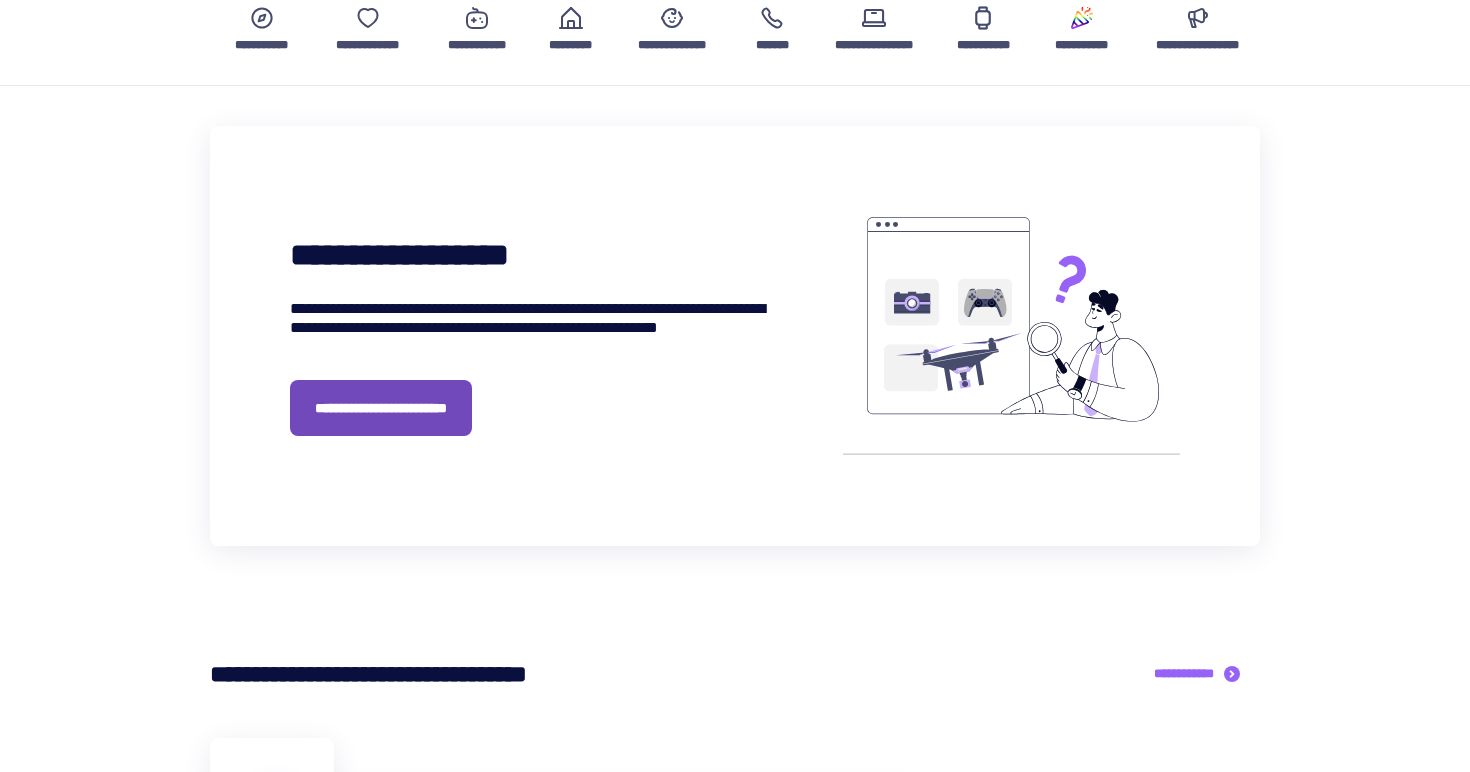click on "**********" at bounding box center (381, 408) 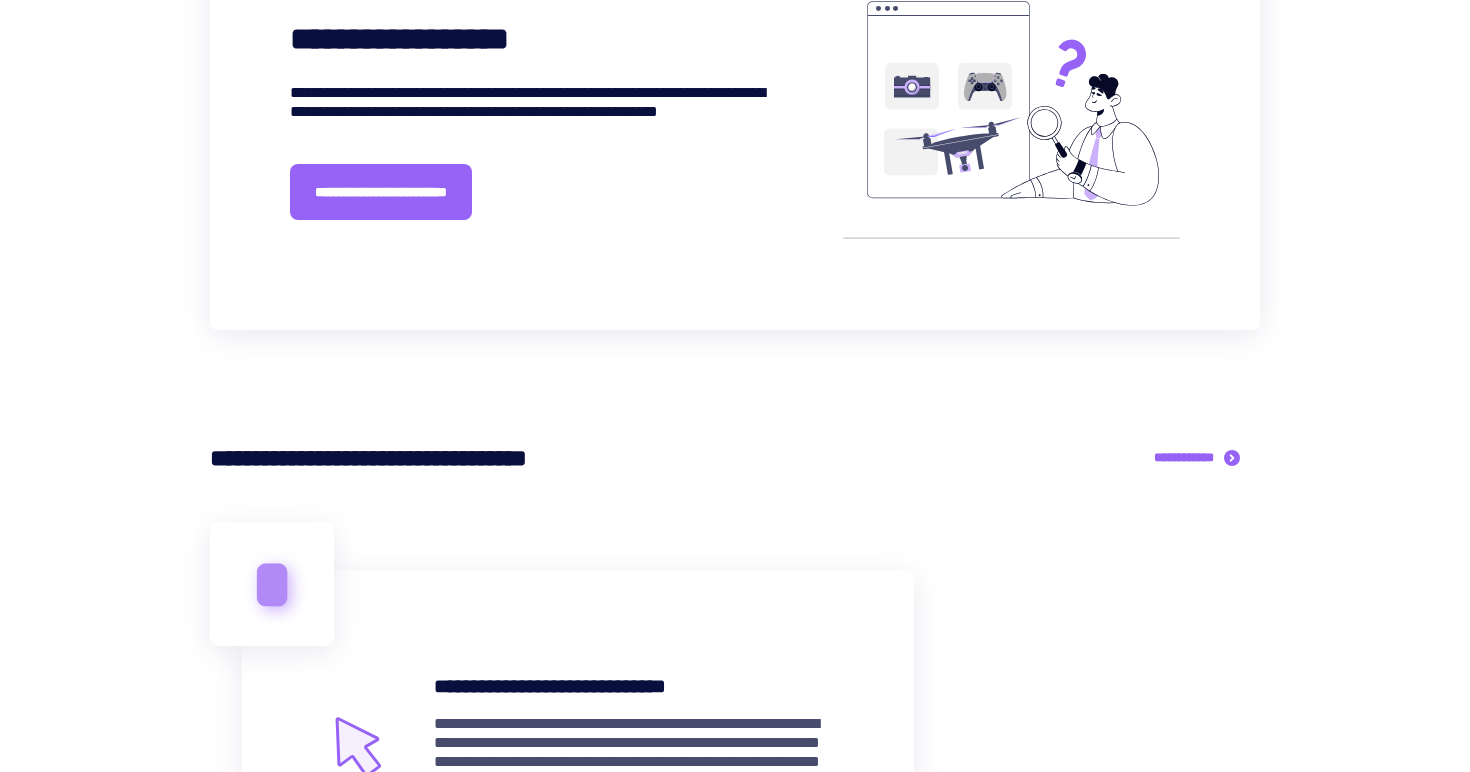 scroll, scrollTop: 0, scrollLeft: 0, axis: both 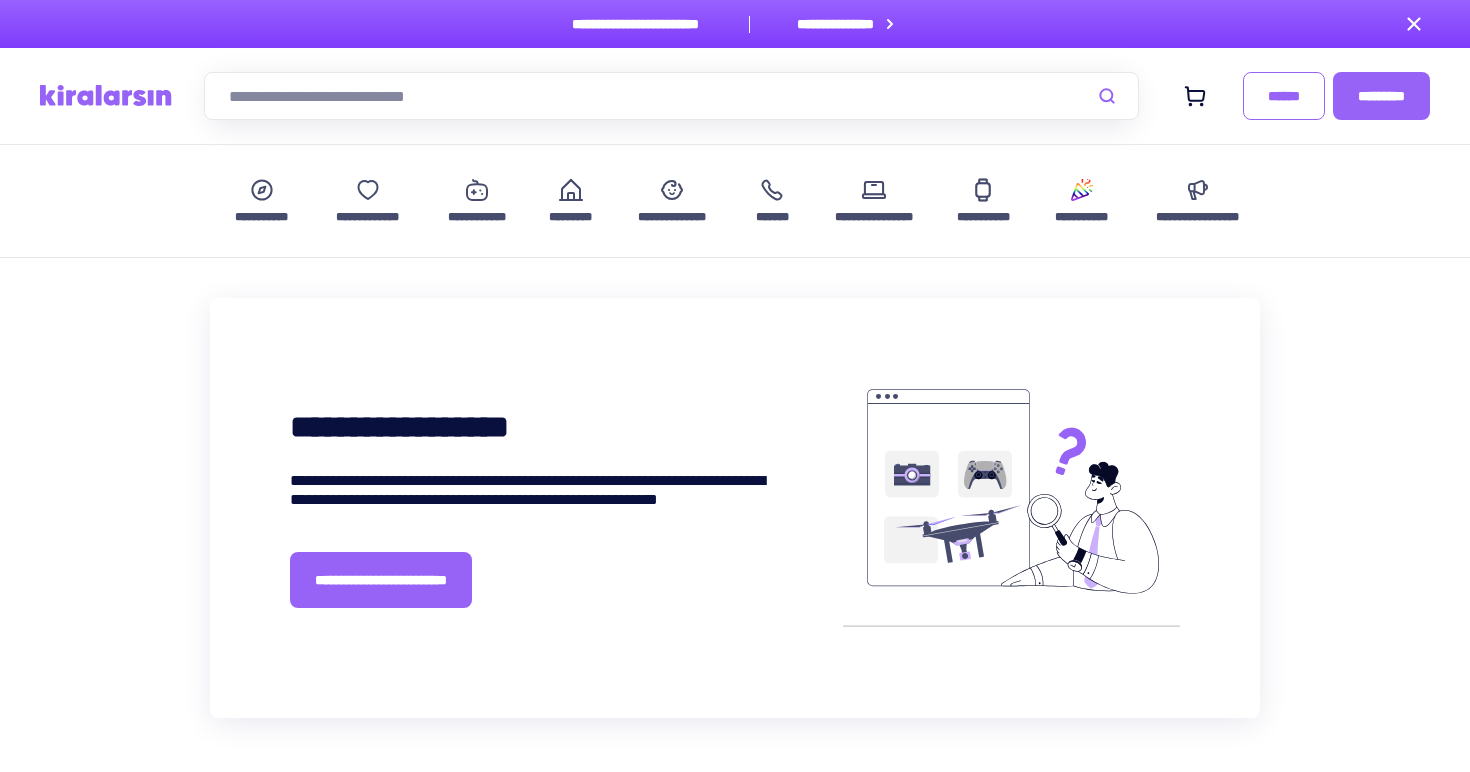click at bounding box center [671, 96] 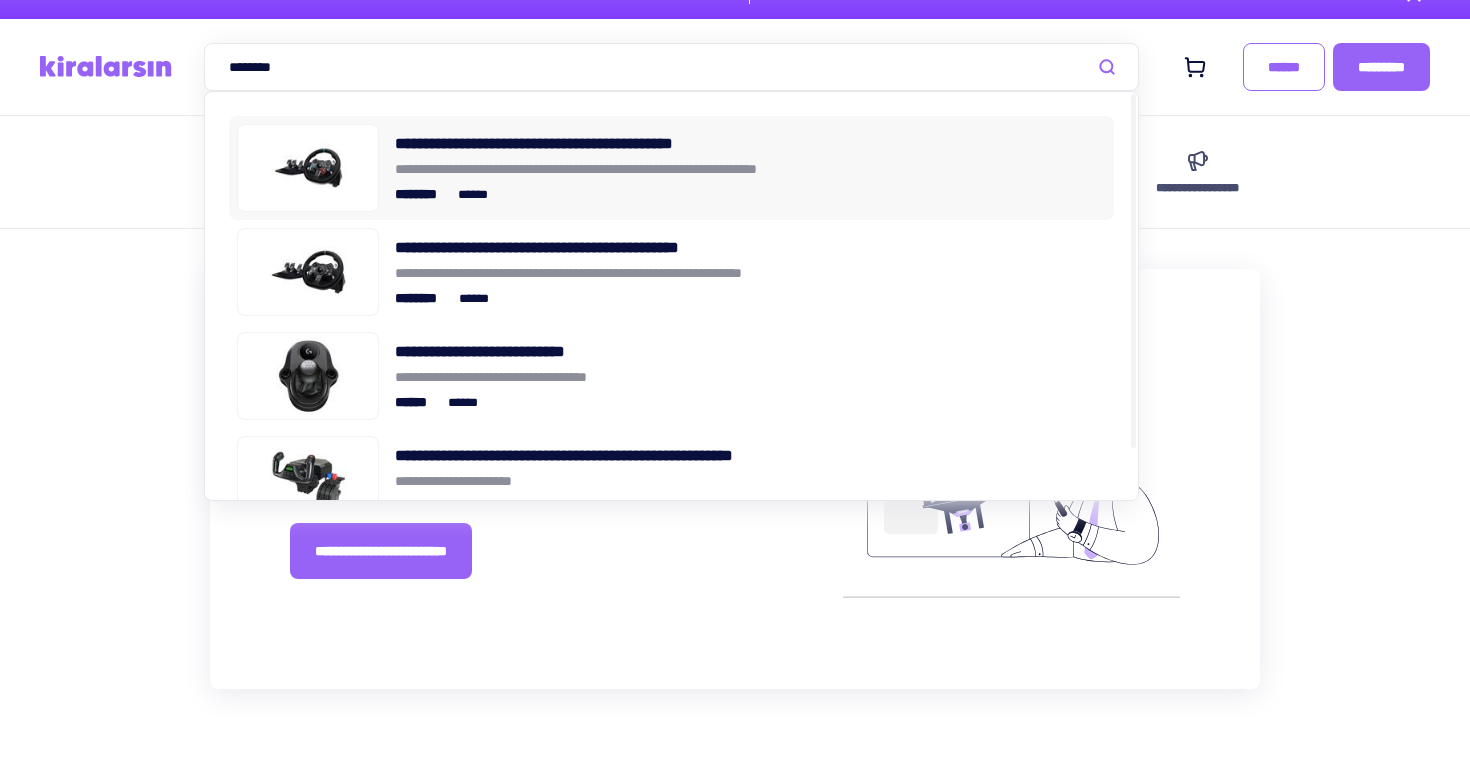 scroll, scrollTop: 33, scrollLeft: 0, axis: vertical 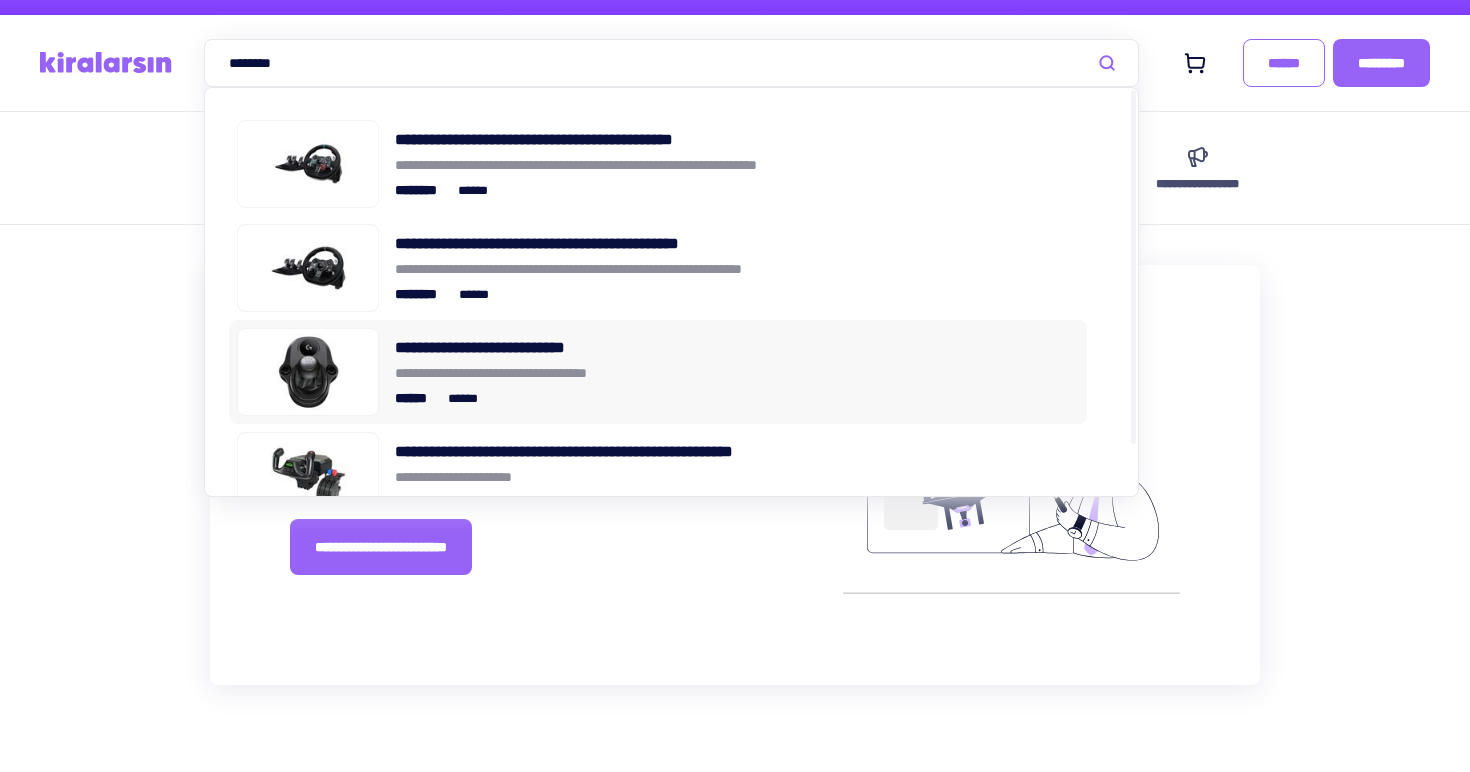 type on "********" 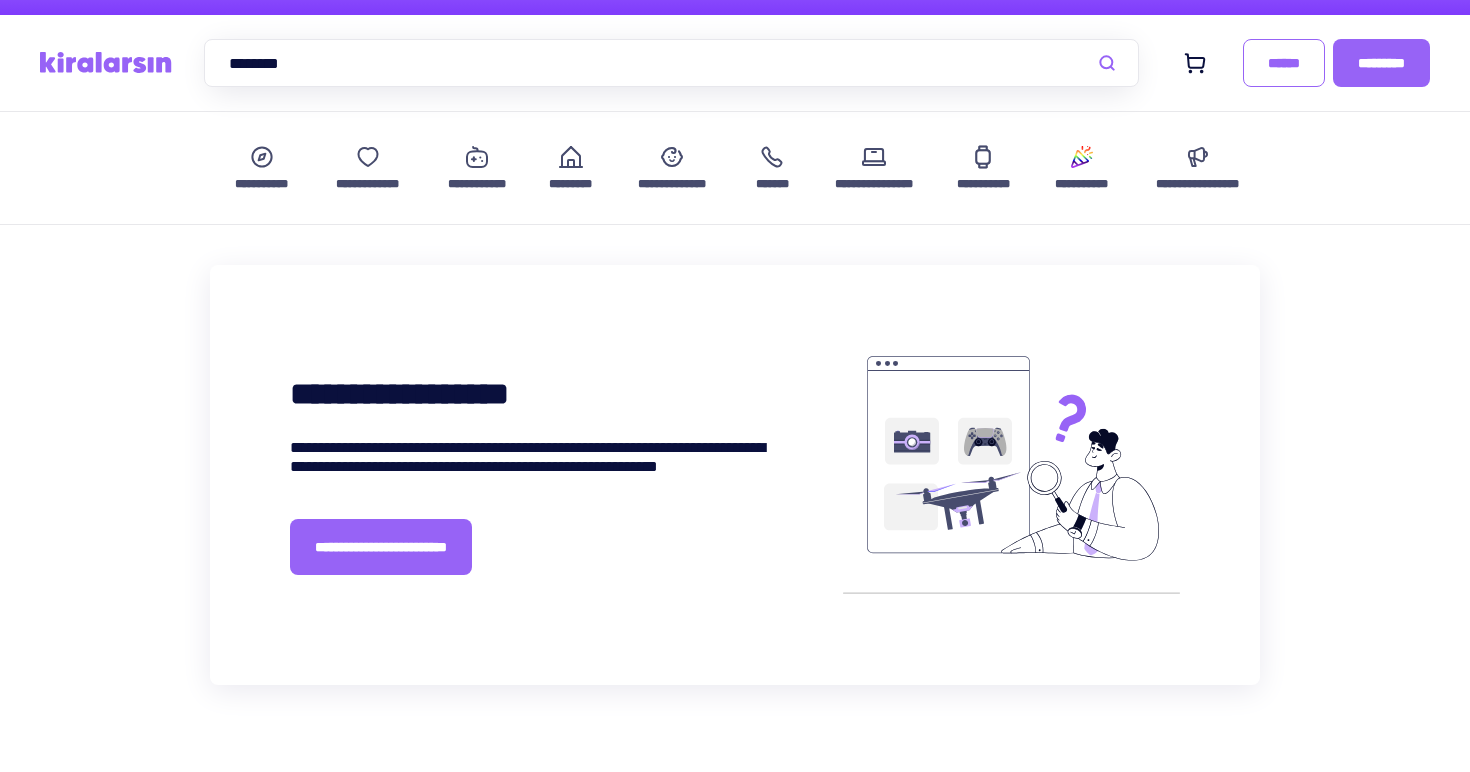 type 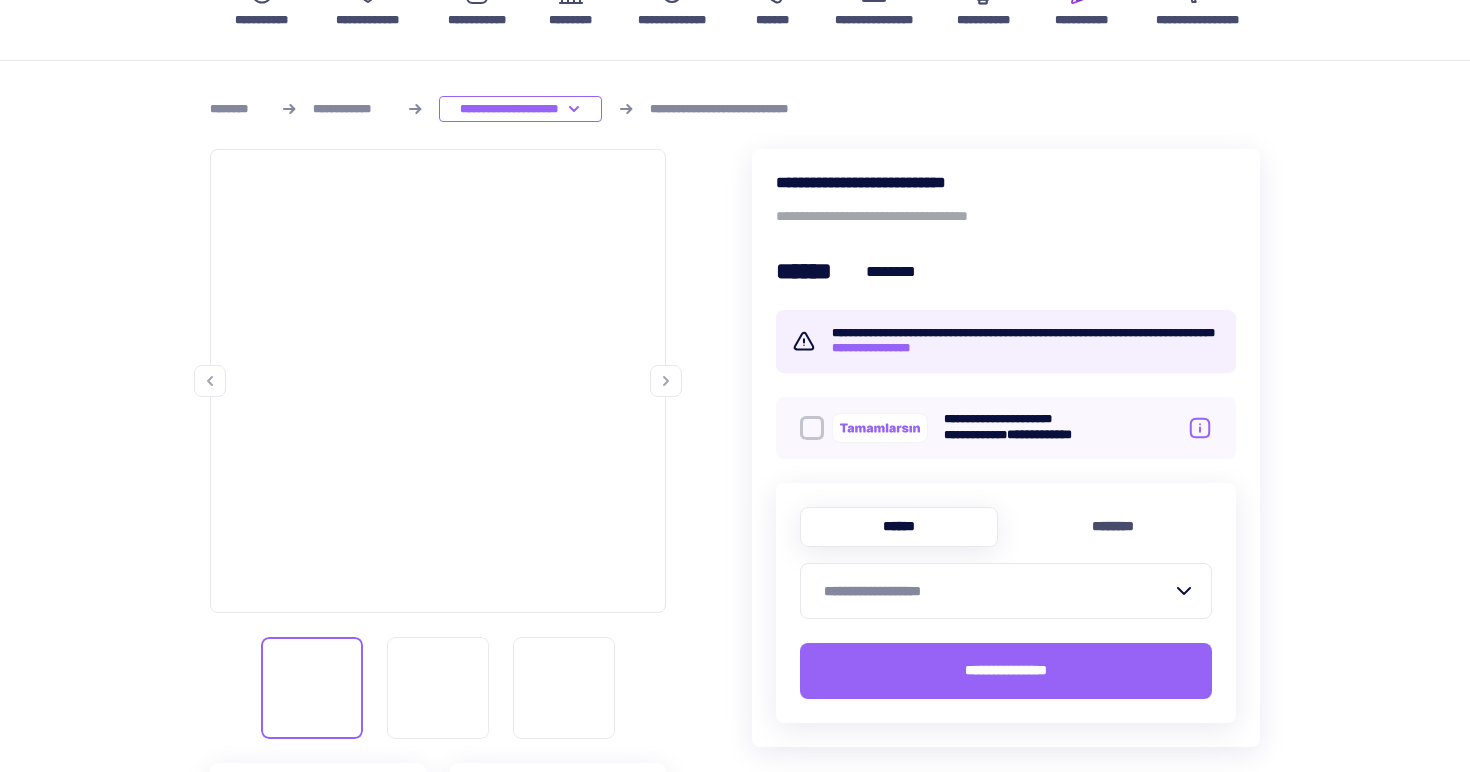 scroll, scrollTop: 203, scrollLeft: 0, axis: vertical 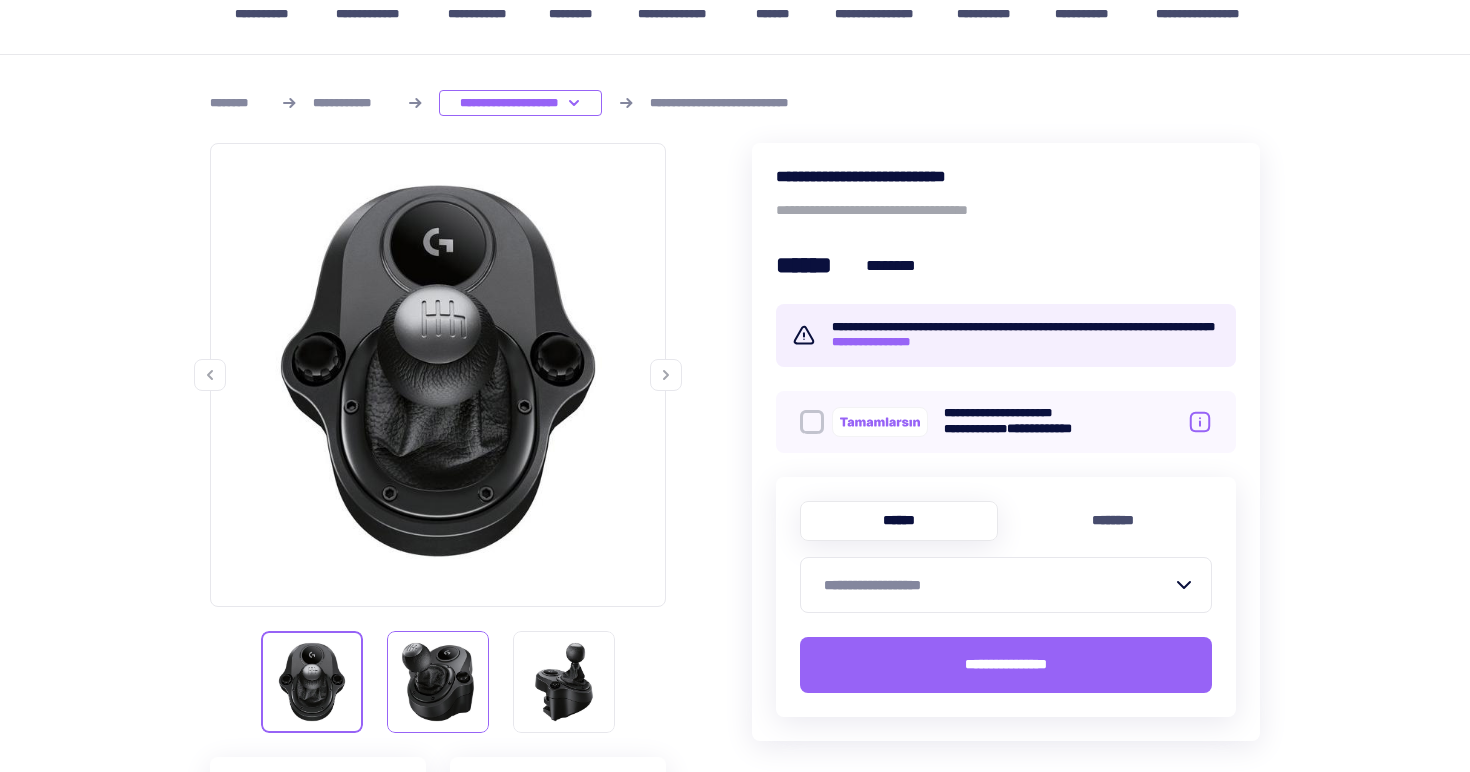 click at bounding box center [438, 682] 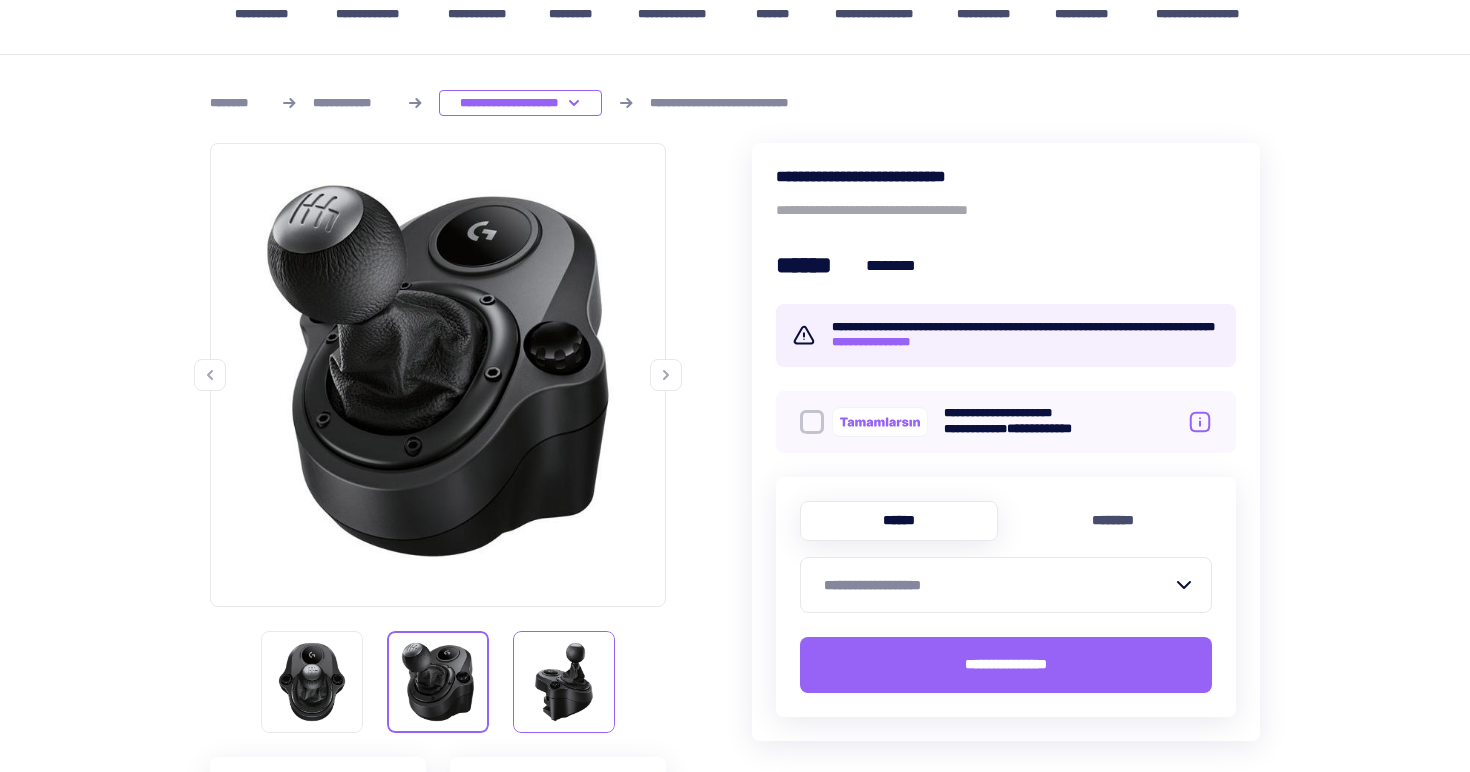 click at bounding box center [564, 682] 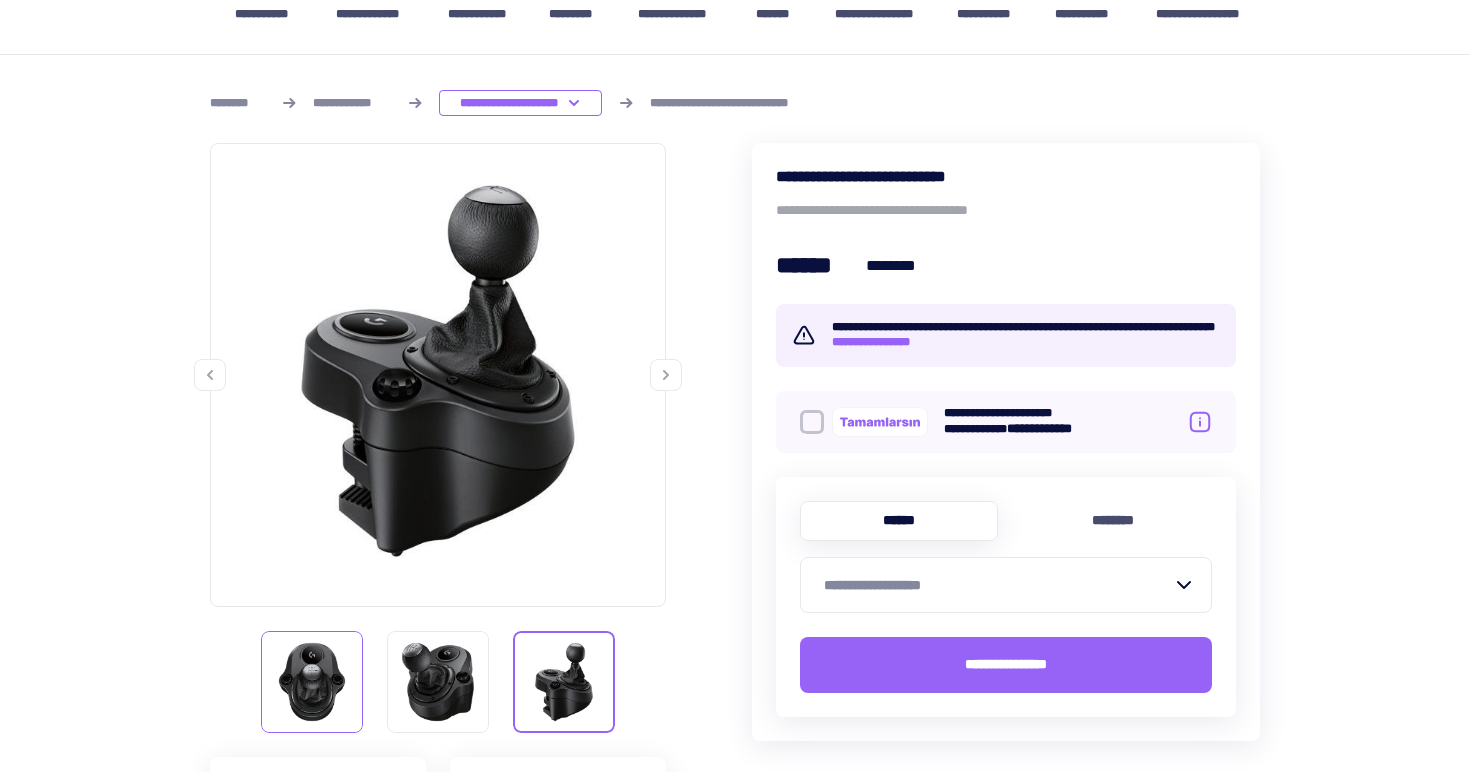 click at bounding box center [312, 682] 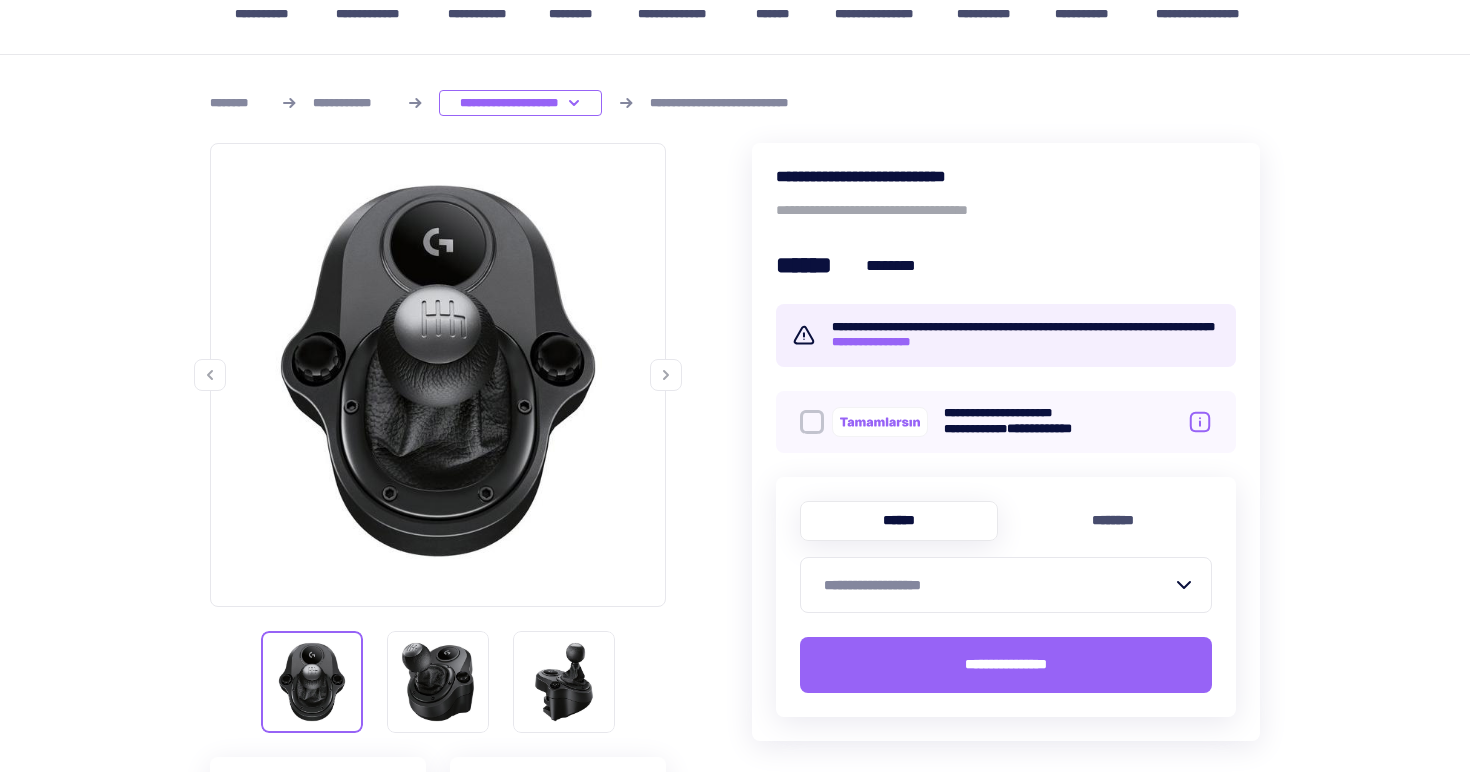 click on "**********" at bounding box center (879, 342) 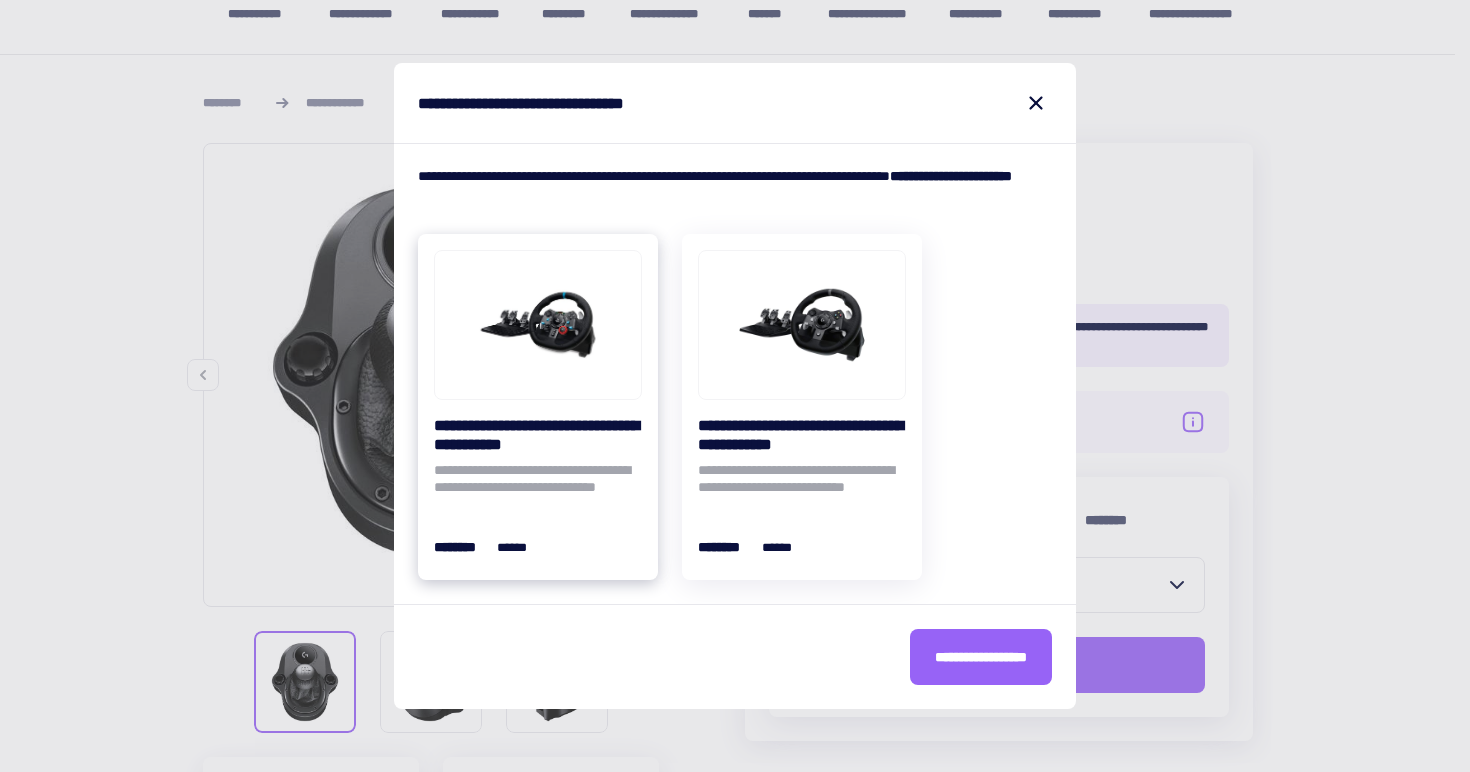 click on "**********" at bounding box center [538, 482] 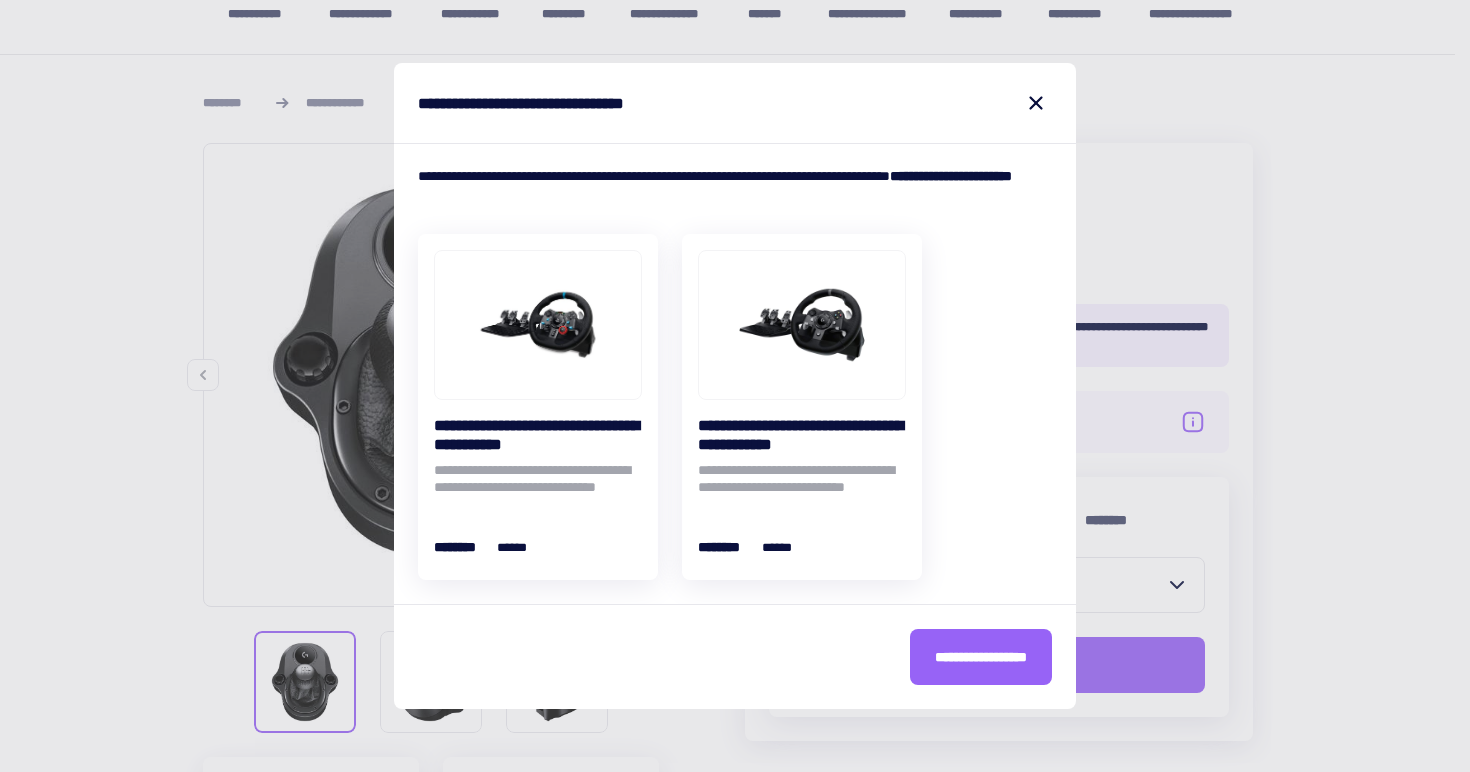 click on "**********" at bounding box center (735, 103) 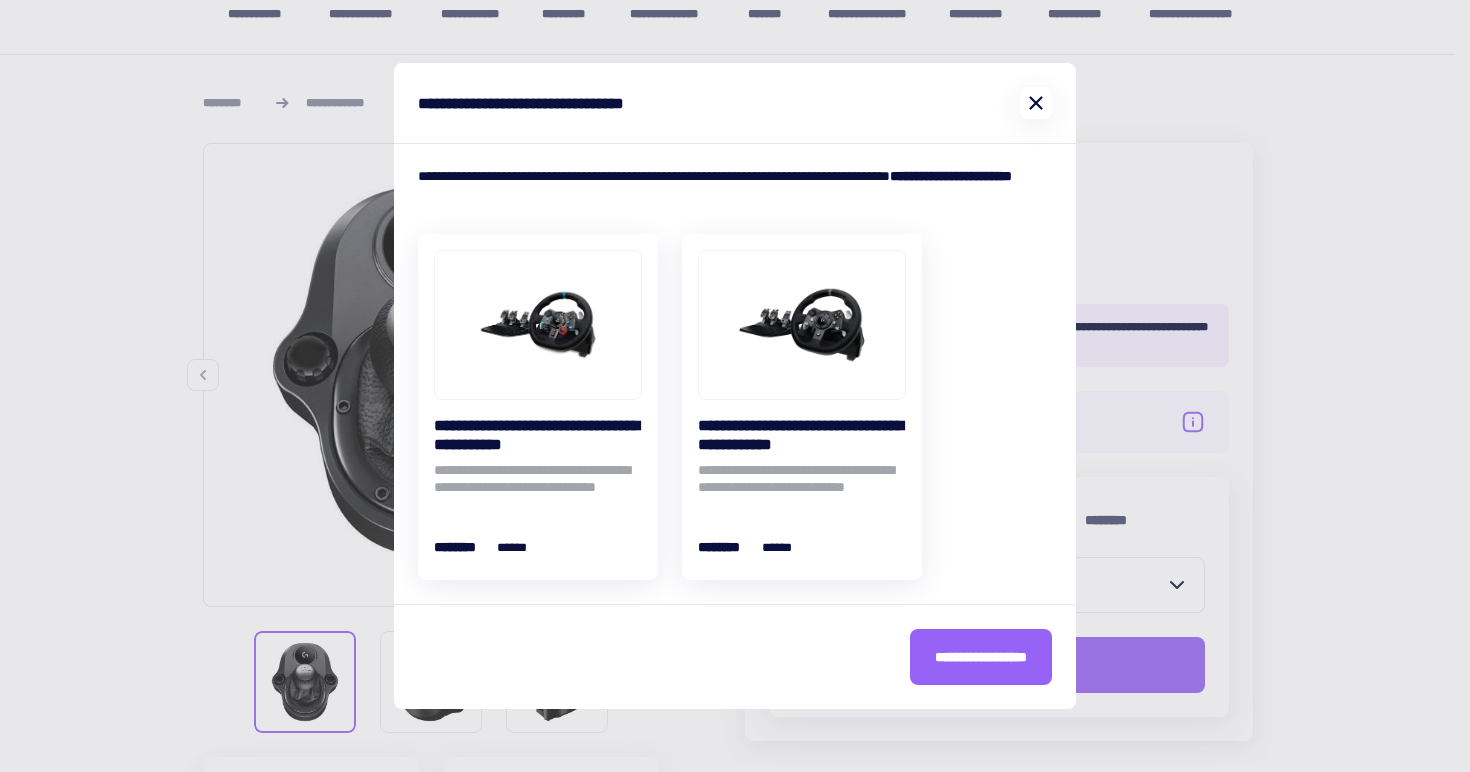 click 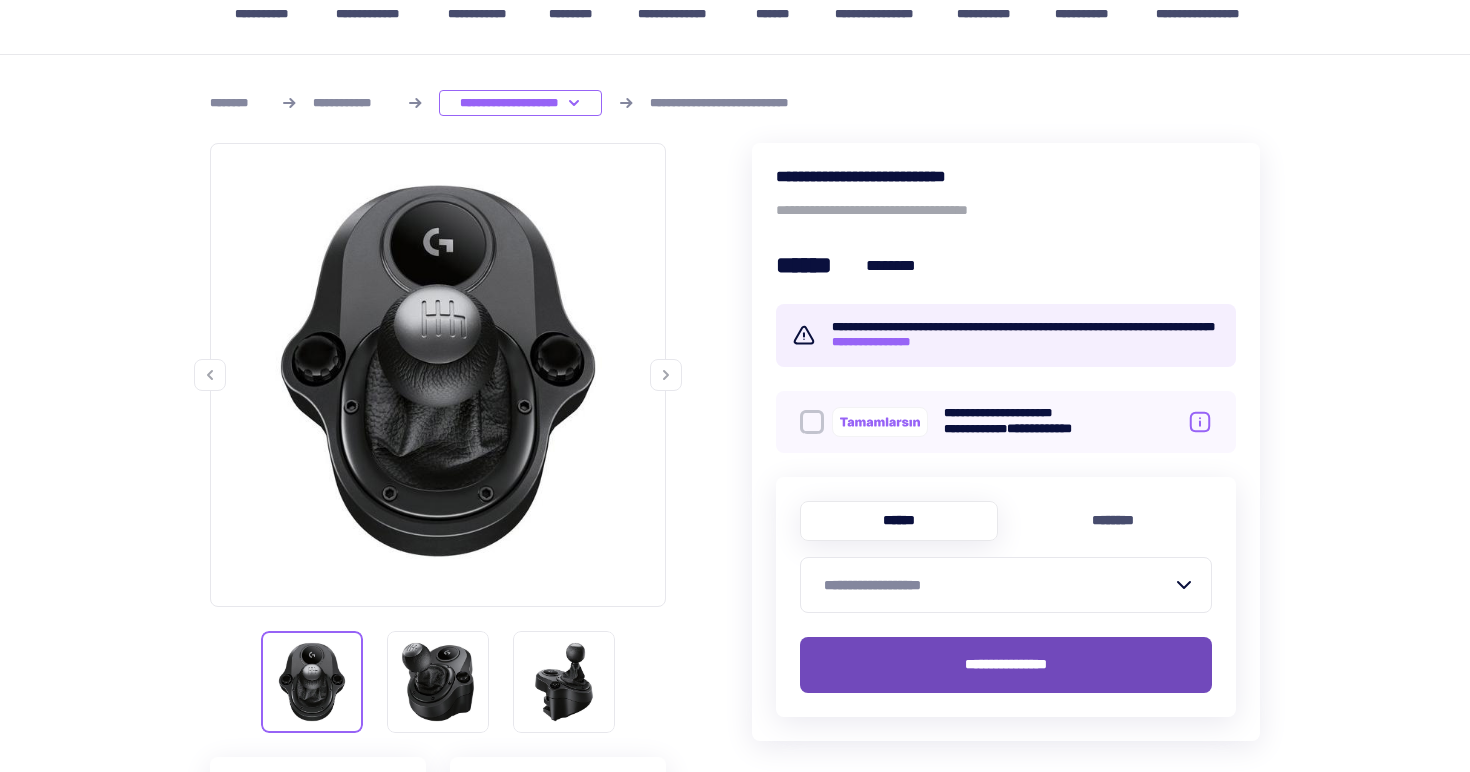 click on "**********" at bounding box center (1006, 665) 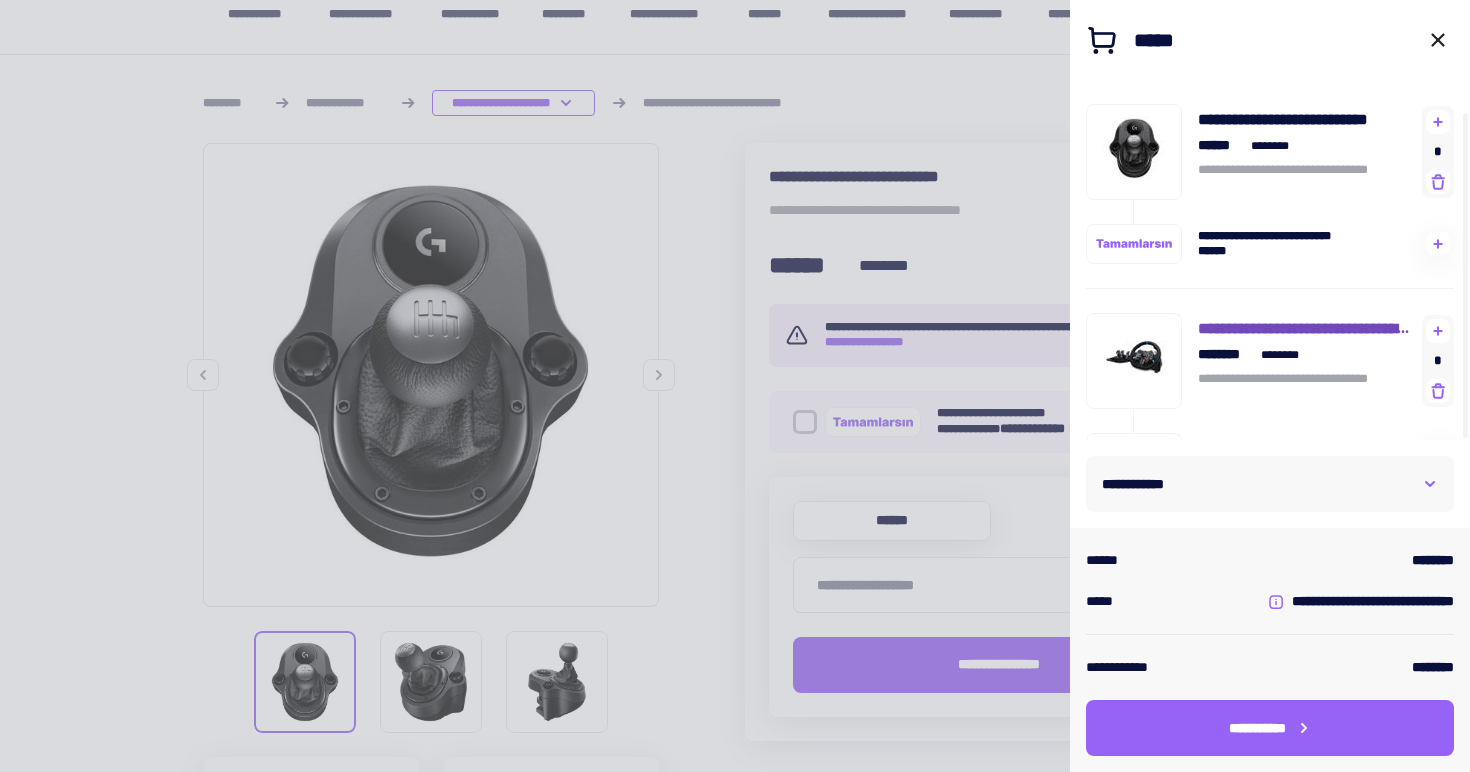 scroll, scrollTop: 33, scrollLeft: 0, axis: vertical 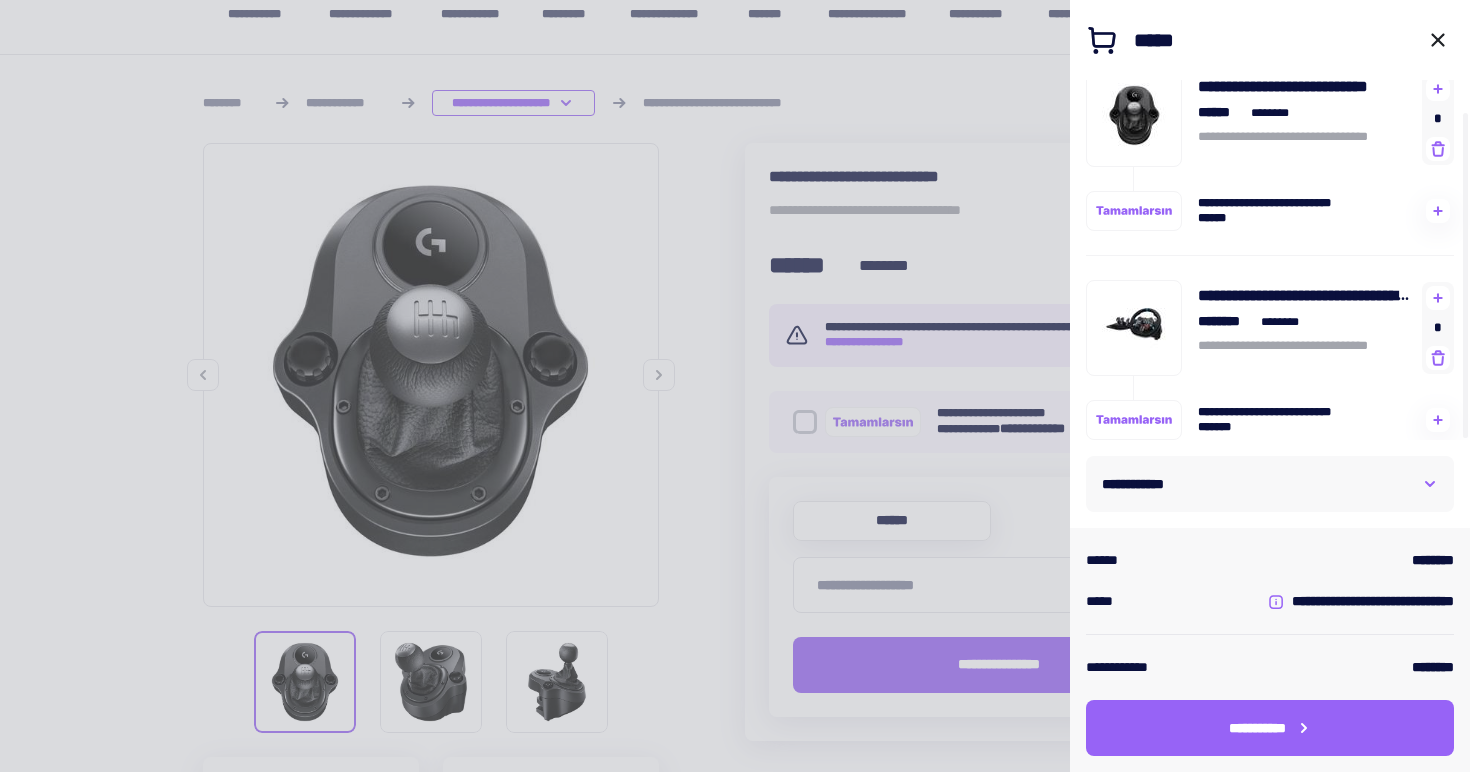 click on "**********" at bounding box center [1270, 650] 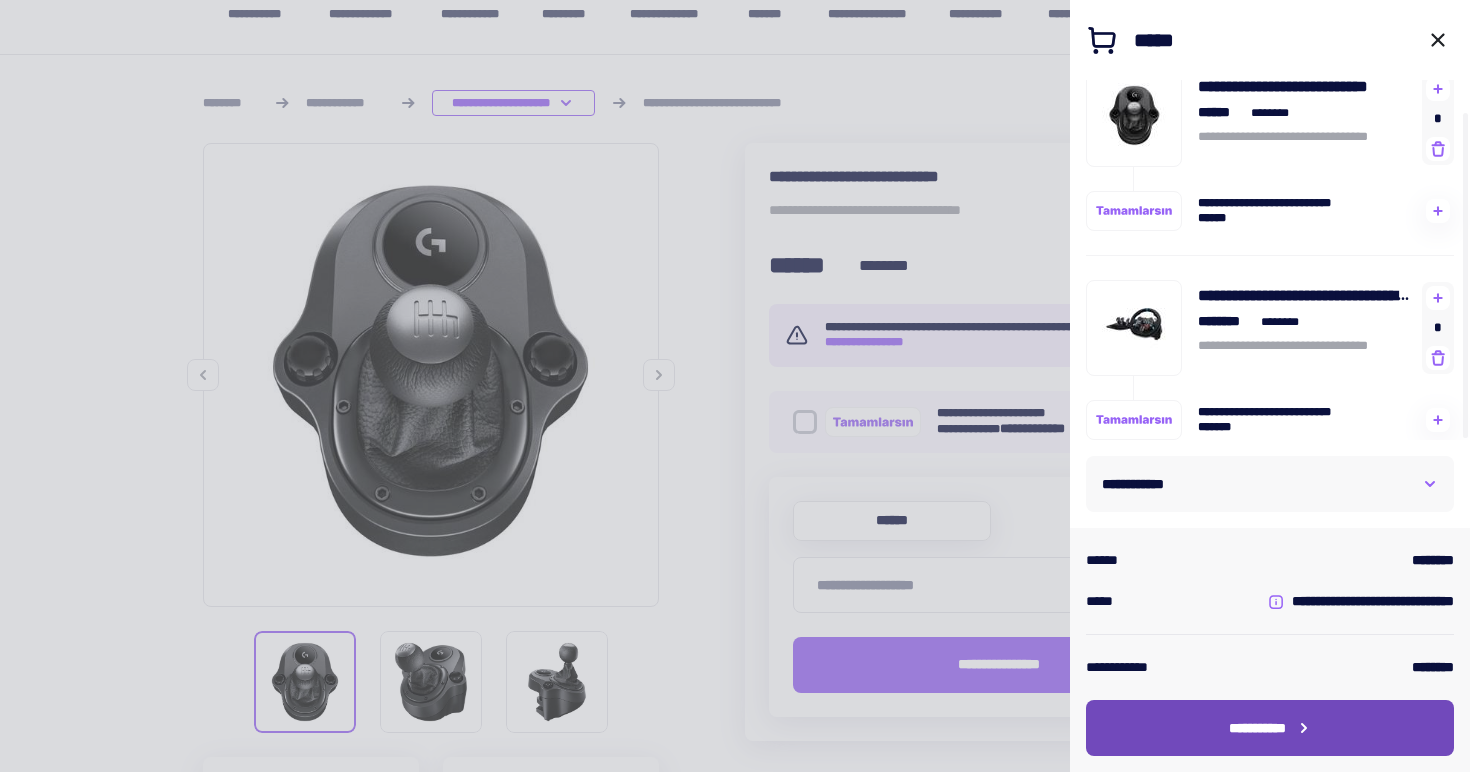 click on "**********" at bounding box center [1270, 728] 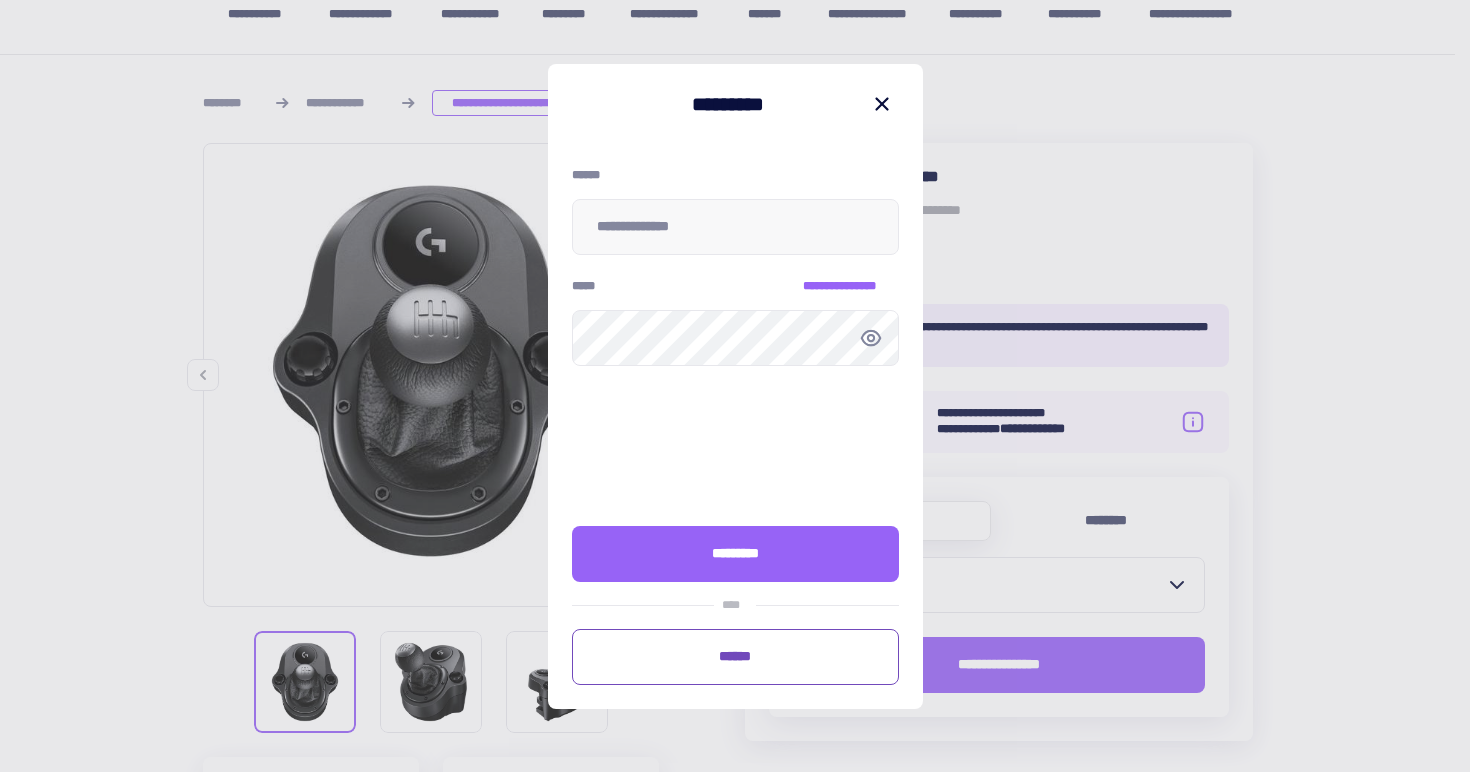 click on "******" at bounding box center [735, 657] 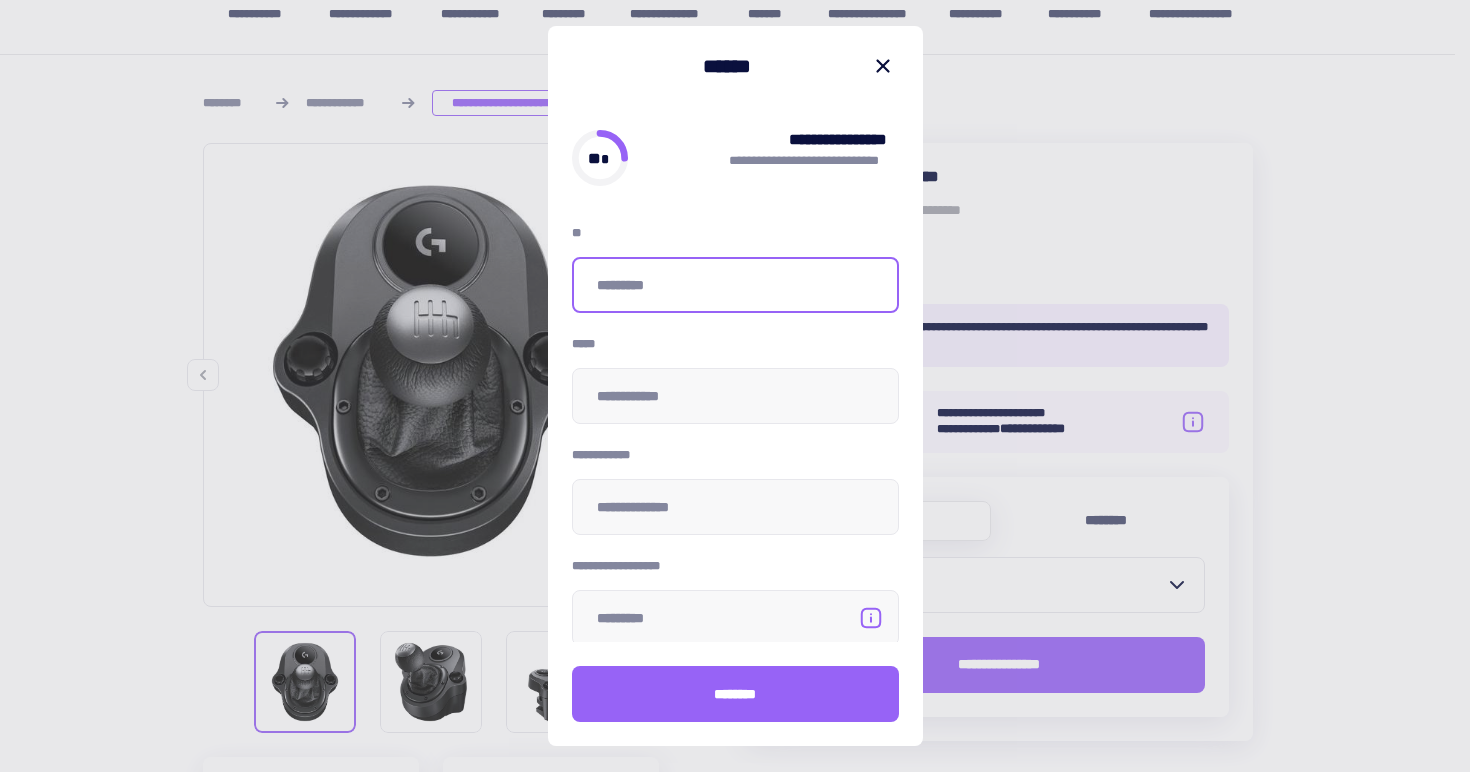 click at bounding box center (735, 285) 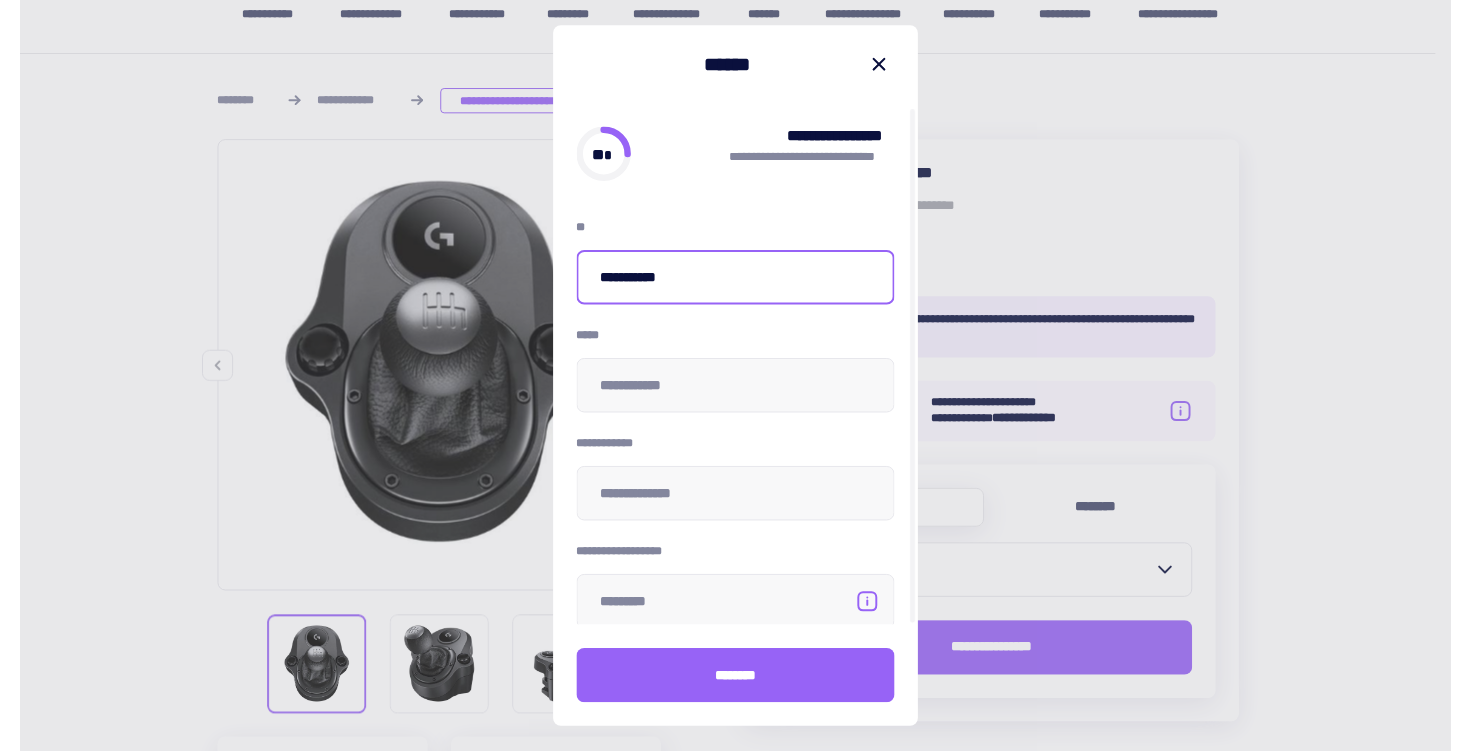 scroll, scrollTop: 4, scrollLeft: 0, axis: vertical 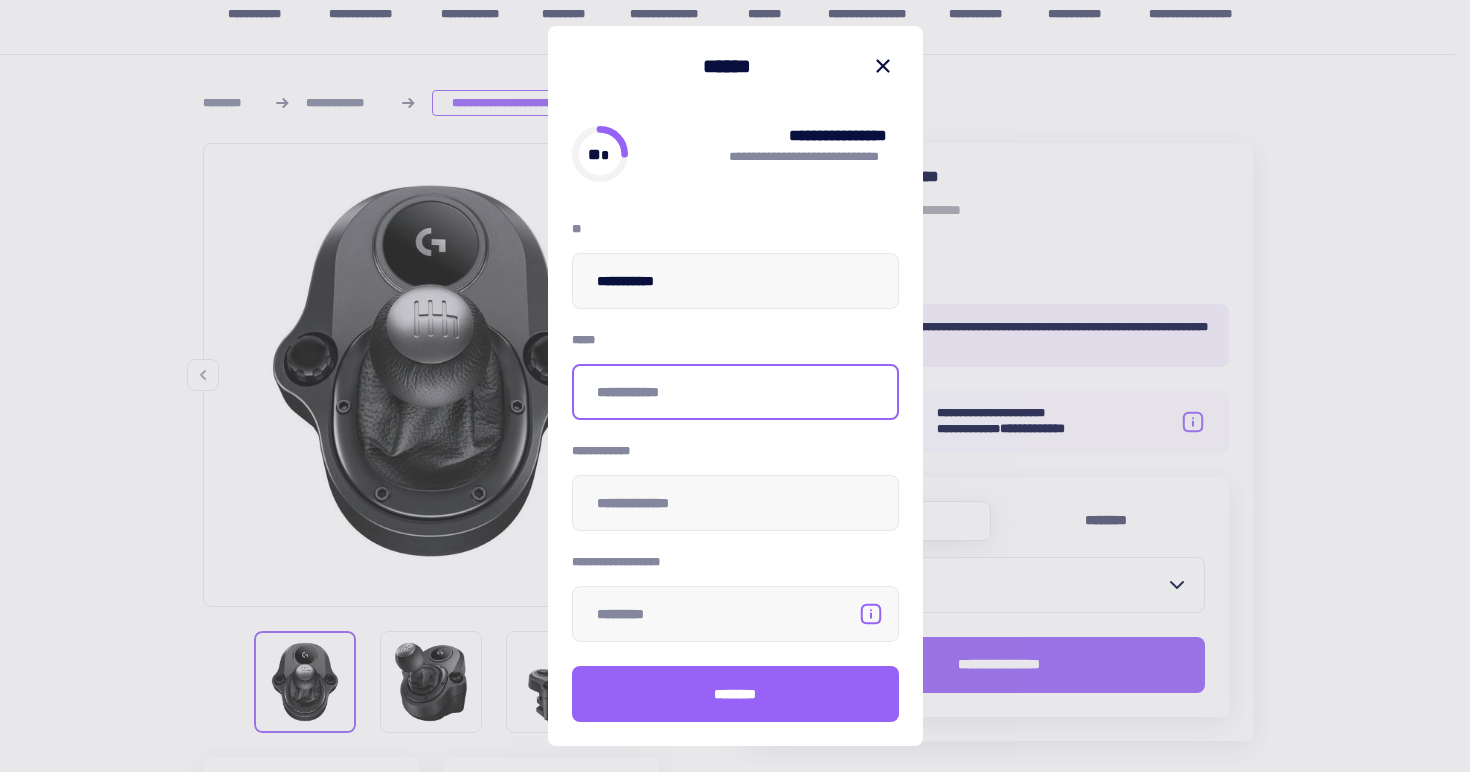 click at bounding box center [735, 392] 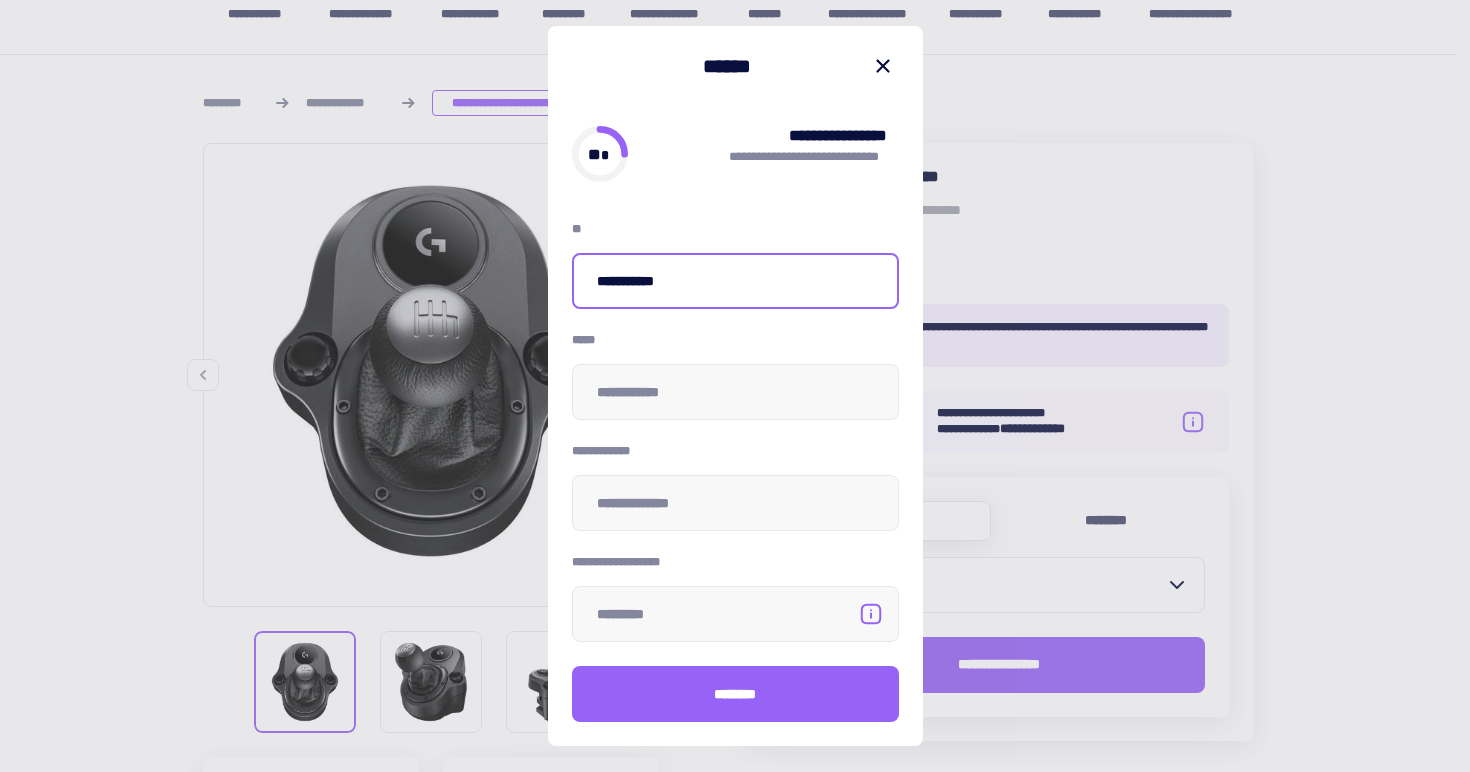 click on "**********" at bounding box center [735, 281] 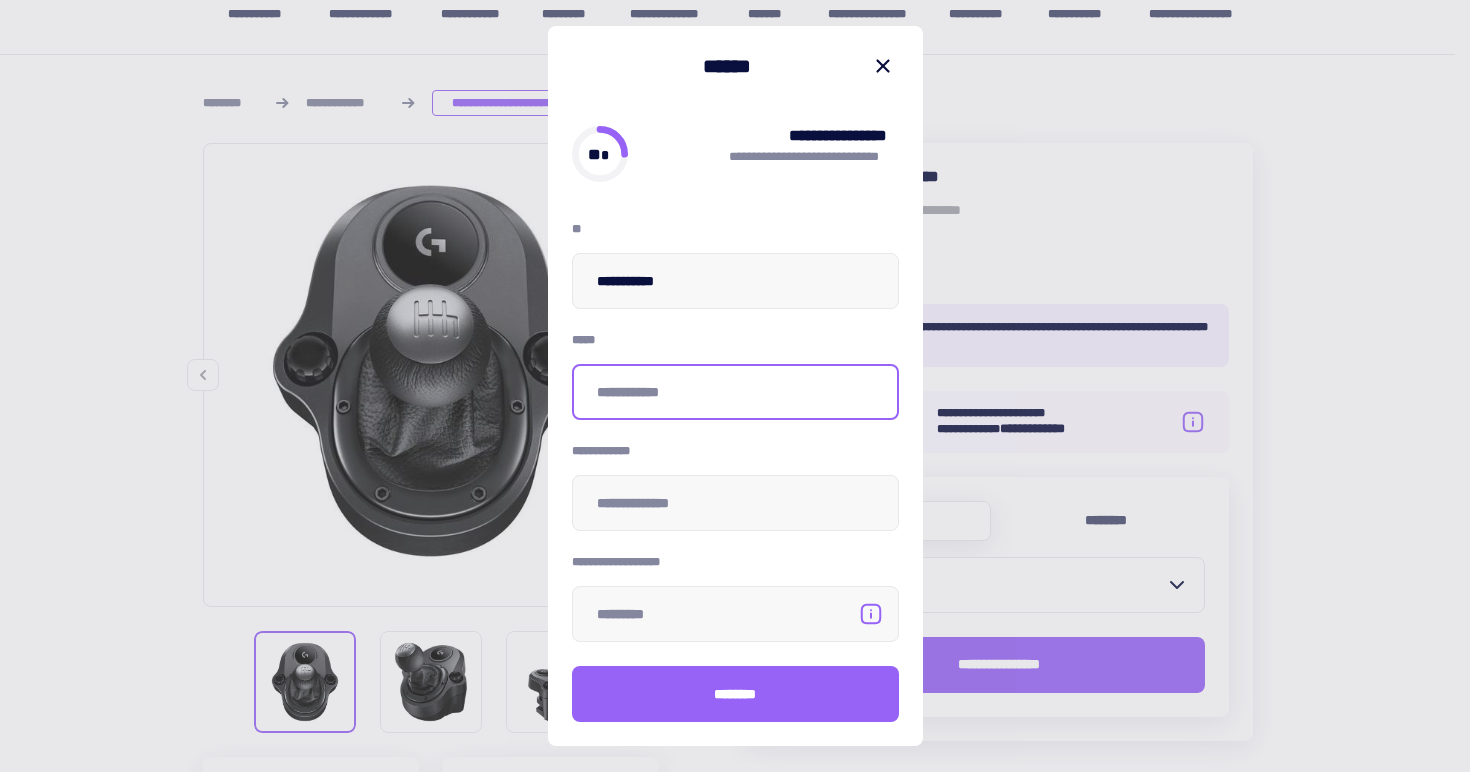 click at bounding box center [735, 392] 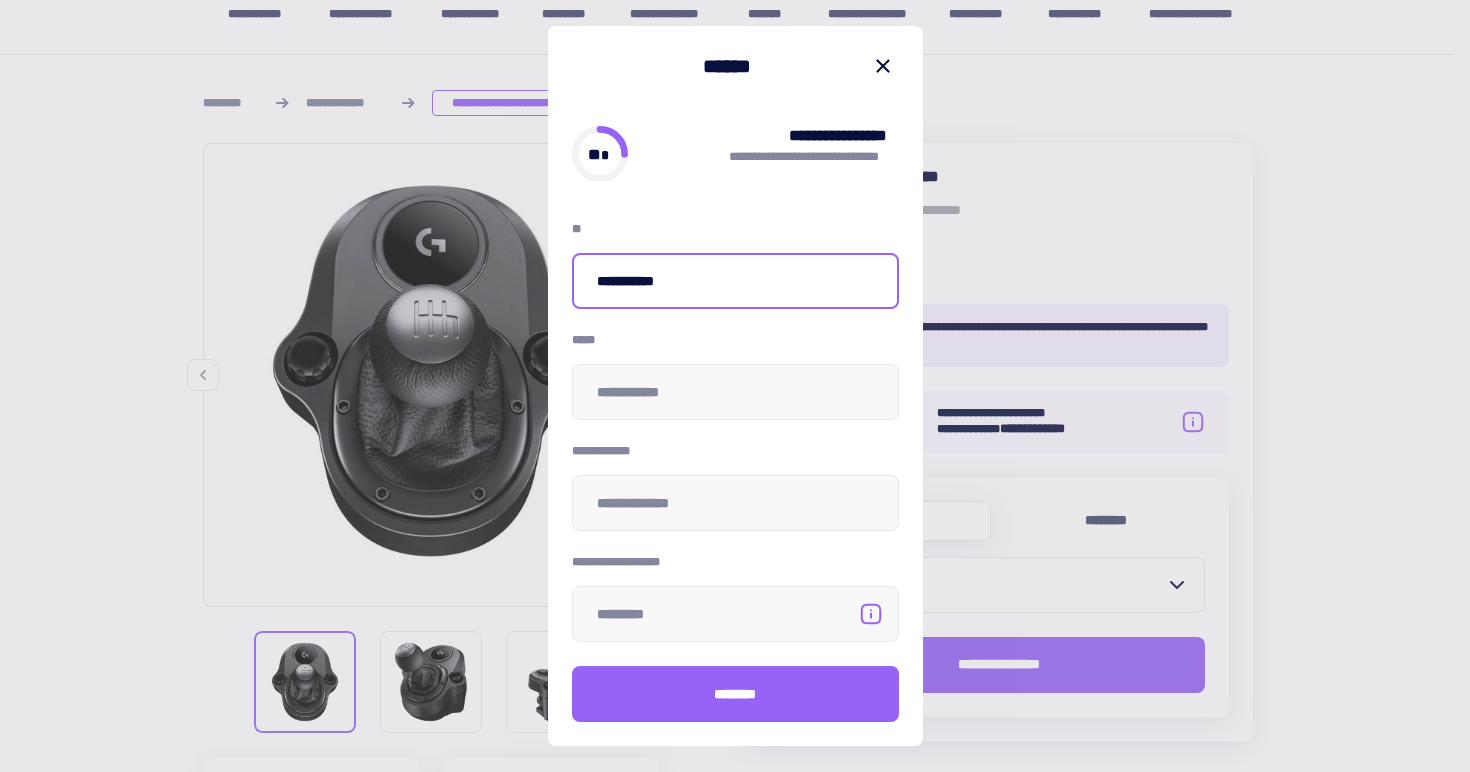 click on "**********" at bounding box center [735, 281] 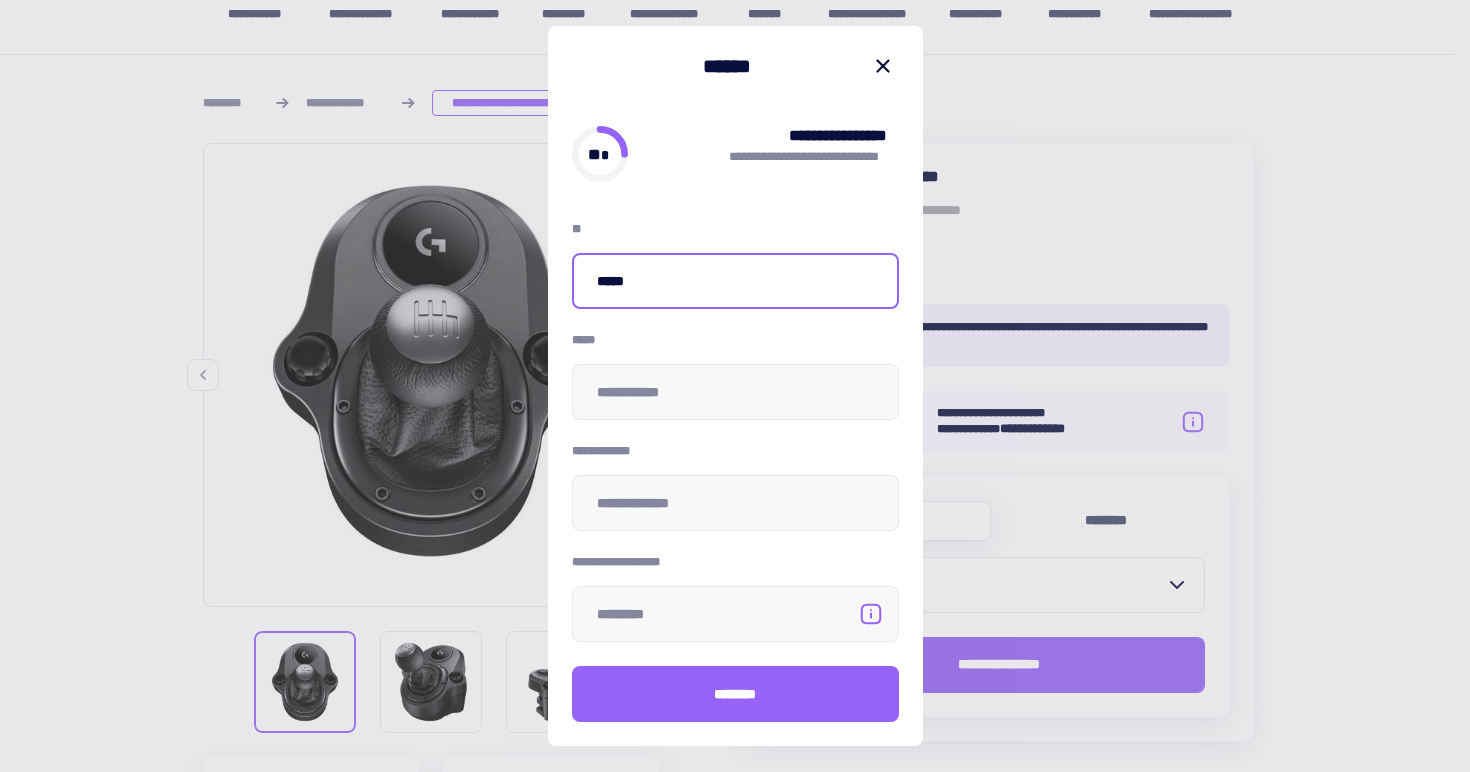type on "*****" 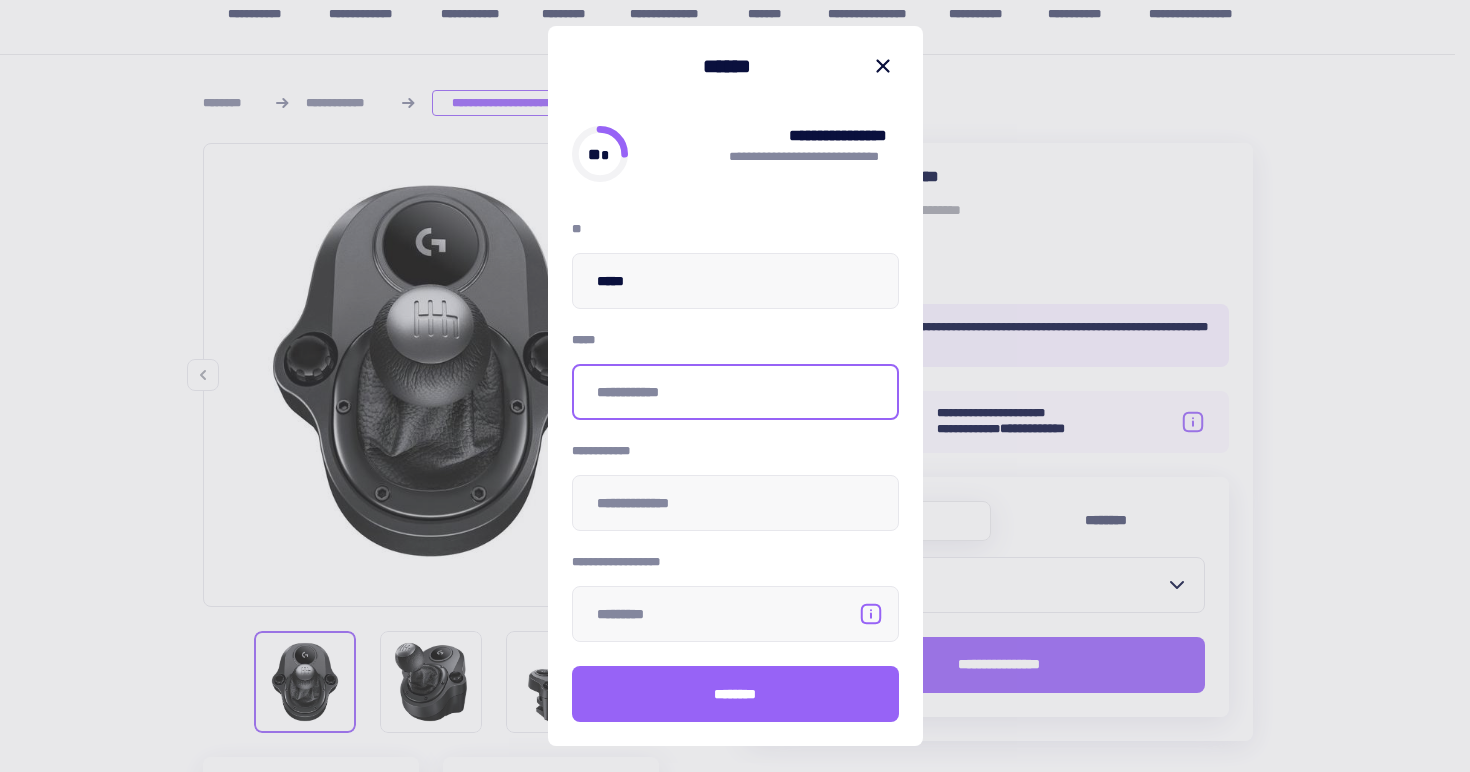 click at bounding box center [735, 392] 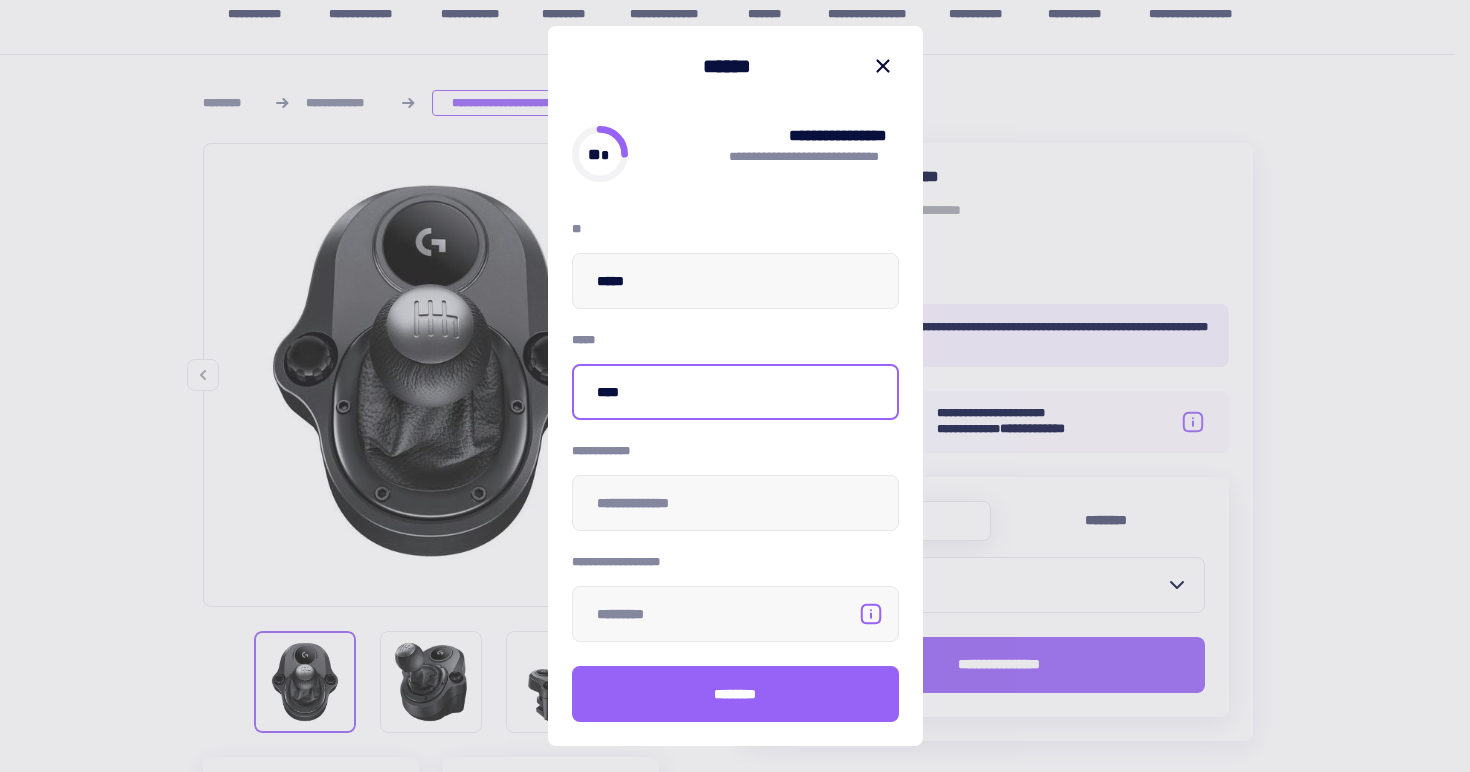 type on "*****" 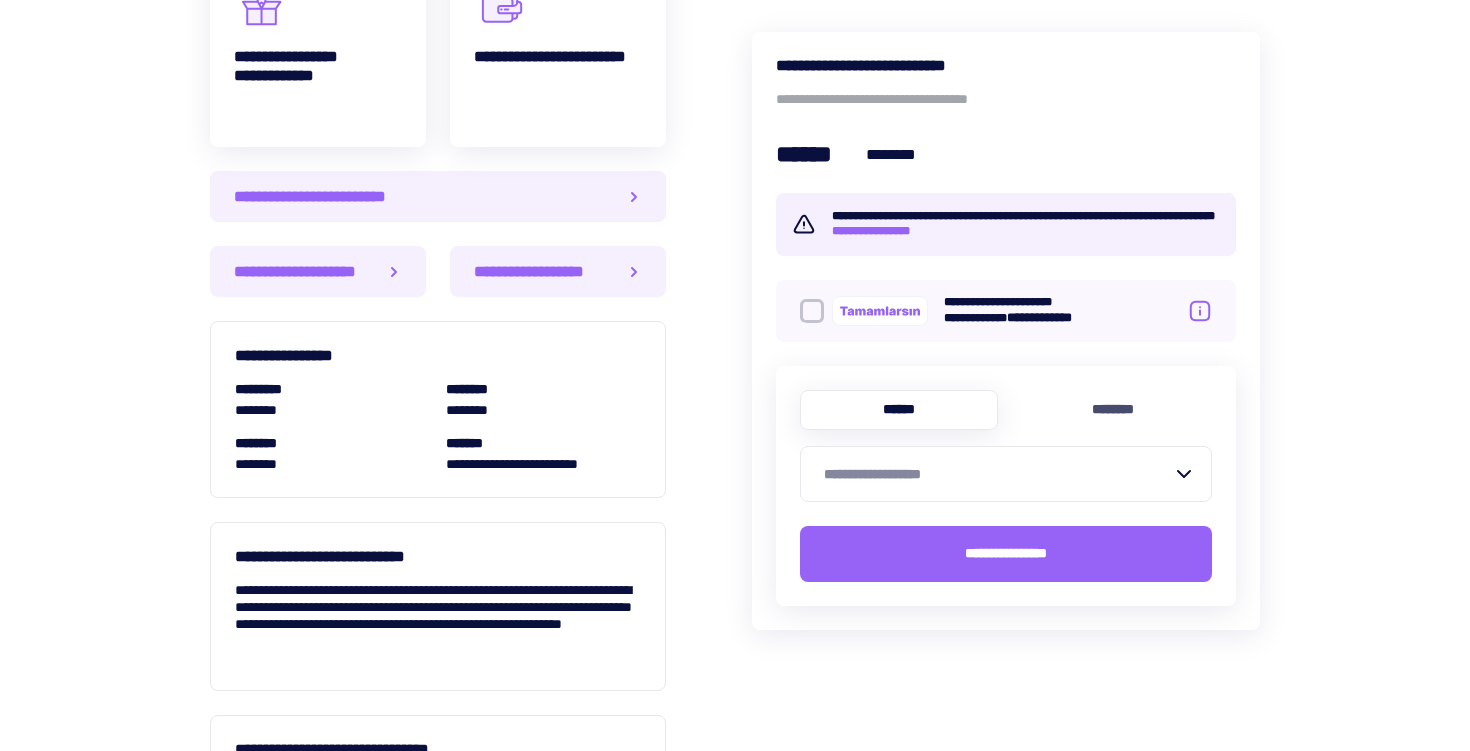 scroll, scrollTop: 1254, scrollLeft: 0, axis: vertical 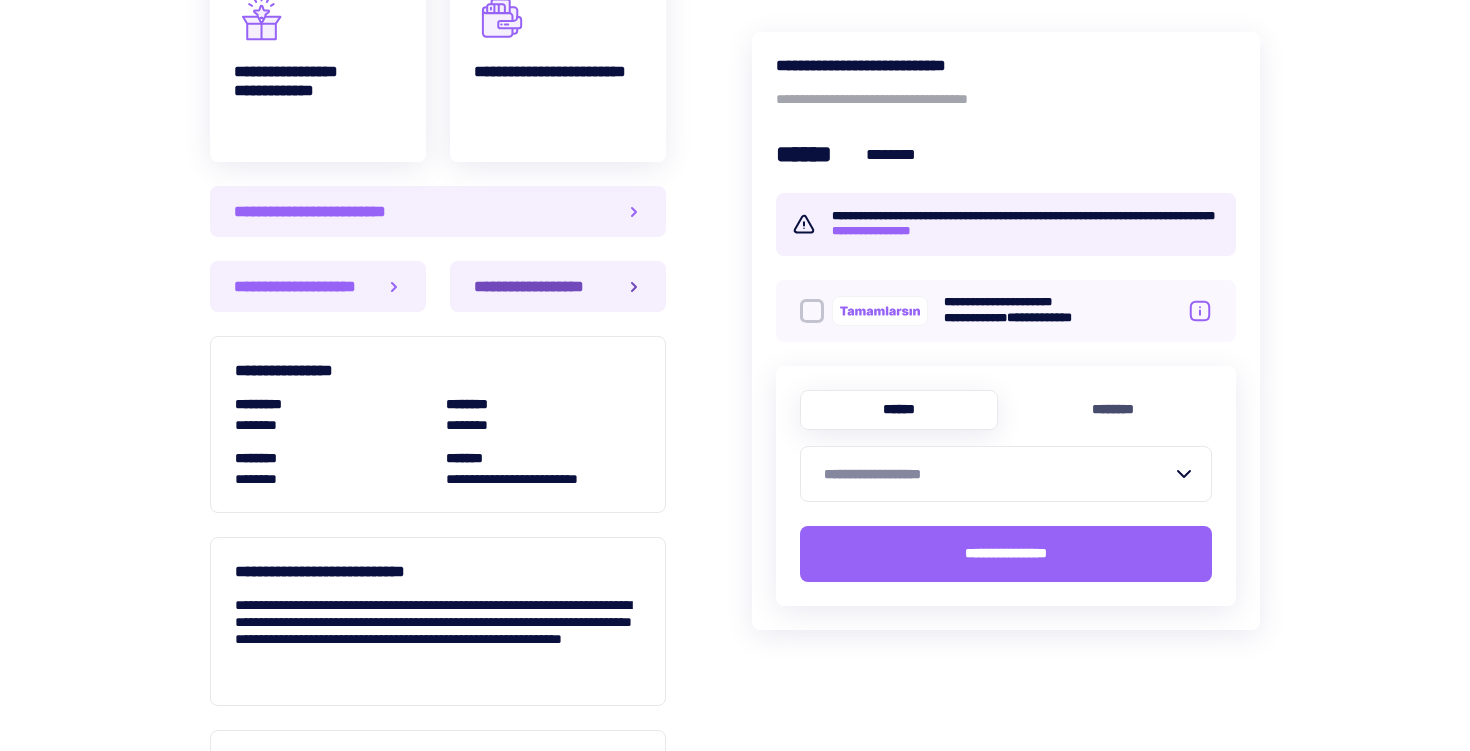 click on "**********" at bounding box center [537, 286] 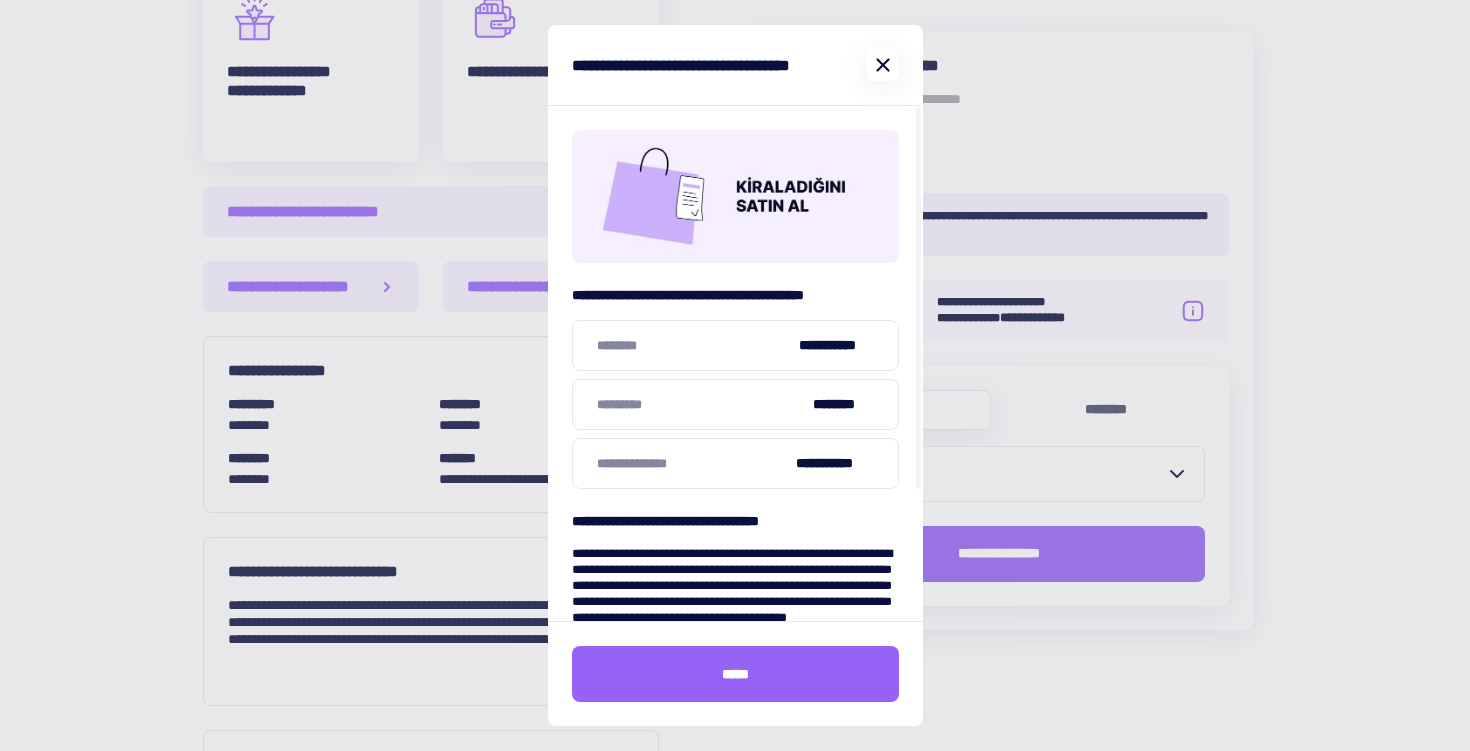 click 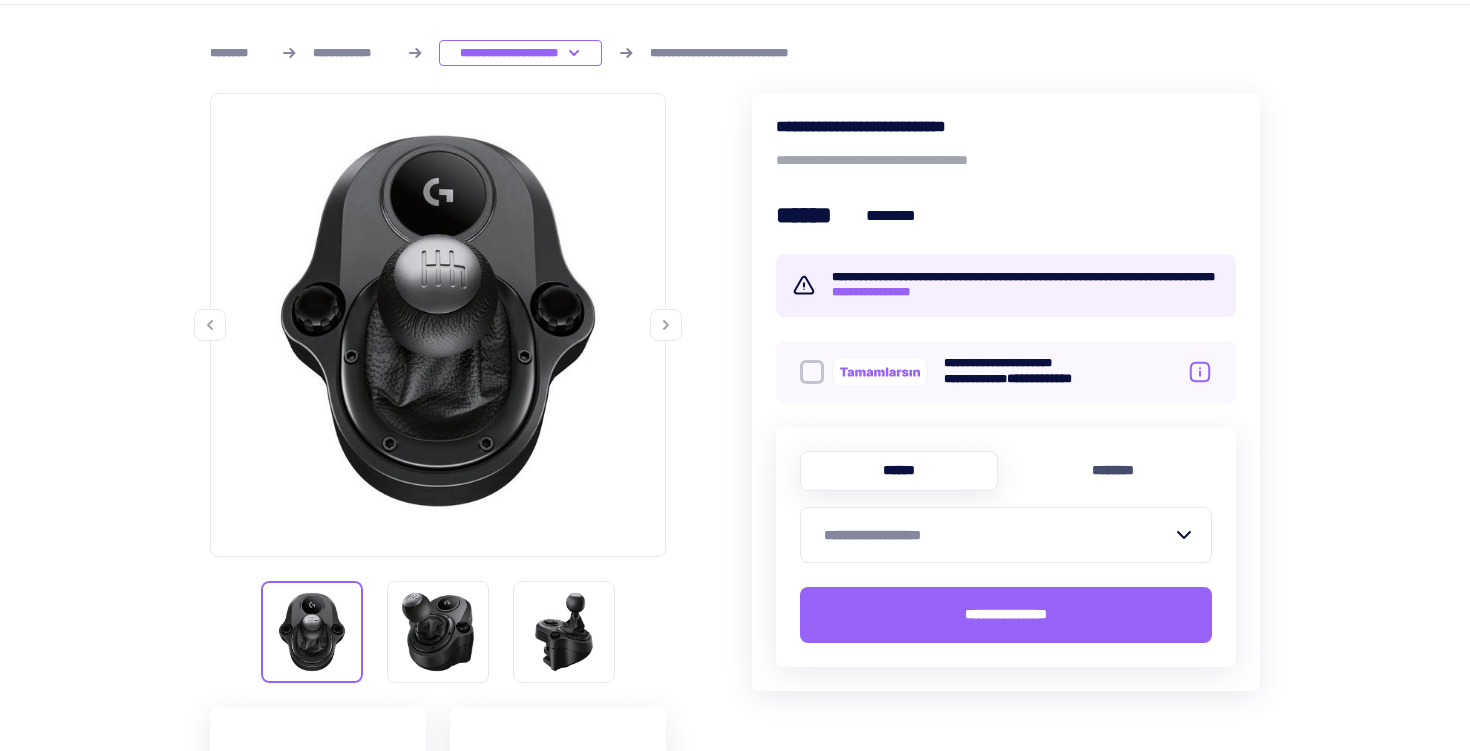 scroll, scrollTop: 231, scrollLeft: 0, axis: vertical 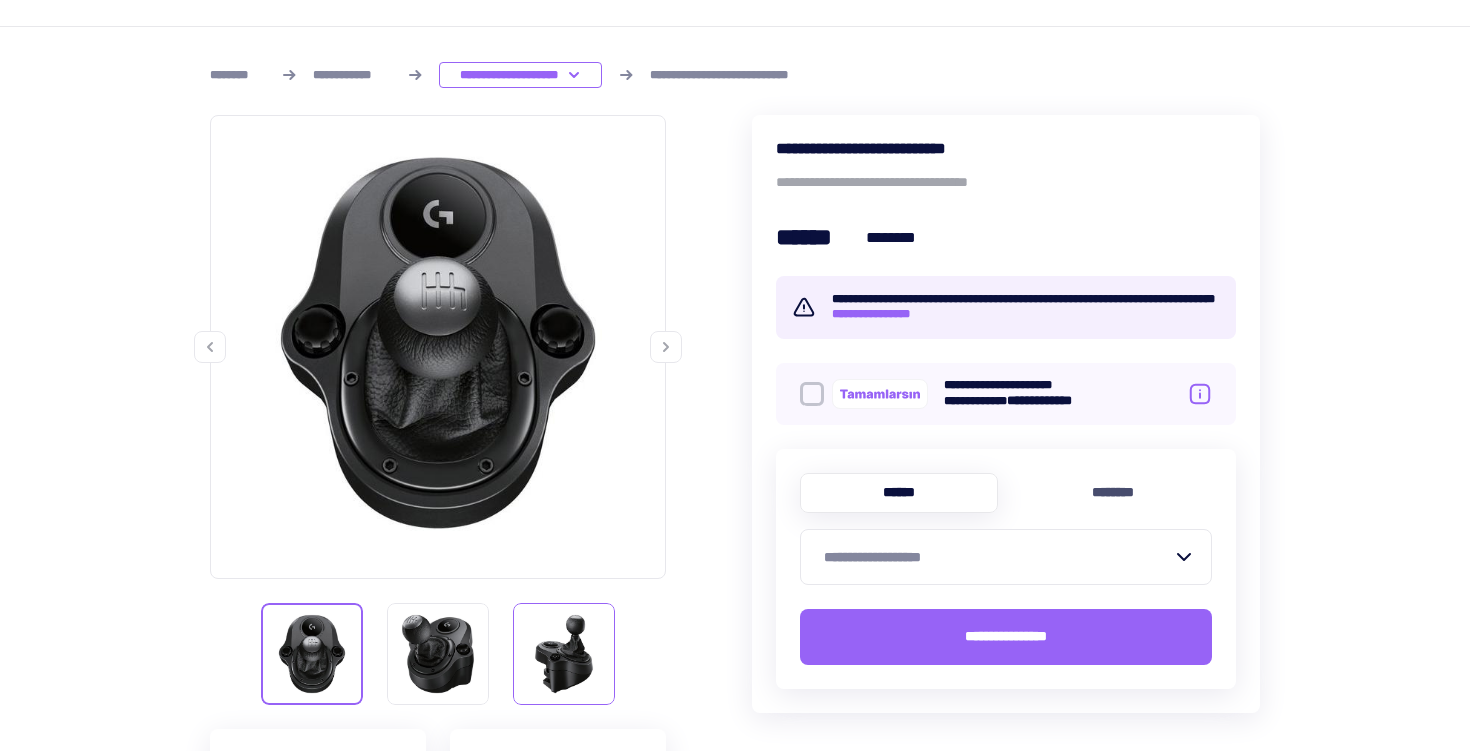 click at bounding box center [564, 654] 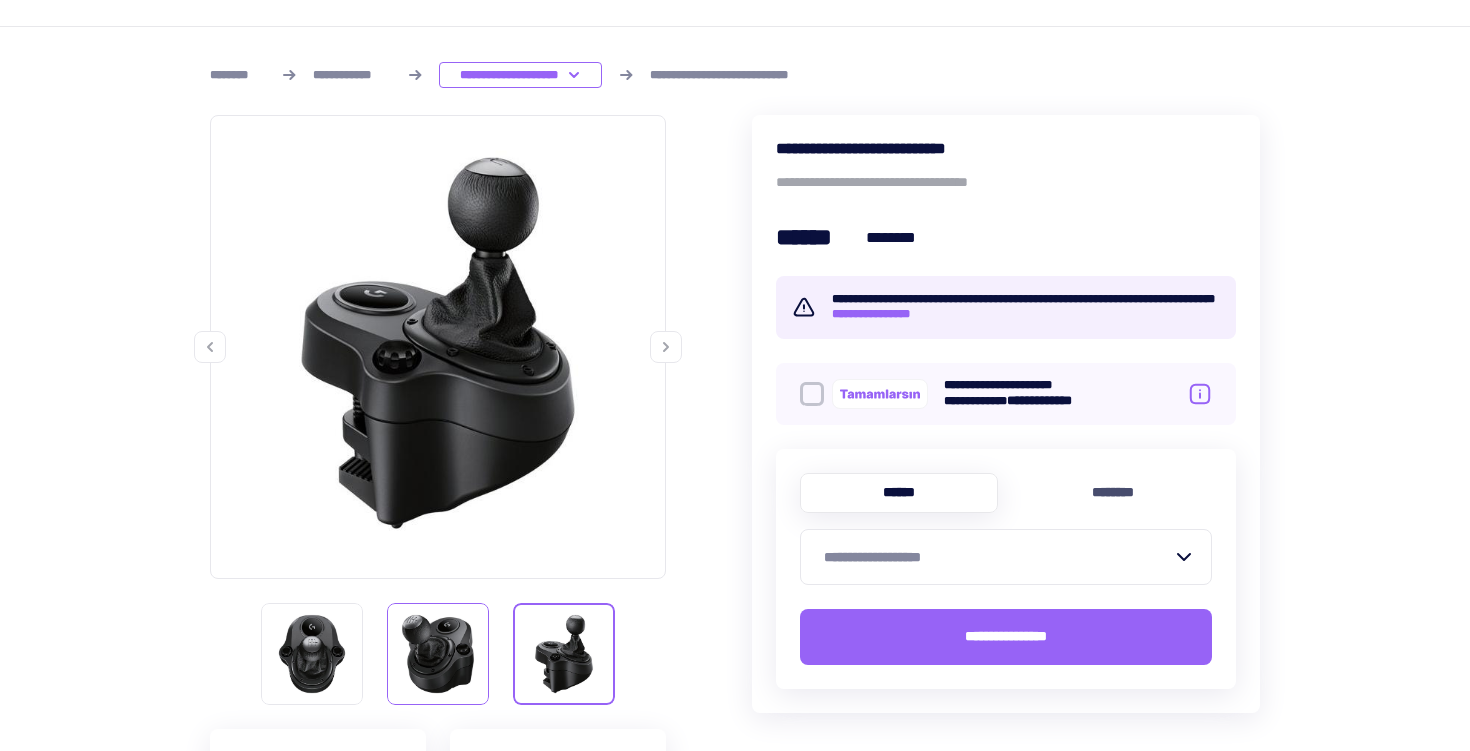 click at bounding box center [438, 654] 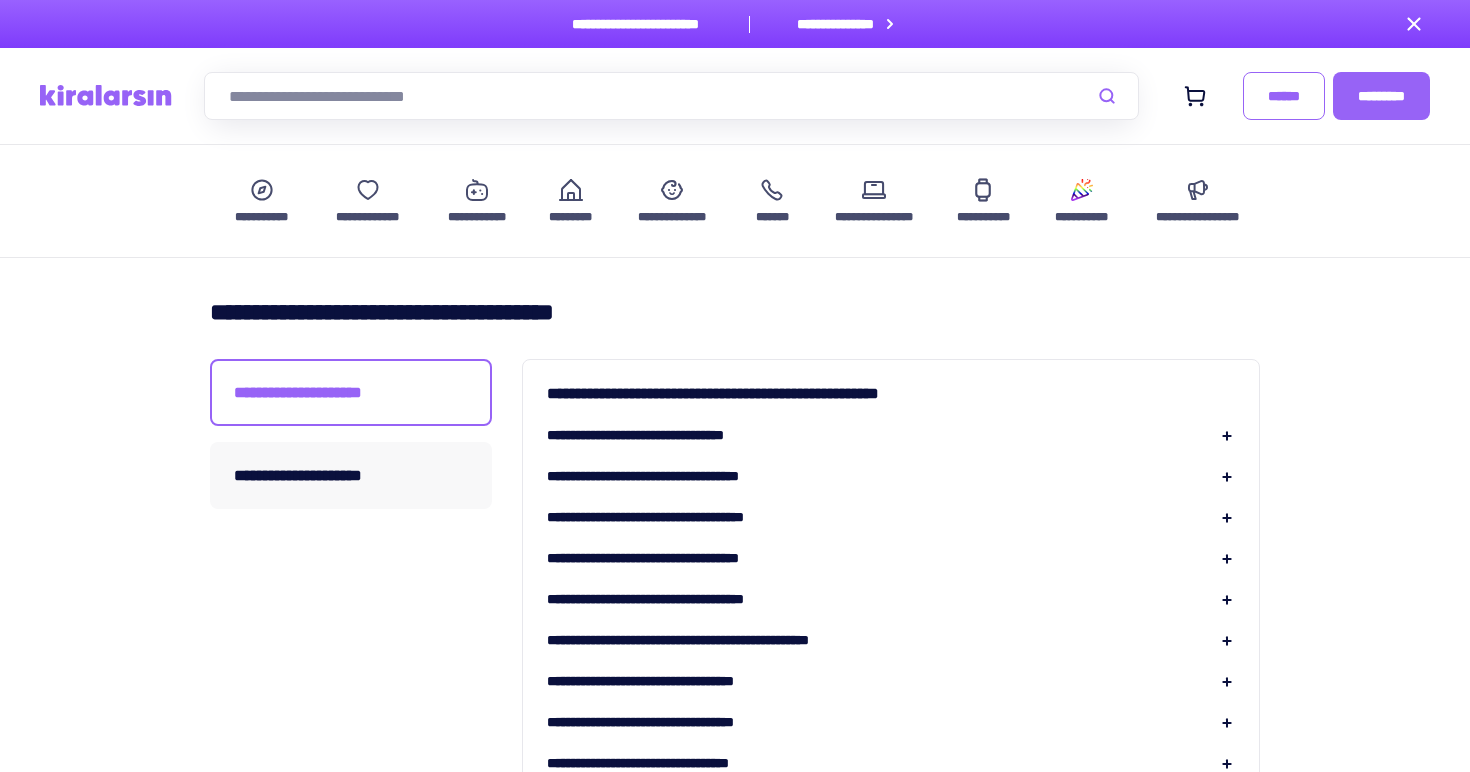 scroll, scrollTop: 0, scrollLeft: 0, axis: both 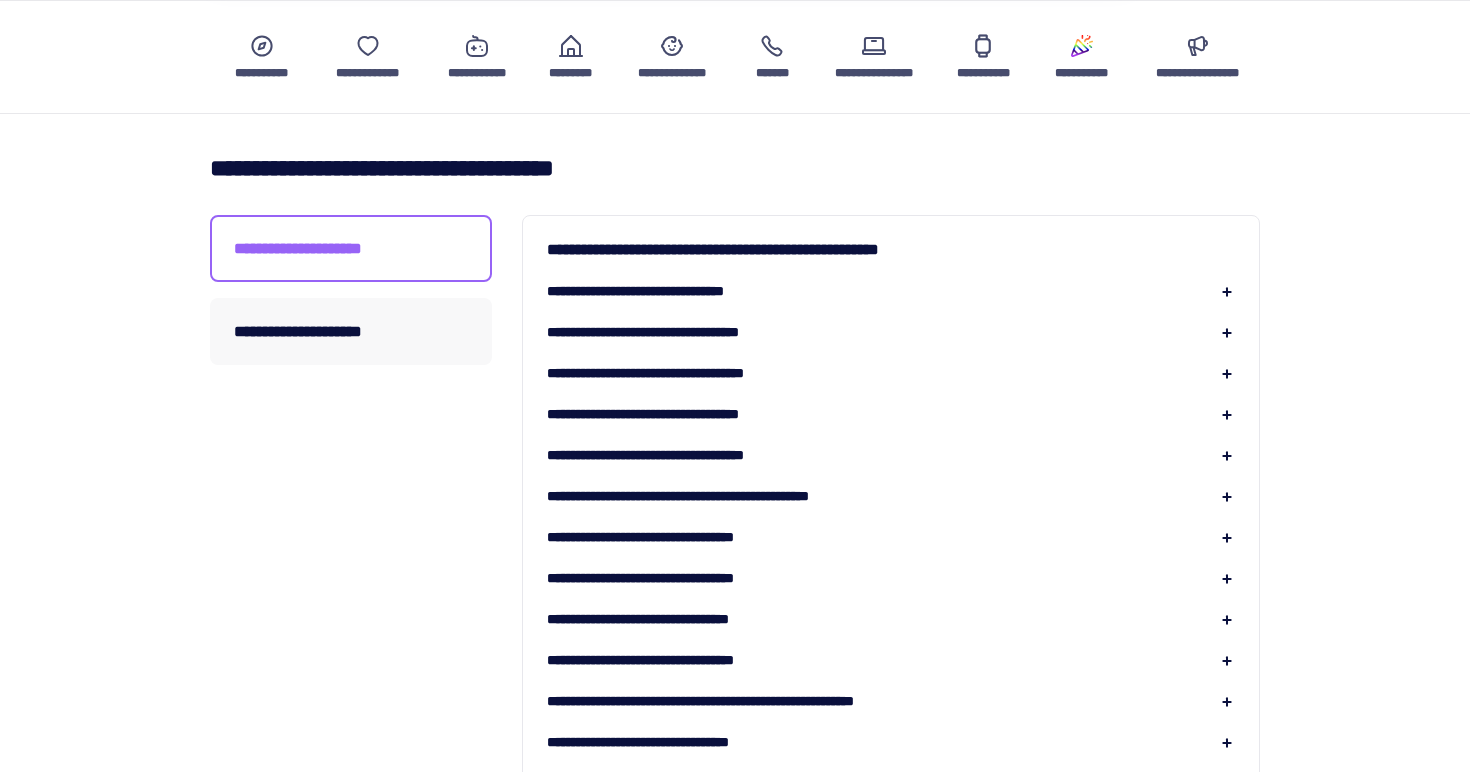 click on "**********" at bounding box center (678, 414) 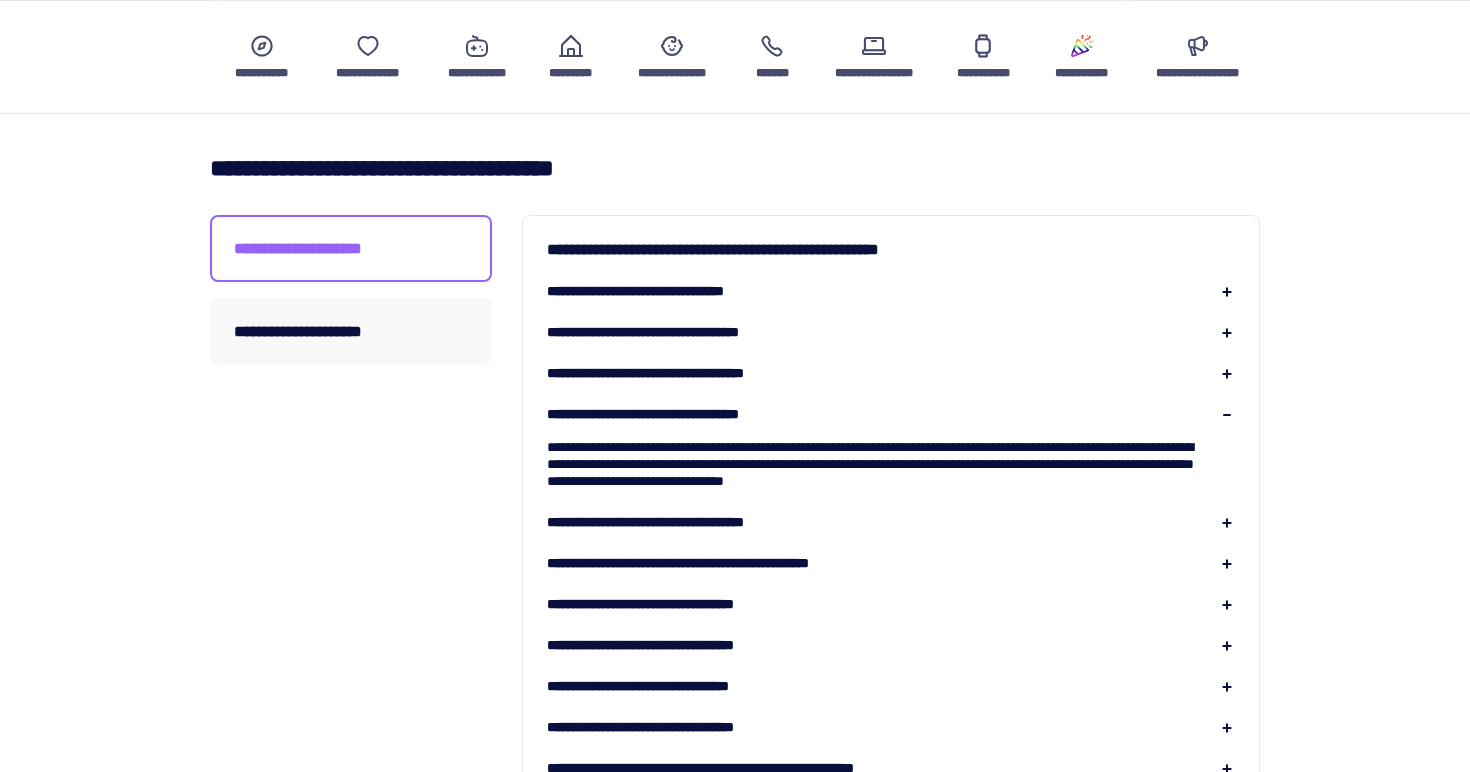 click on "**********" at bounding box center [678, 414] 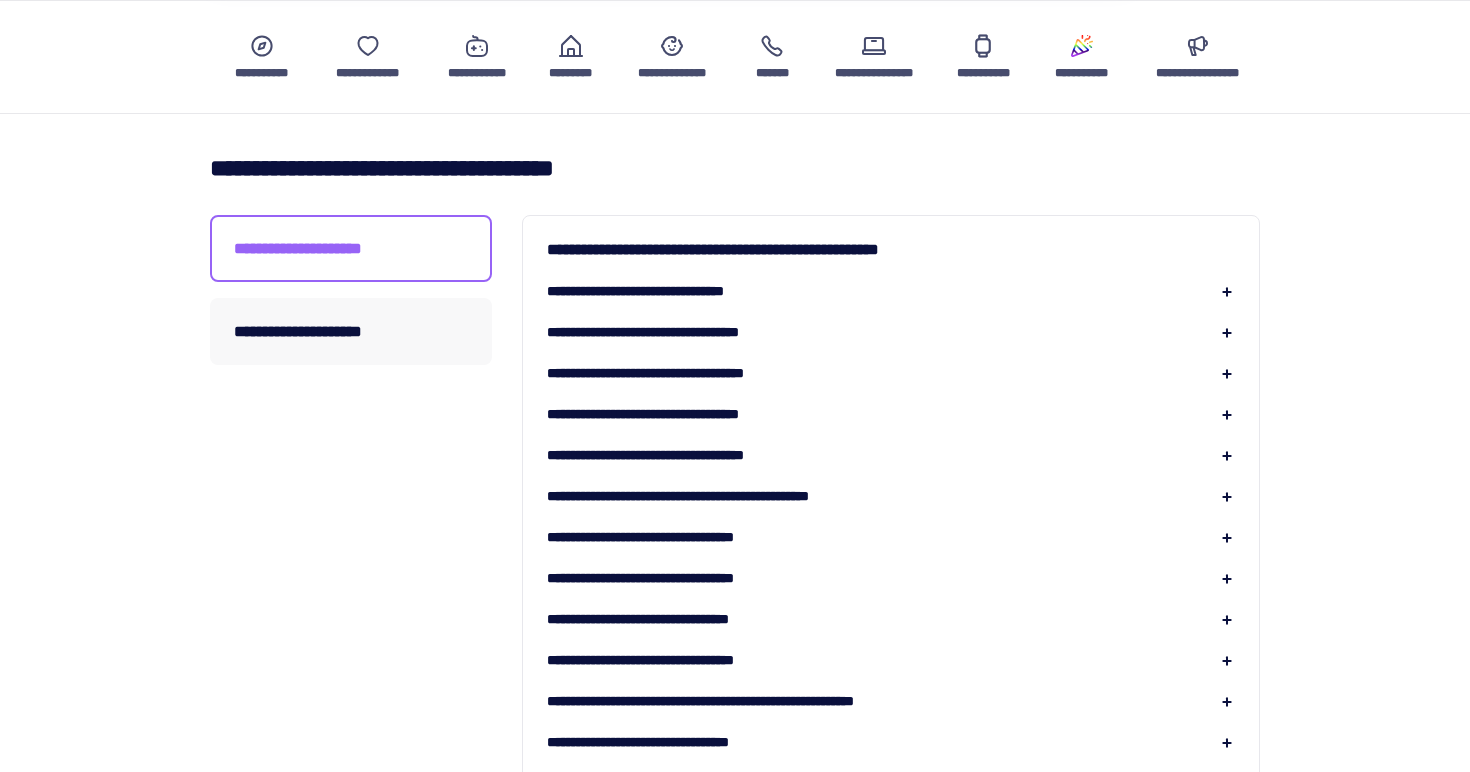 click on "**********" at bounding box center (891, 455) 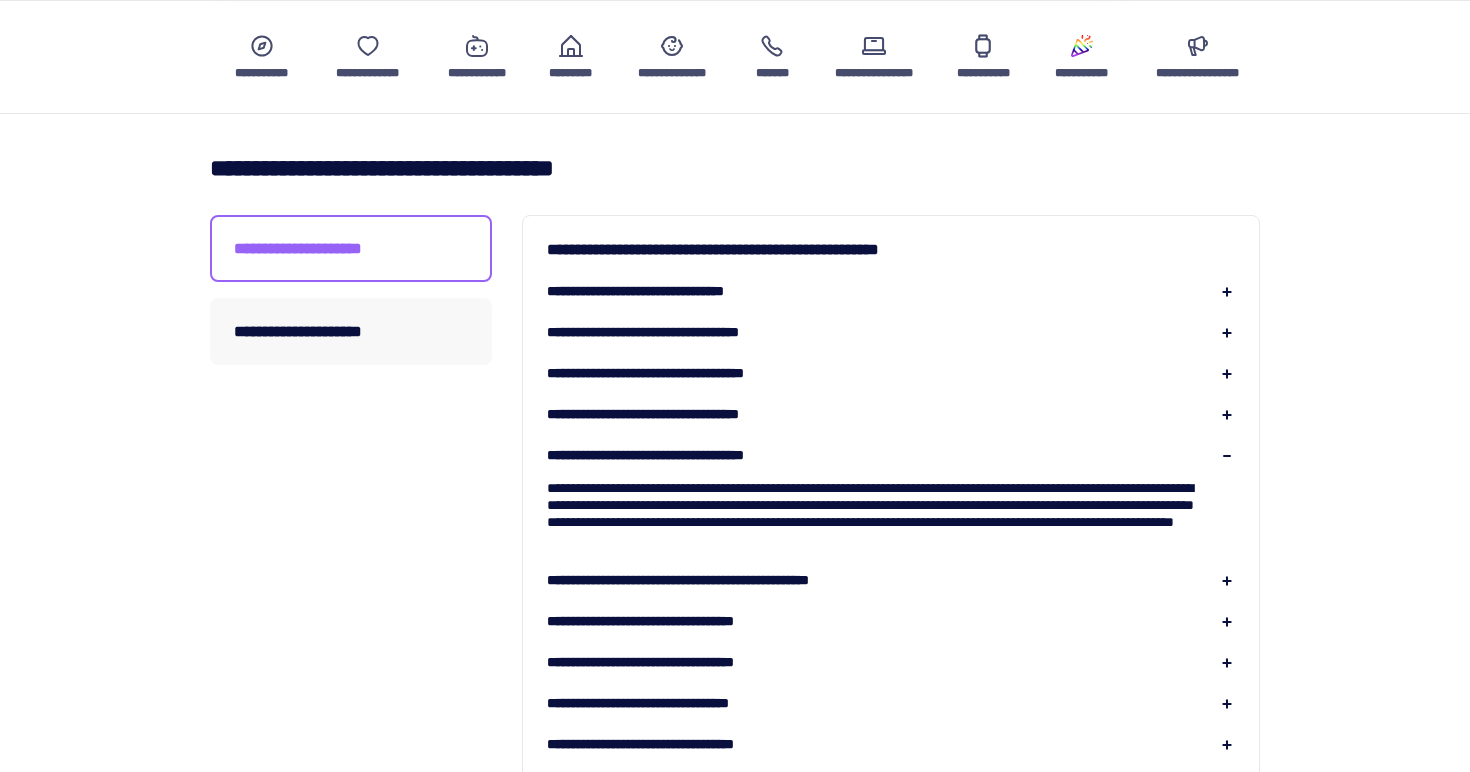 click on "**********" at bounding box center [676, 455] 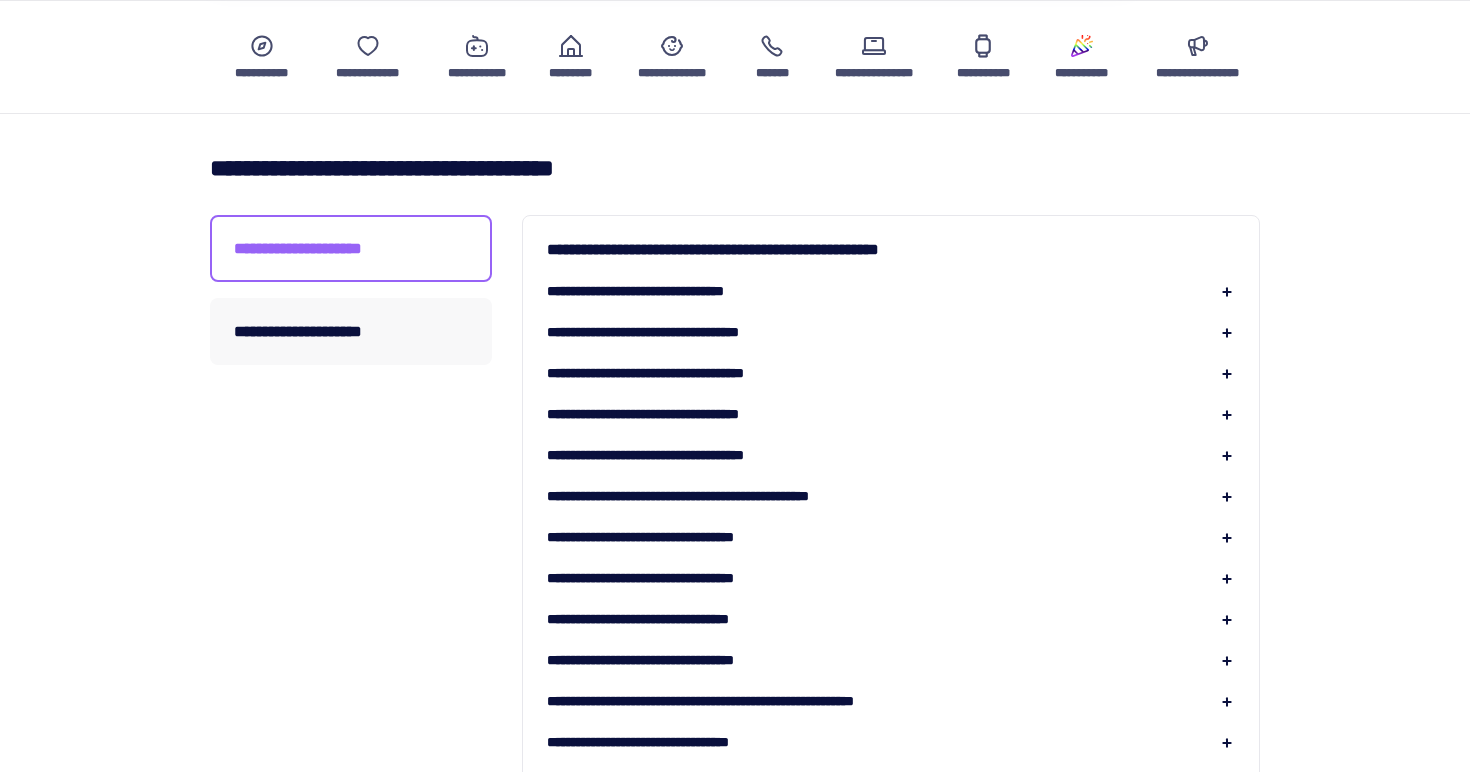 click on "**********" at bounding box center [891, 496] 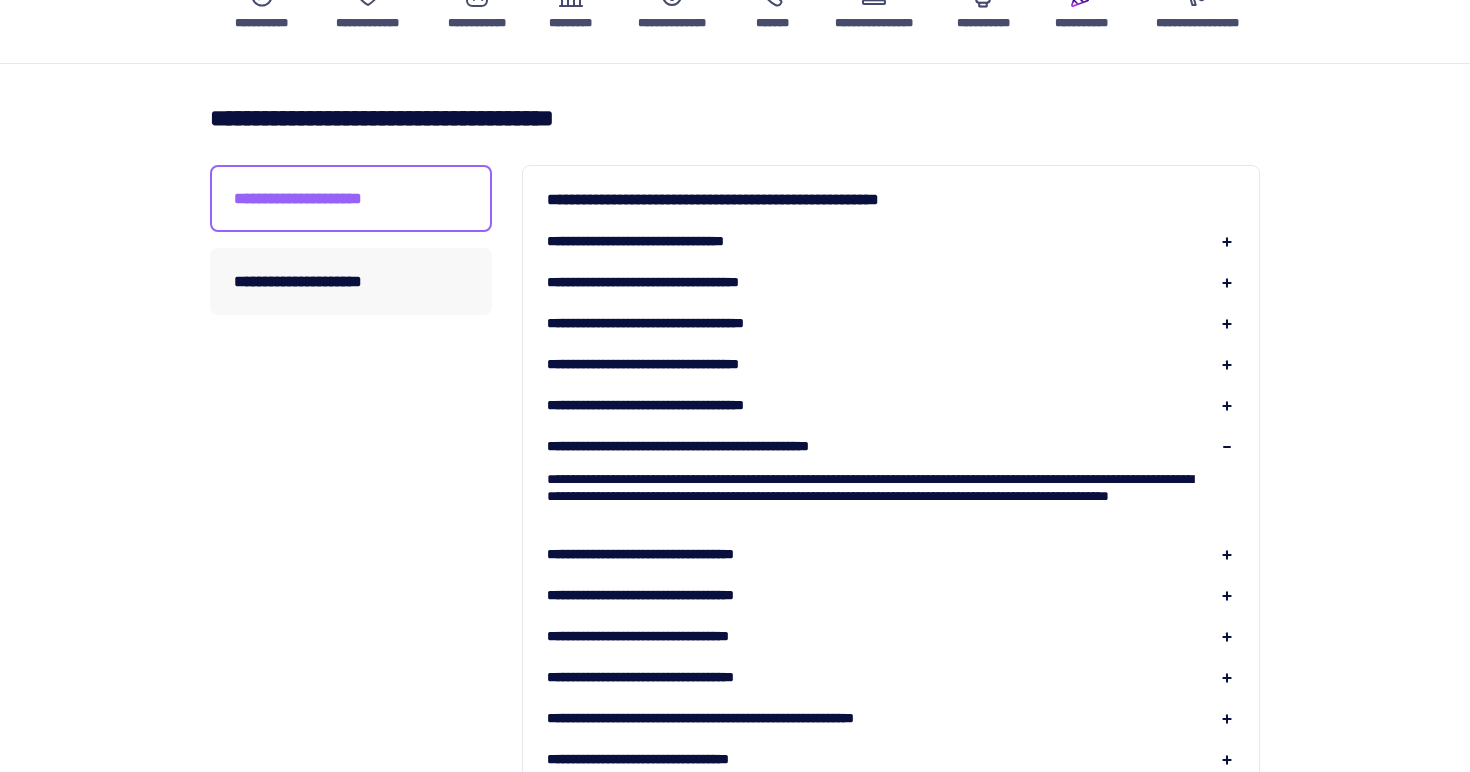 scroll, scrollTop: 340, scrollLeft: 0, axis: vertical 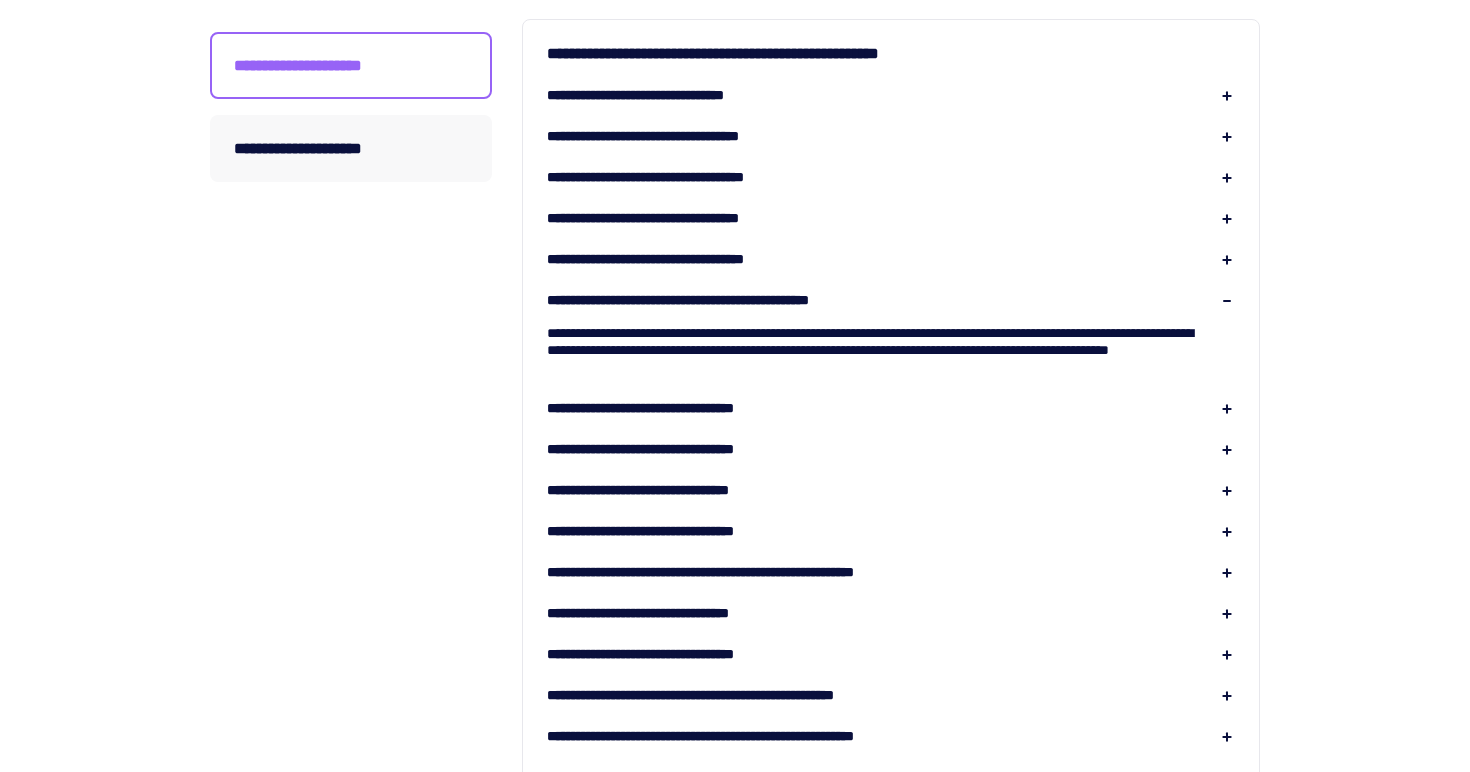 click on "**********" at bounding box center [673, 408] 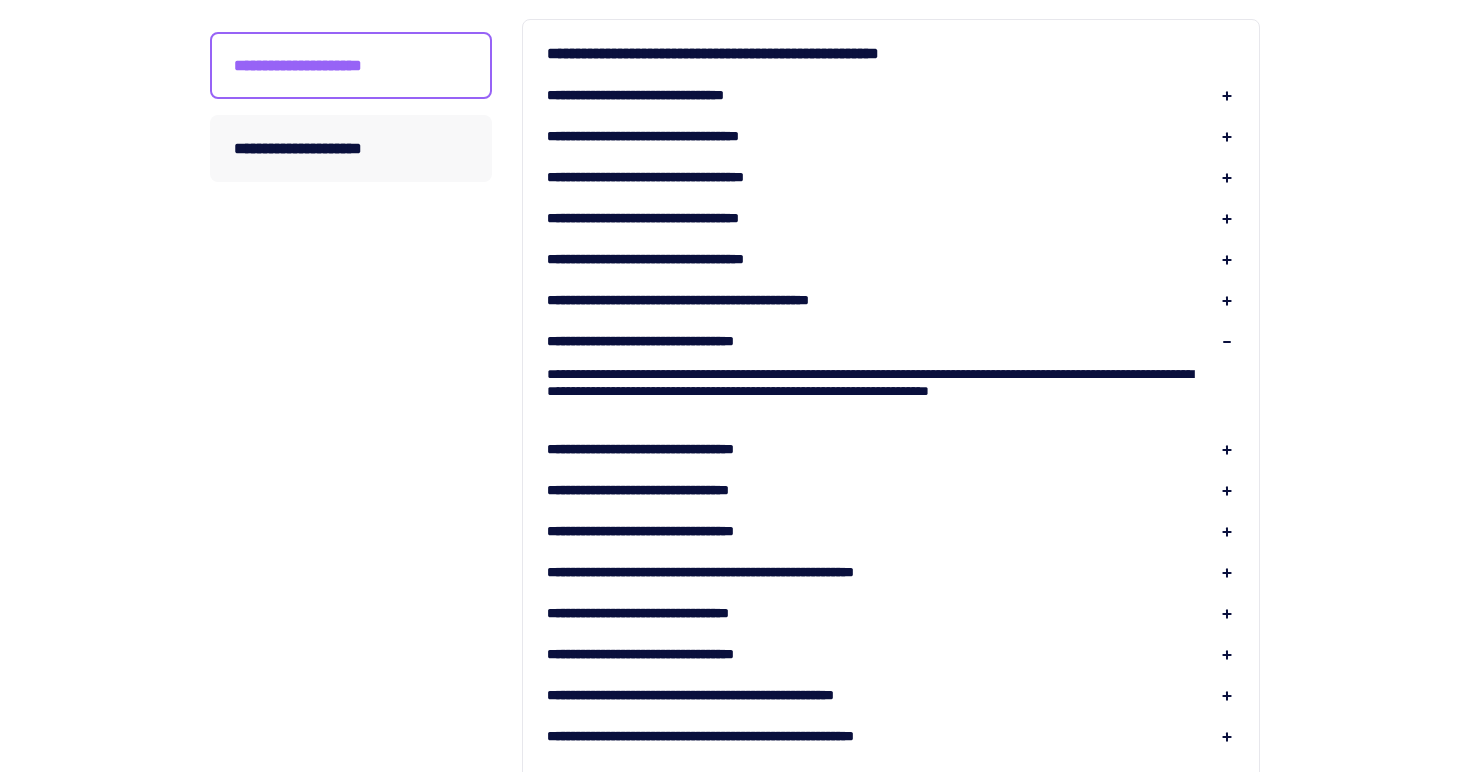 click on "**********" at bounding box center (673, 341) 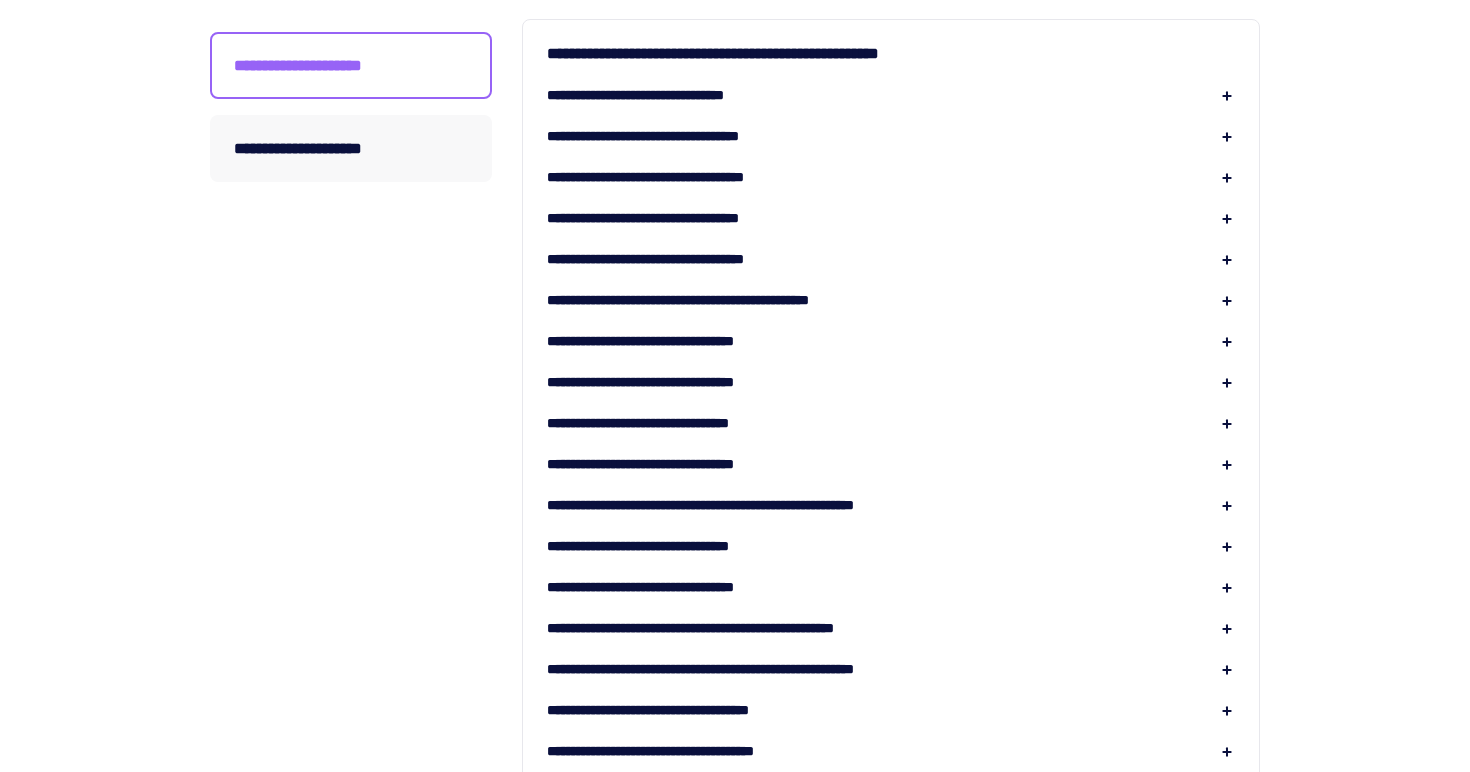 click on "**********" at bounding box center [679, 382] 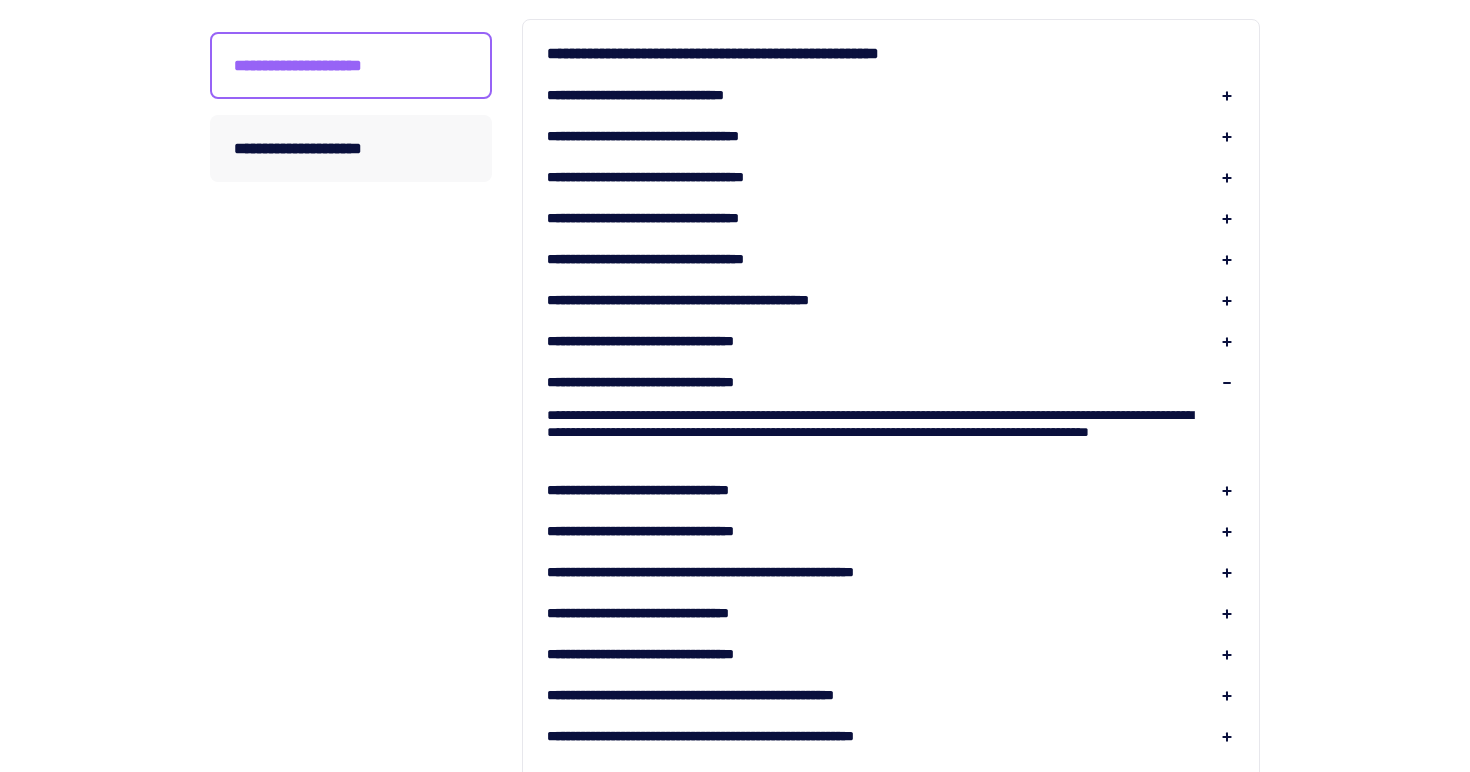 click on "**********" at bounding box center [679, 382] 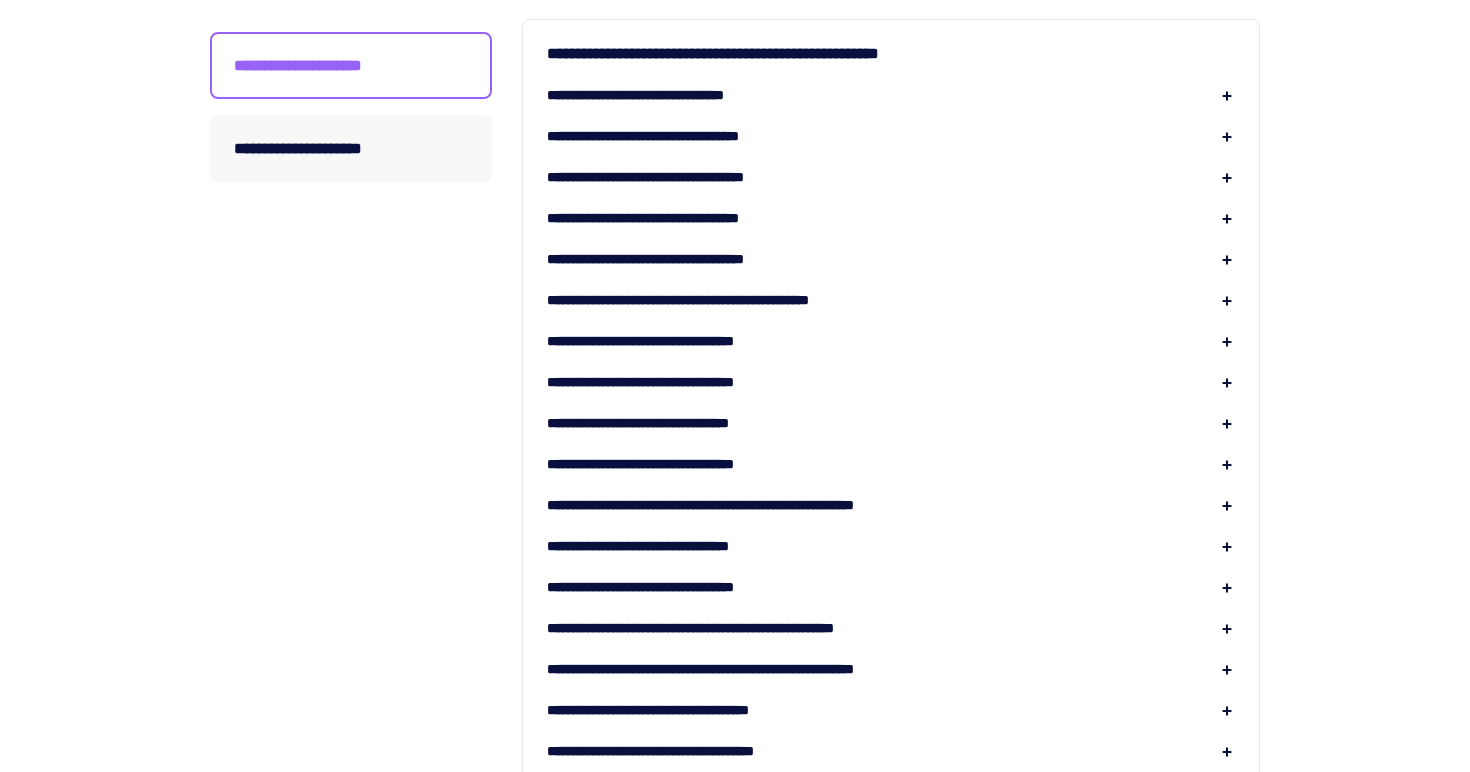 click on "**********" at bounding box center (891, 423) 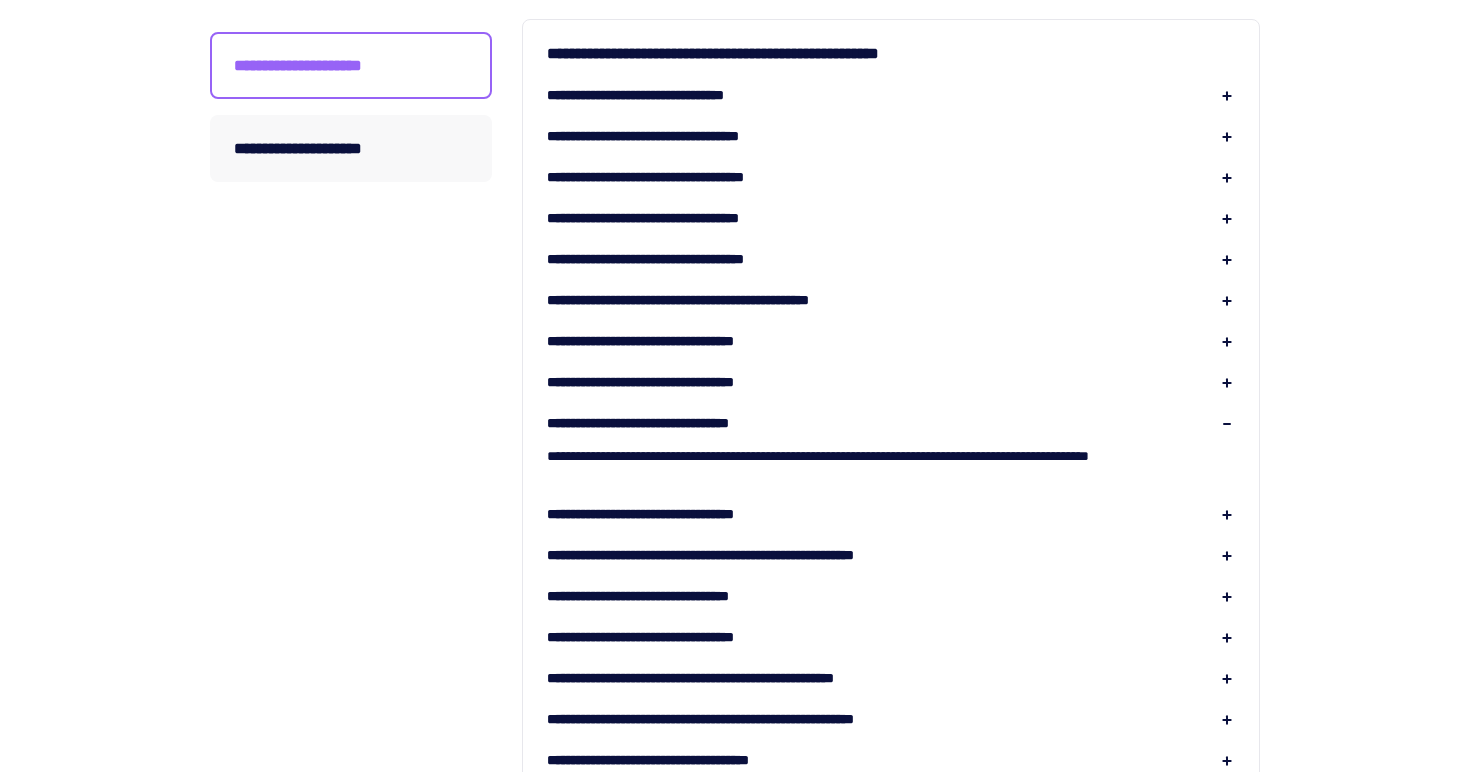 click on "**********" at bounding box center [891, 423] 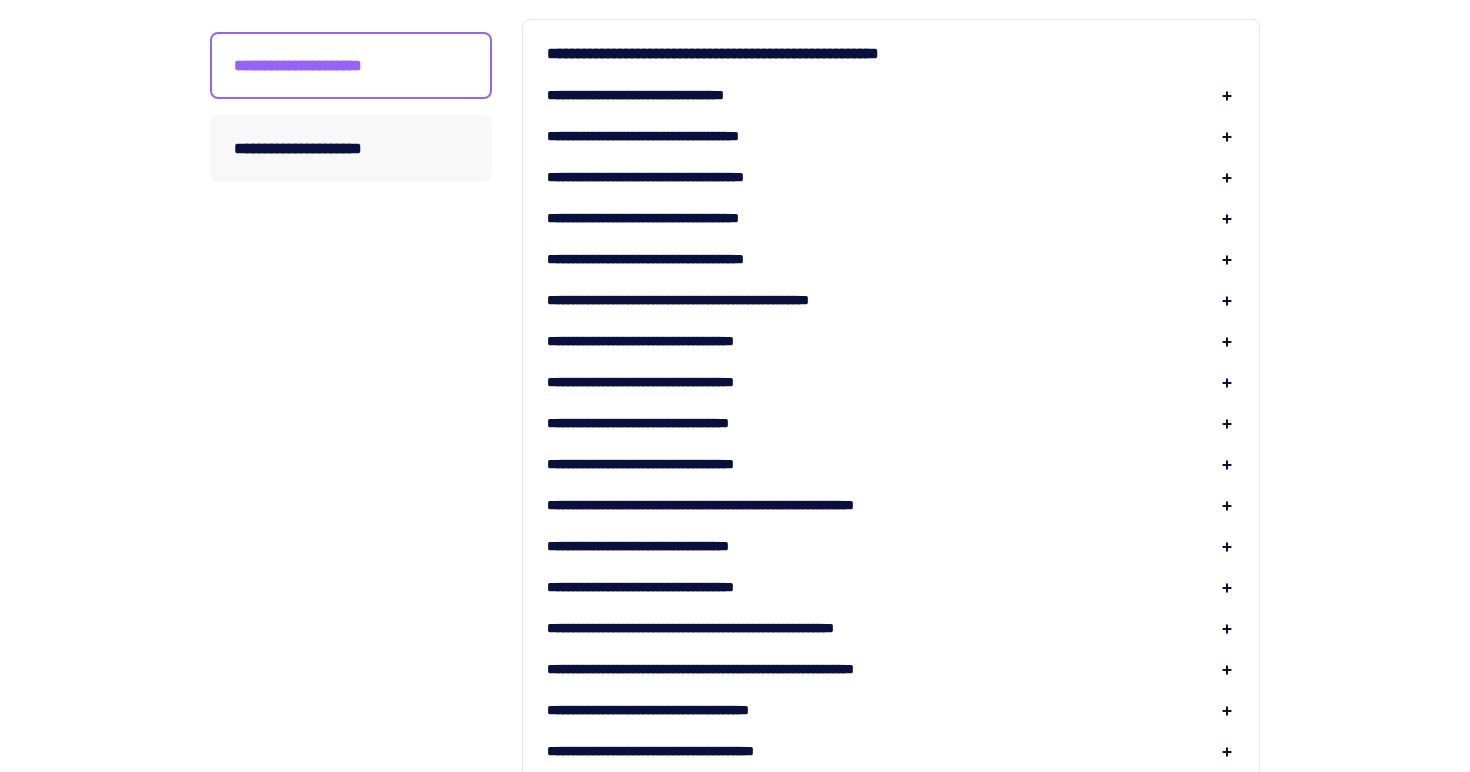 click on "**********" at bounding box center [891, 833] 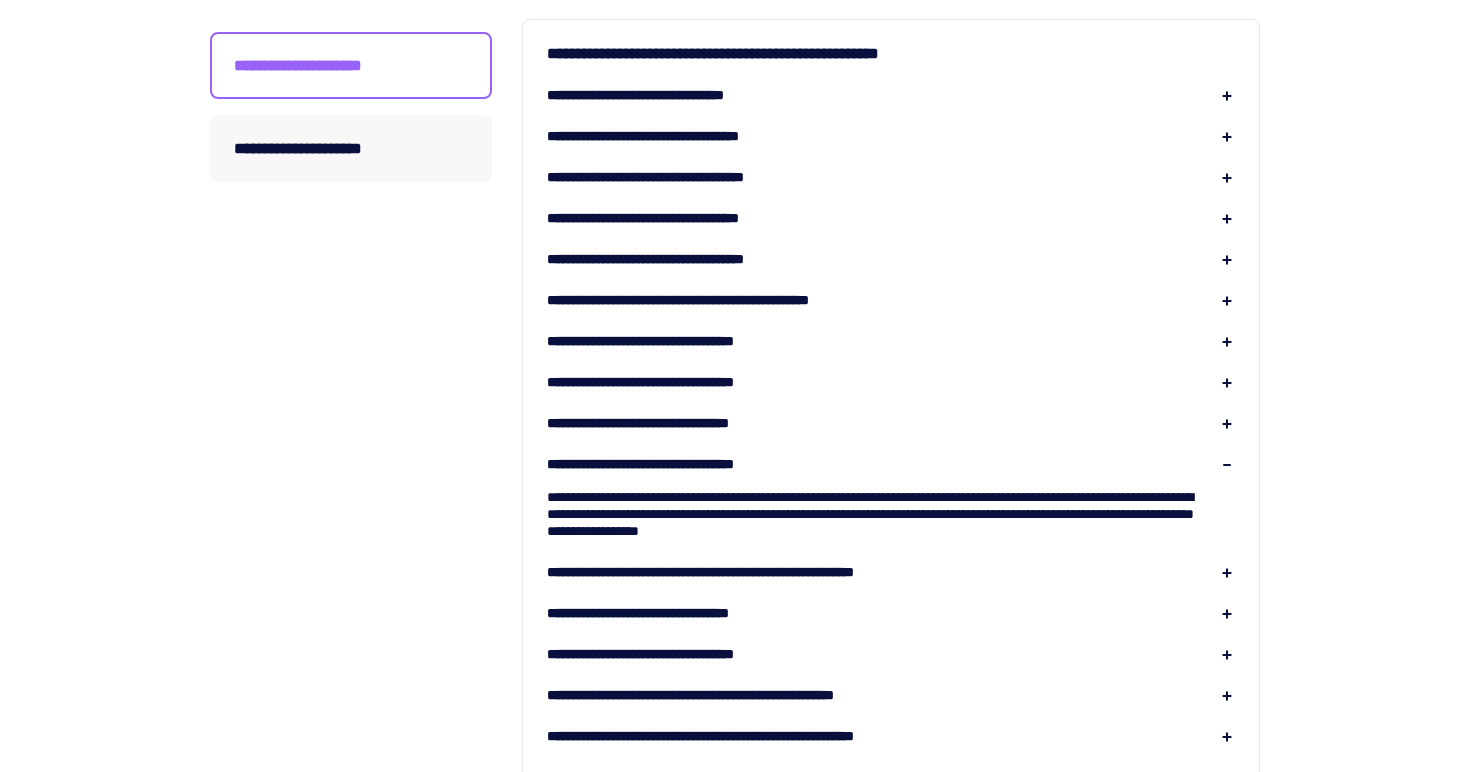 click on "**********" at bounding box center (891, 464) 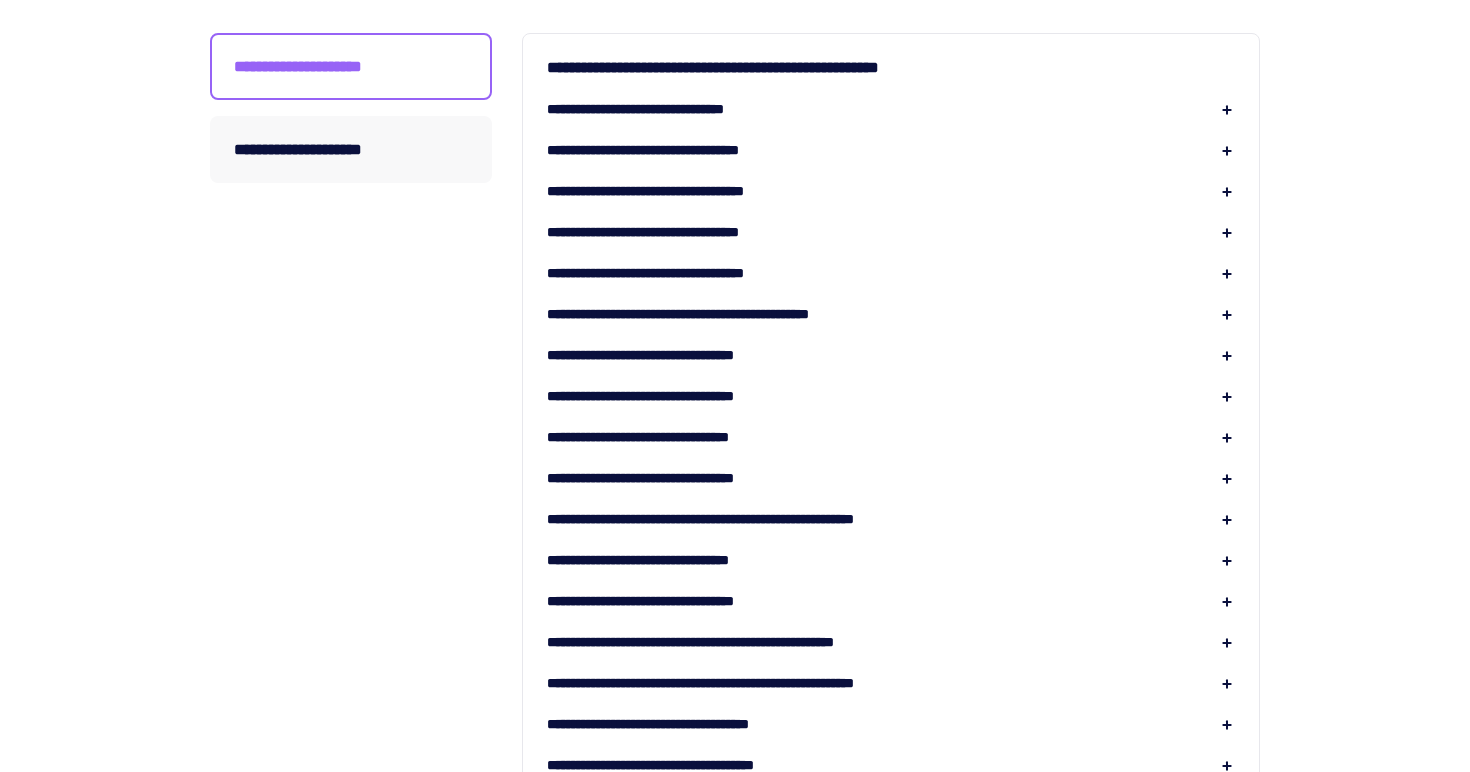 scroll, scrollTop: 325, scrollLeft: 0, axis: vertical 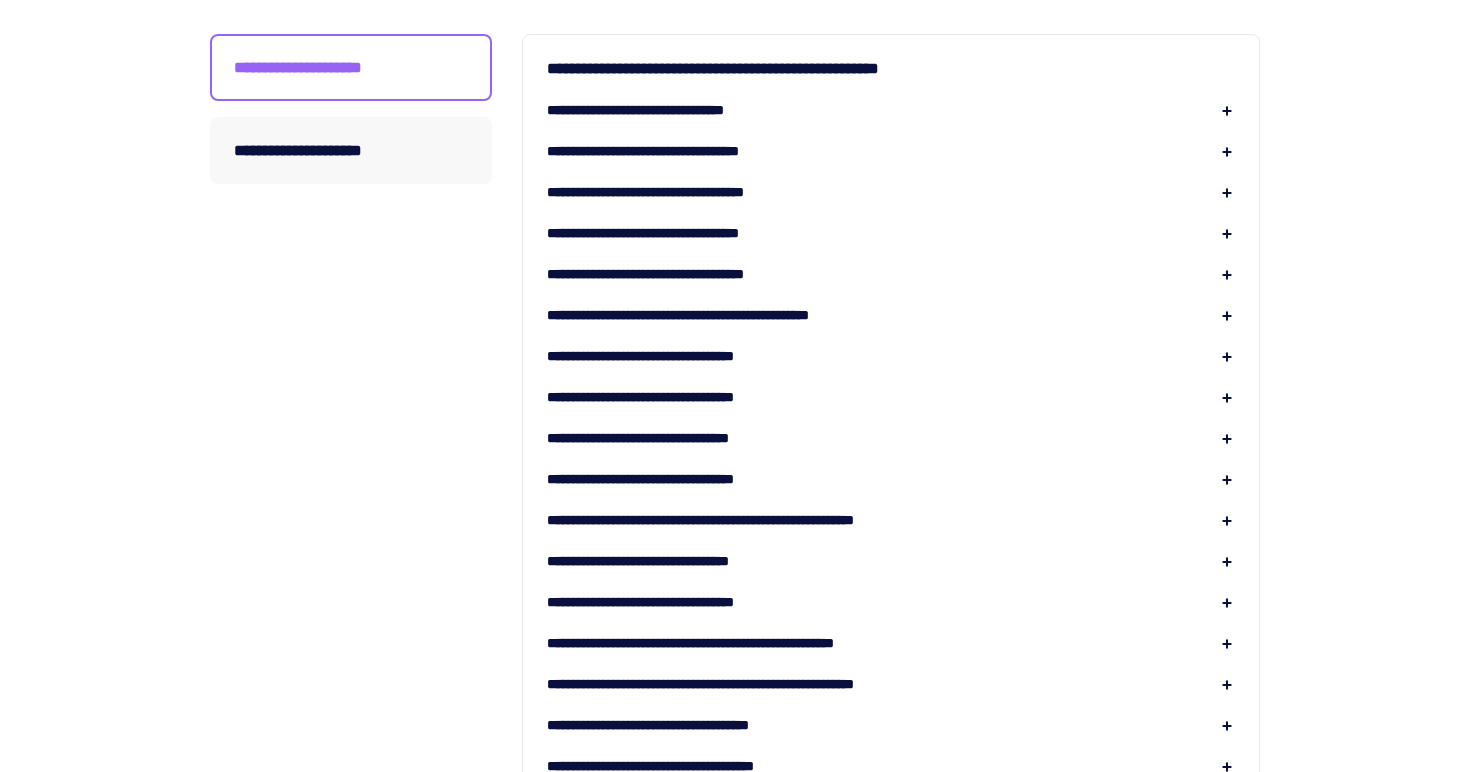 click on "**********" at bounding box center (891, 848) 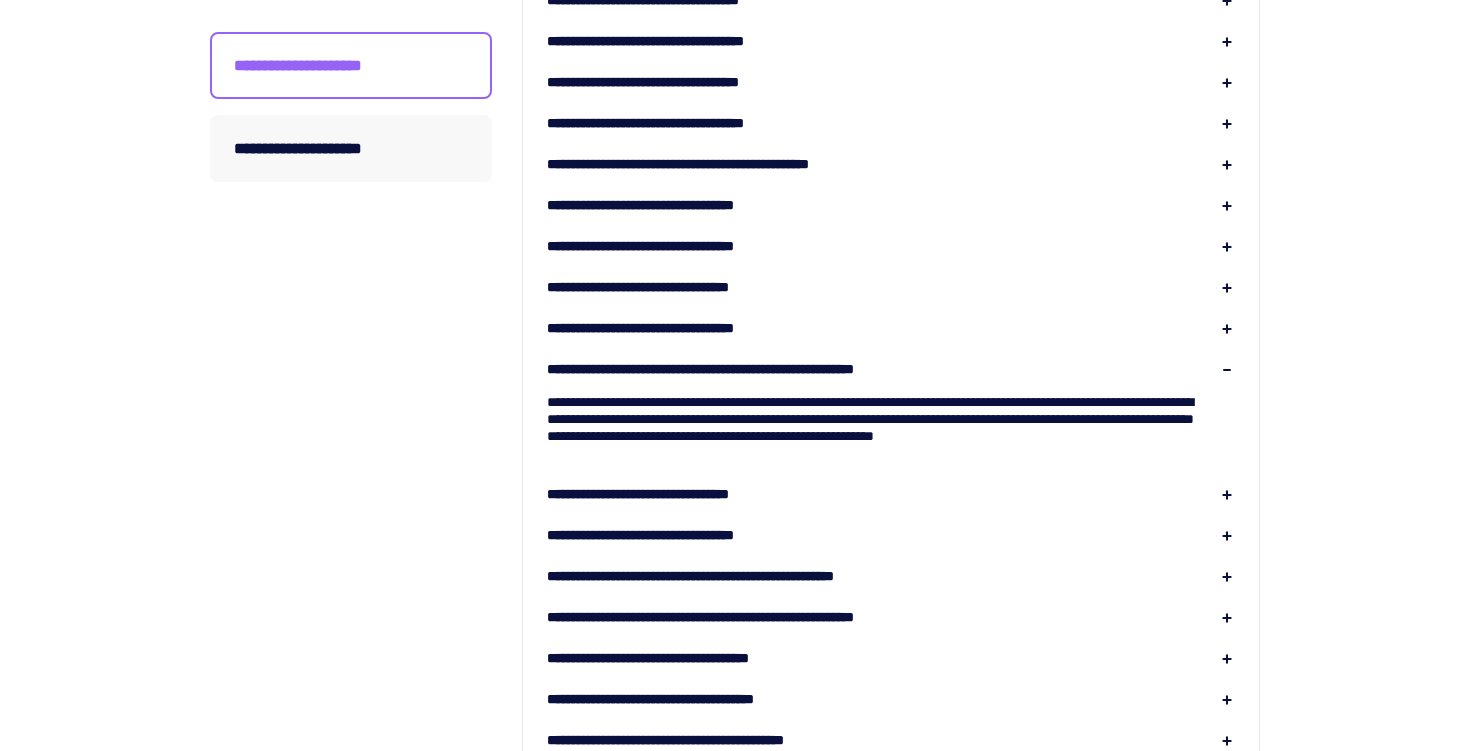 scroll, scrollTop: 471, scrollLeft: 0, axis: vertical 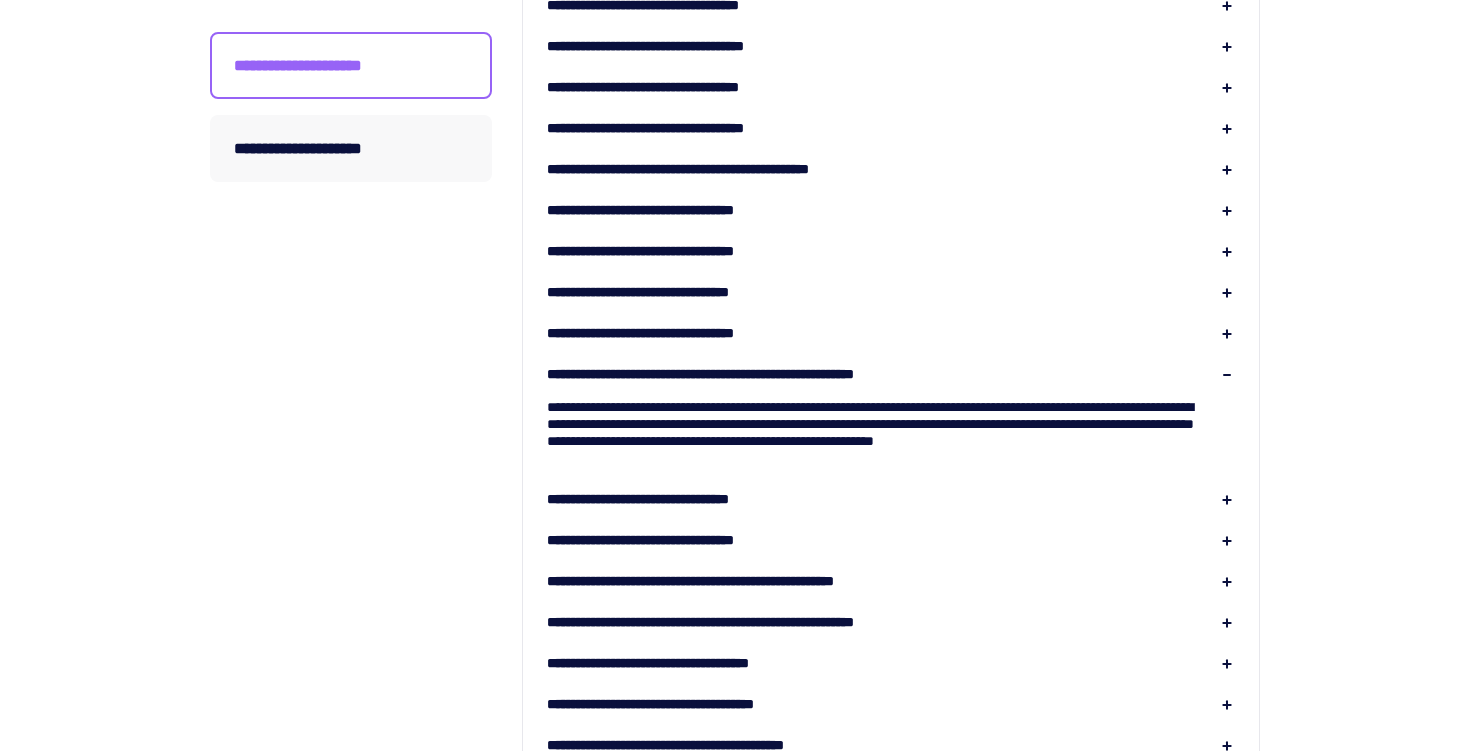 click on "**********" at bounding box center (752, 374) 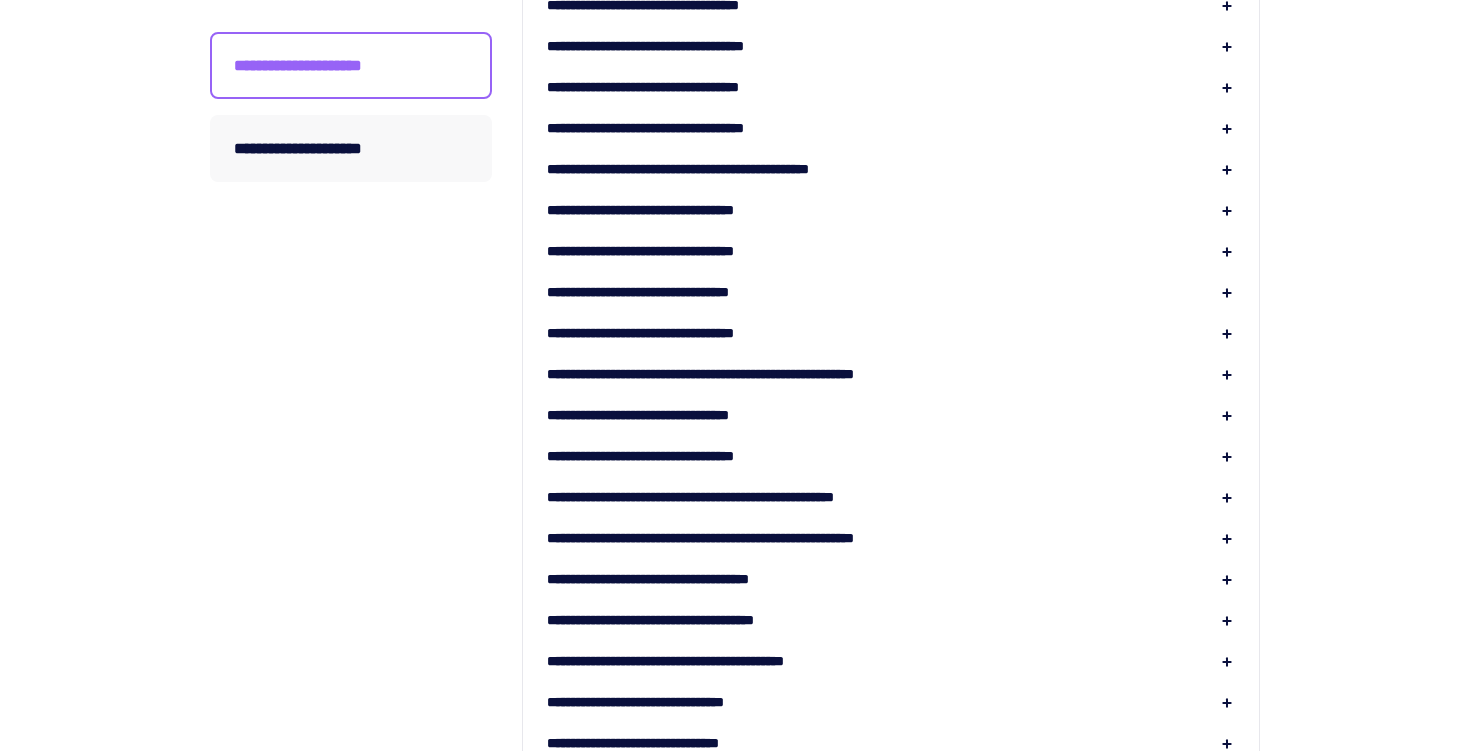 click on "**********" at bounding box center [672, 415] 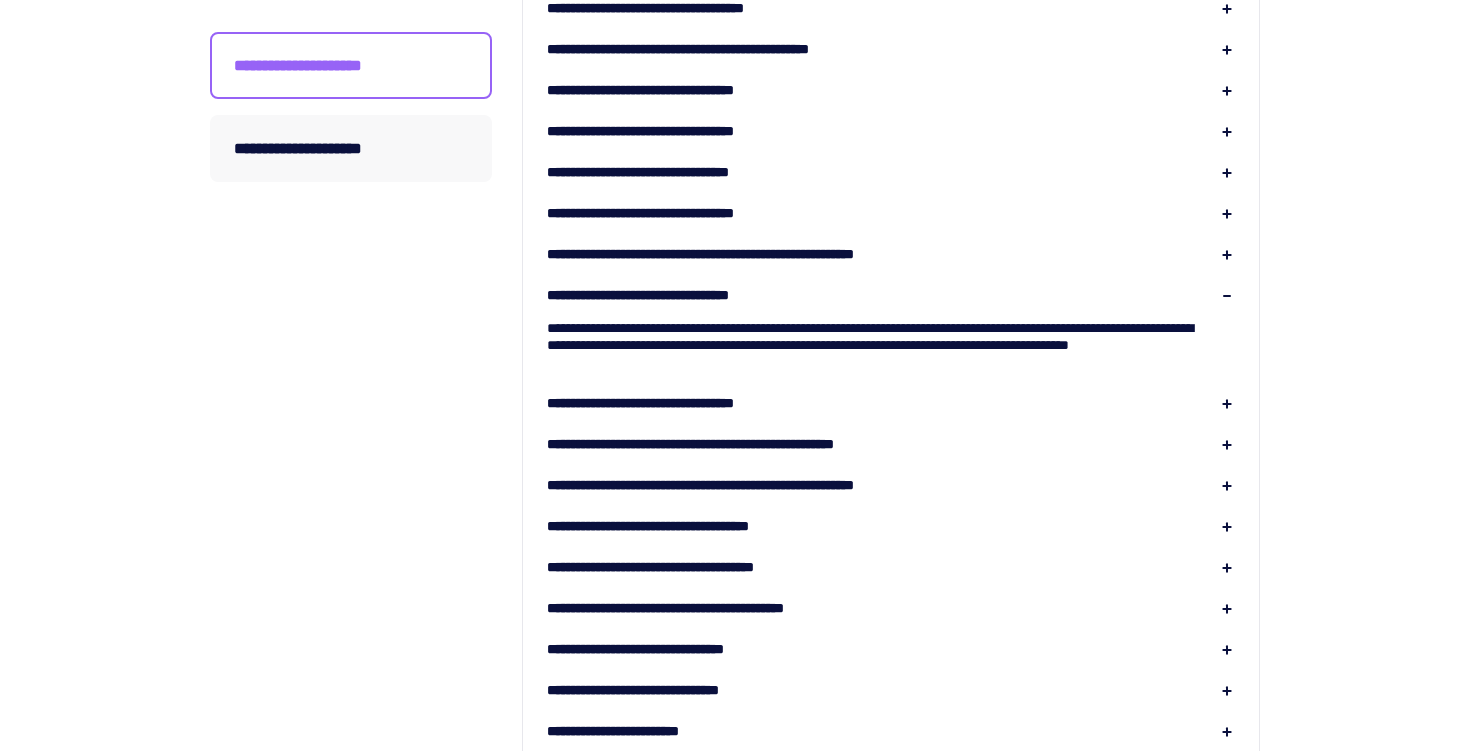 scroll, scrollTop: 631, scrollLeft: 0, axis: vertical 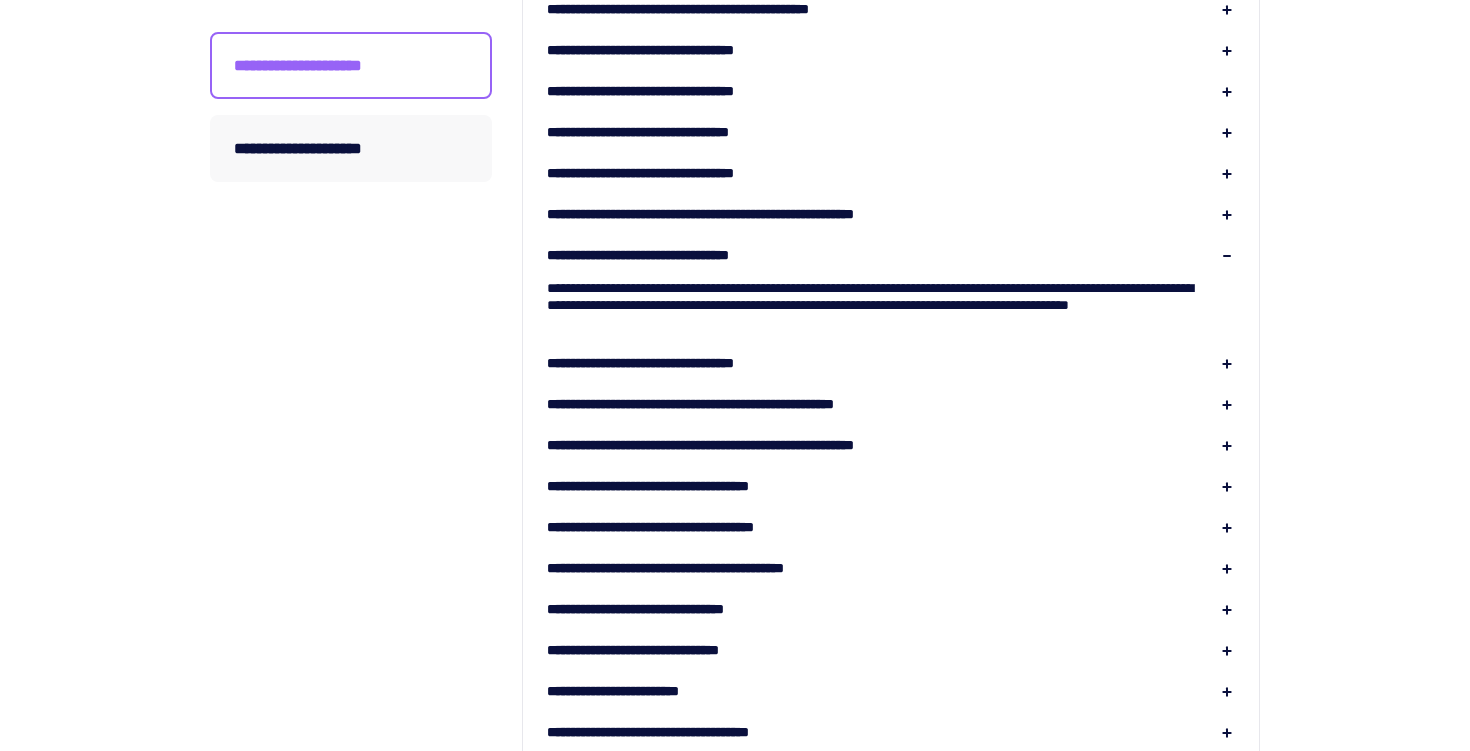 click on "**********" at bounding box center [673, 363] 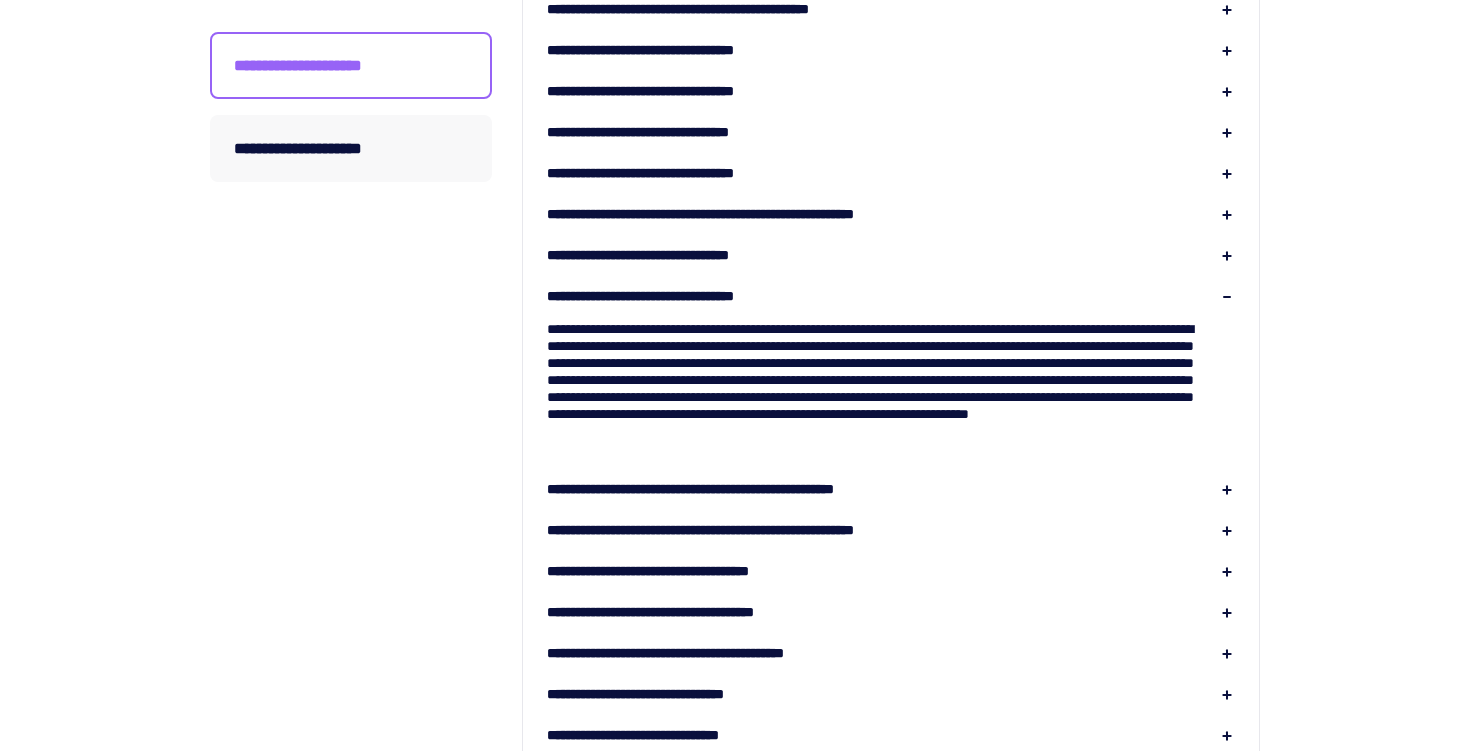 click on "**********" at bounding box center (673, 296) 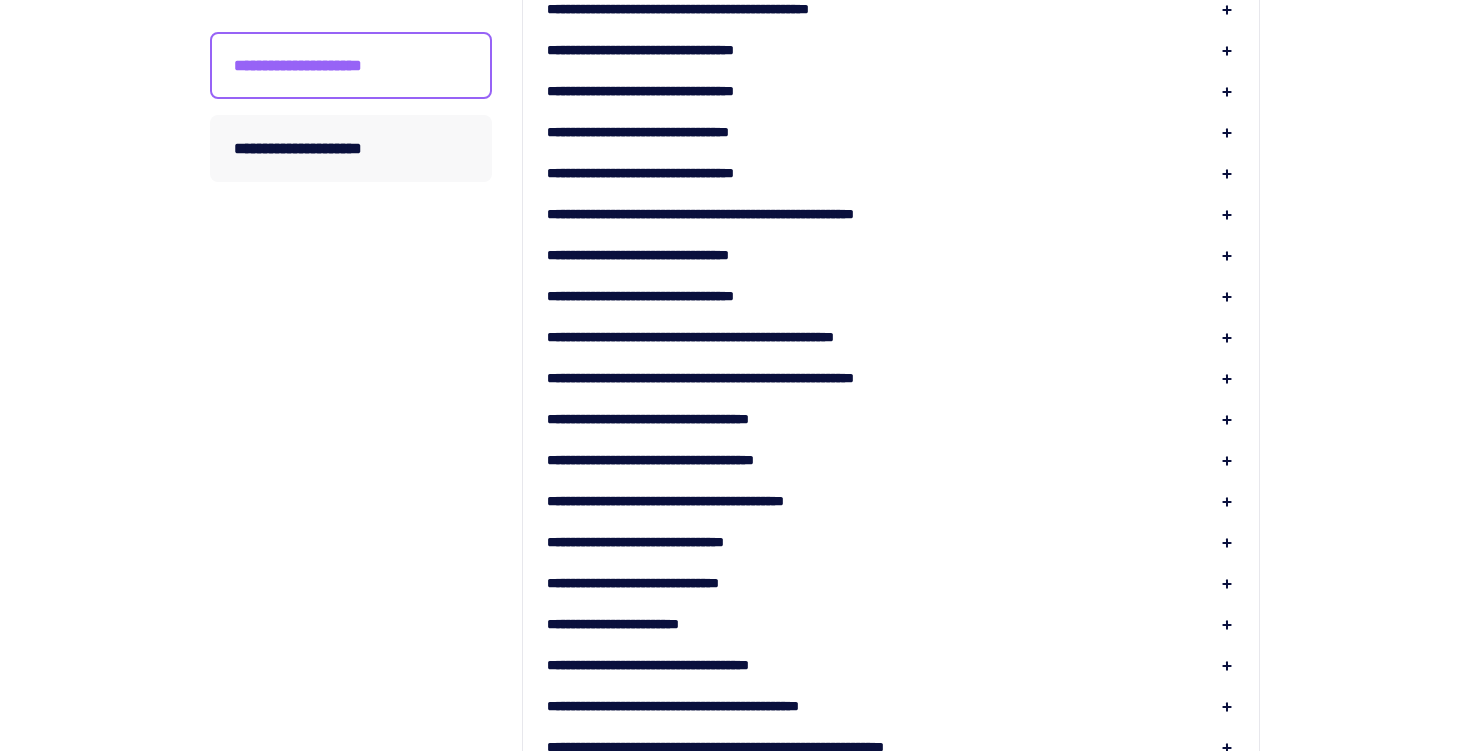 click on "**********" at bounding box center (891, 542) 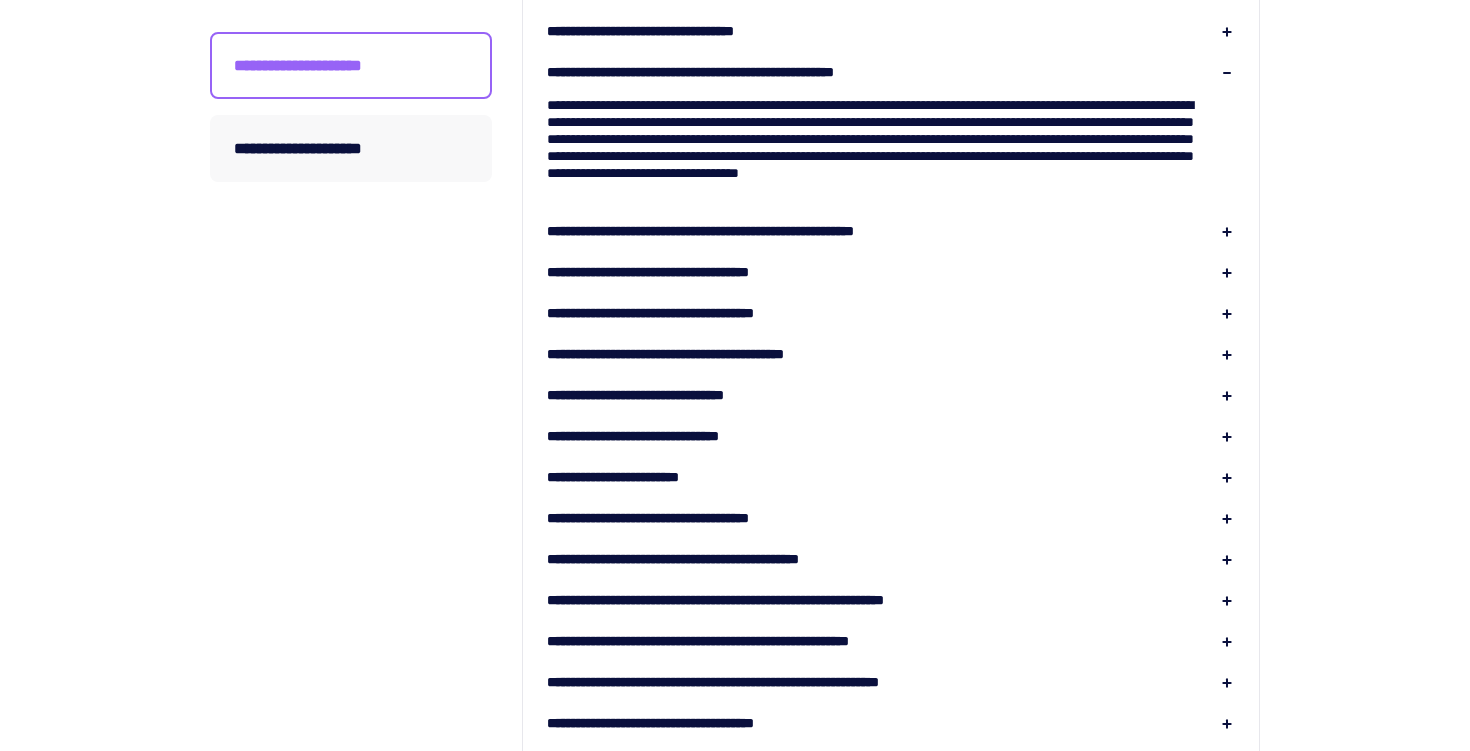 scroll, scrollTop: 897, scrollLeft: 0, axis: vertical 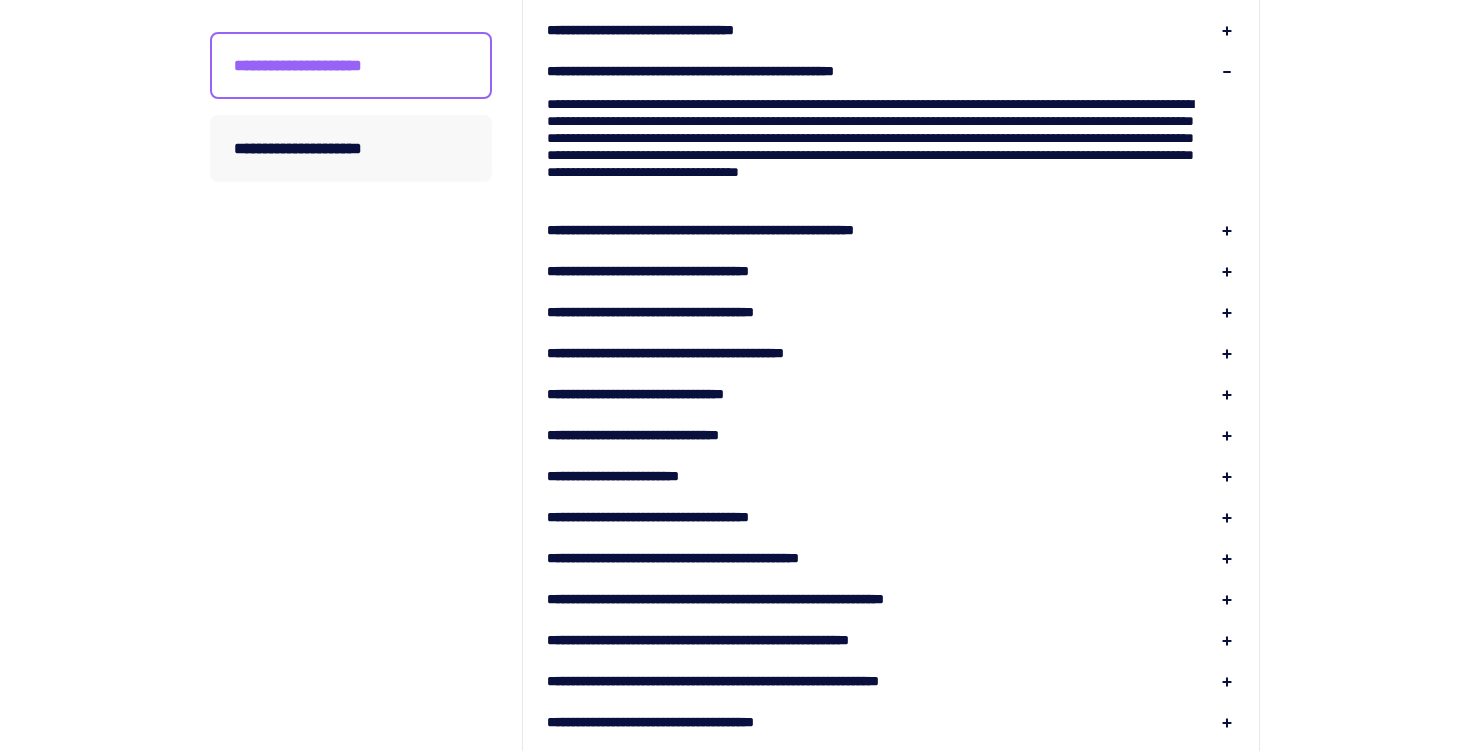click on "**********" at bounding box center (672, 435) 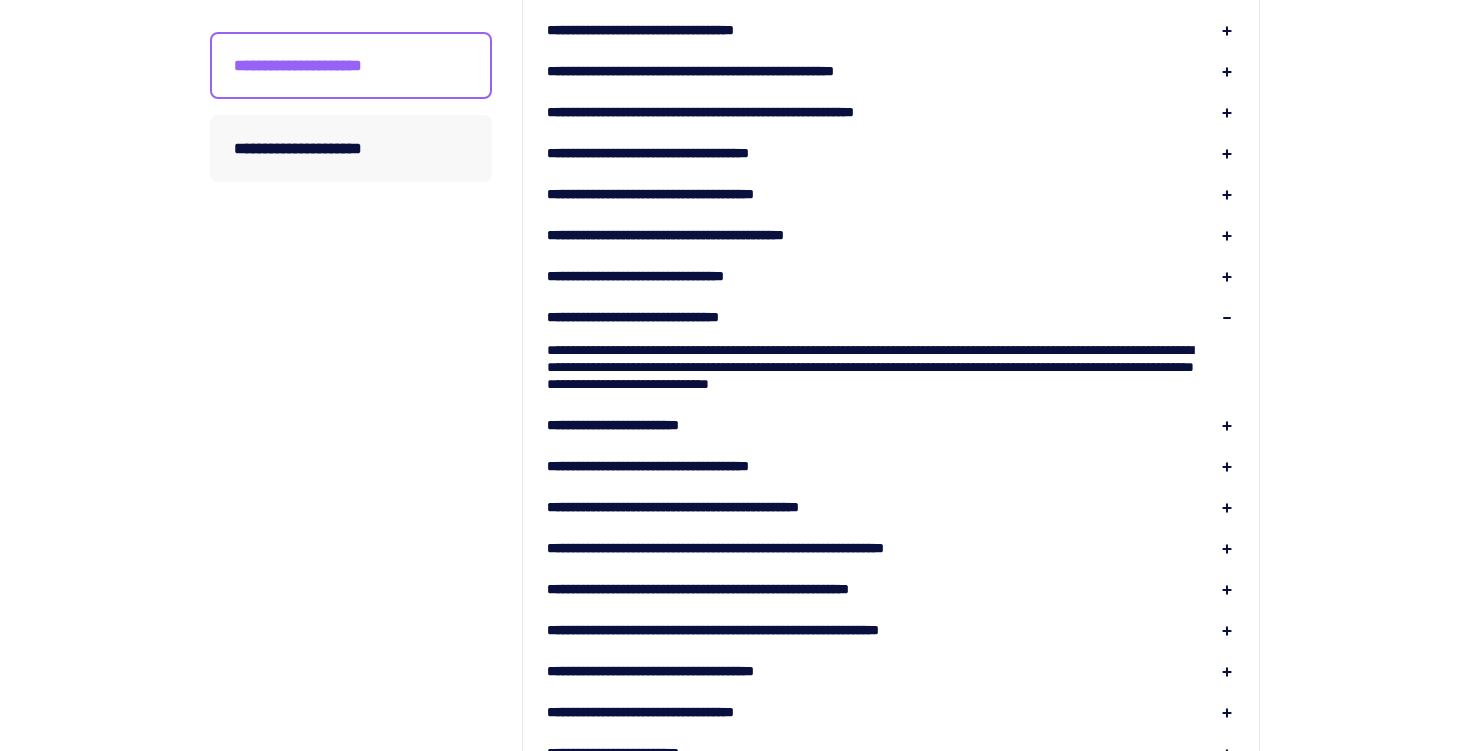 click on "**********" at bounding box center (891, 359) 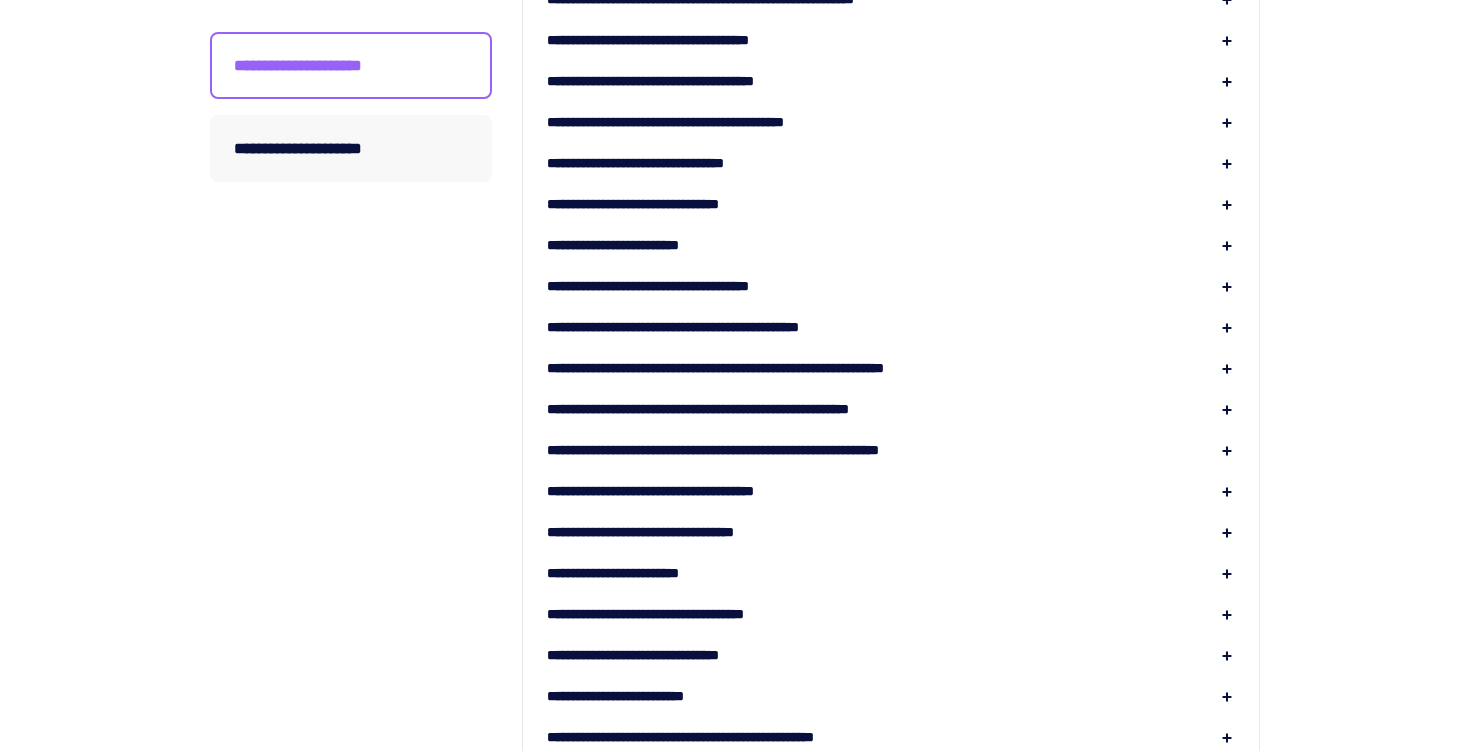 scroll, scrollTop: 1012, scrollLeft: 0, axis: vertical 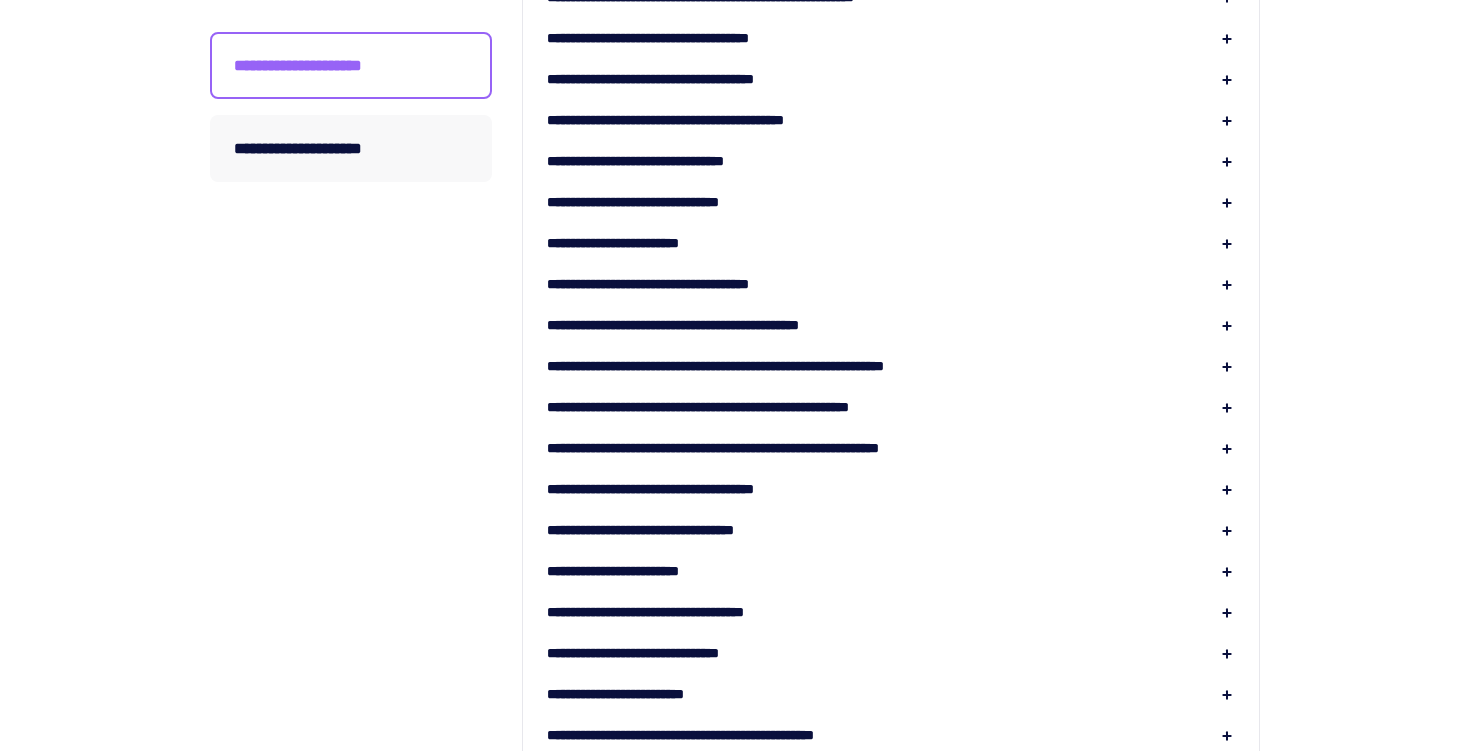 click on "**********" at bounding box center [891, 366] 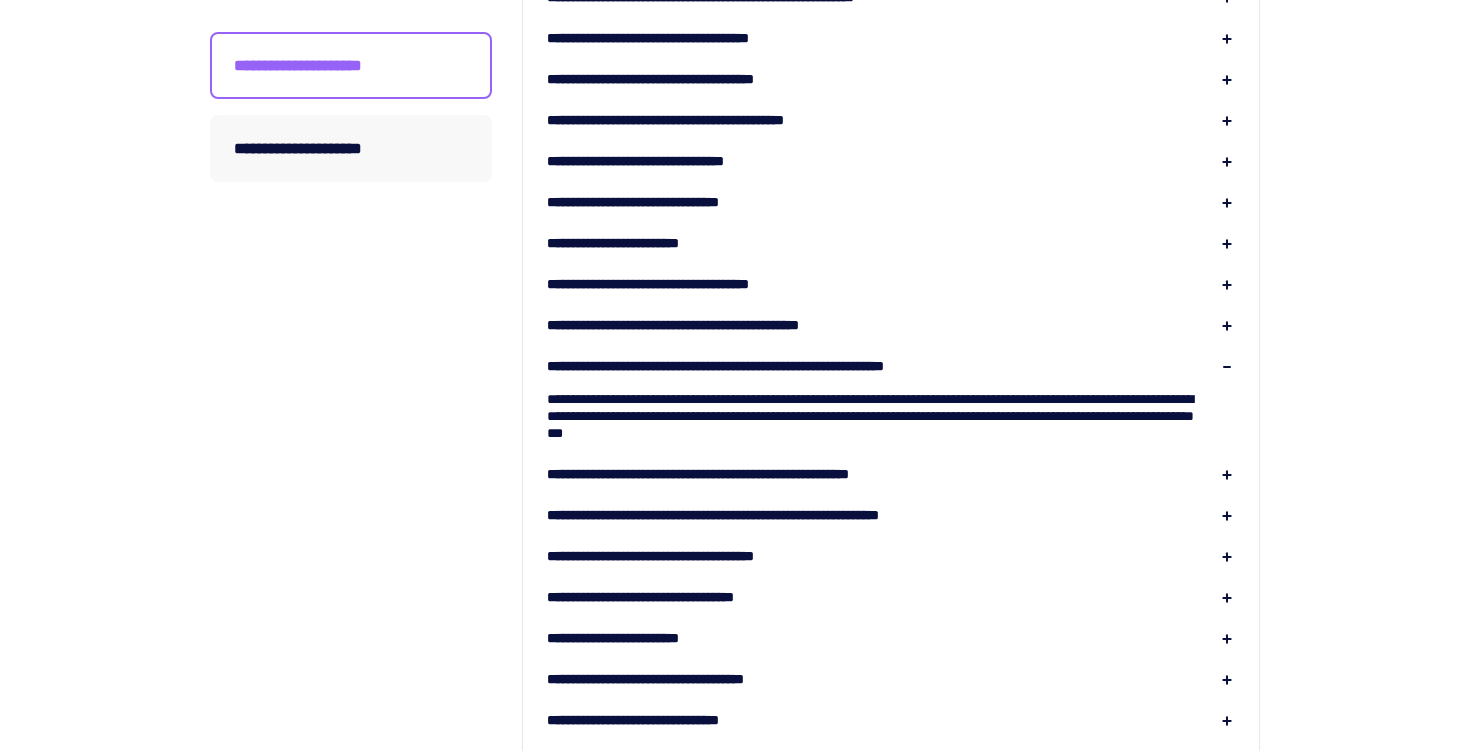 click on "**********" at bounding box center [891, 366] 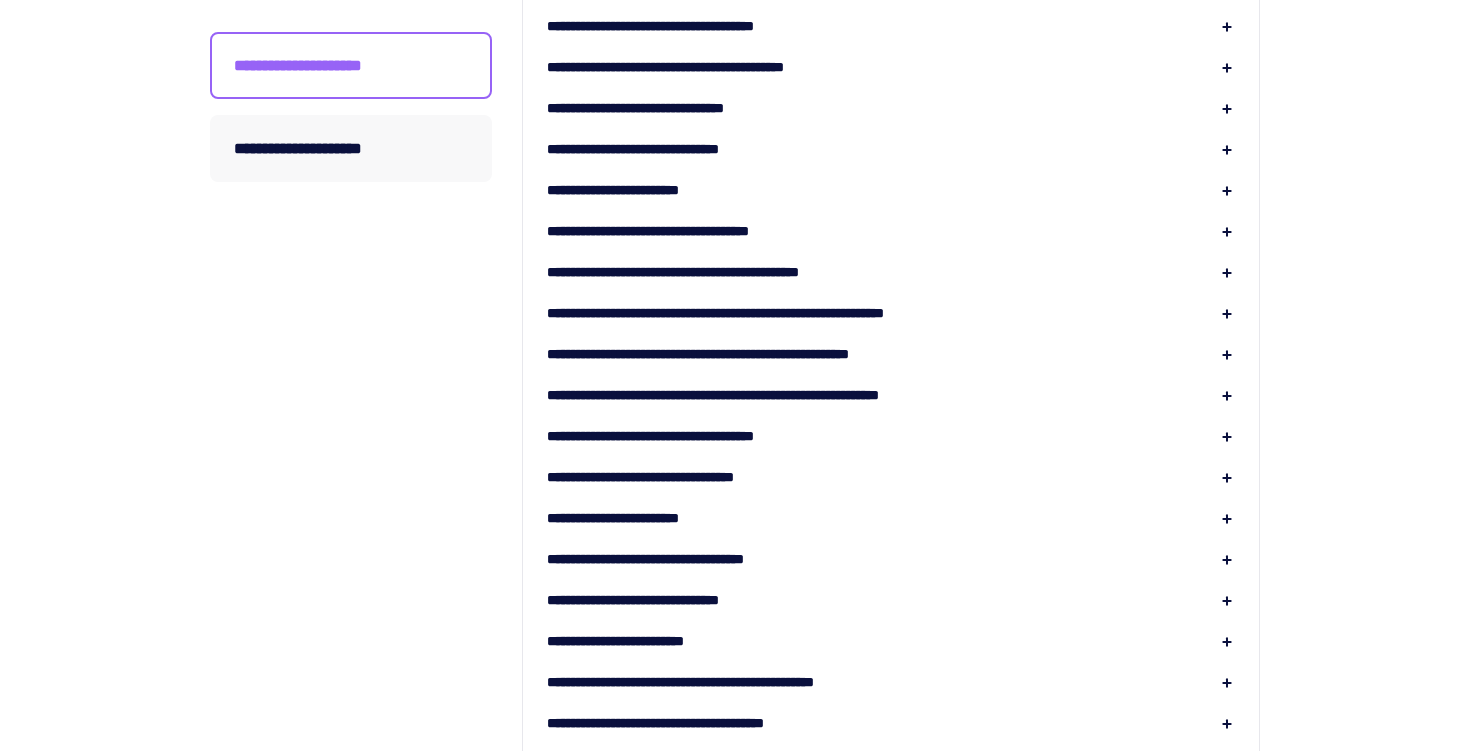 scroll, scrollTop: 1073, scrollLeft: 0, axis: vertical 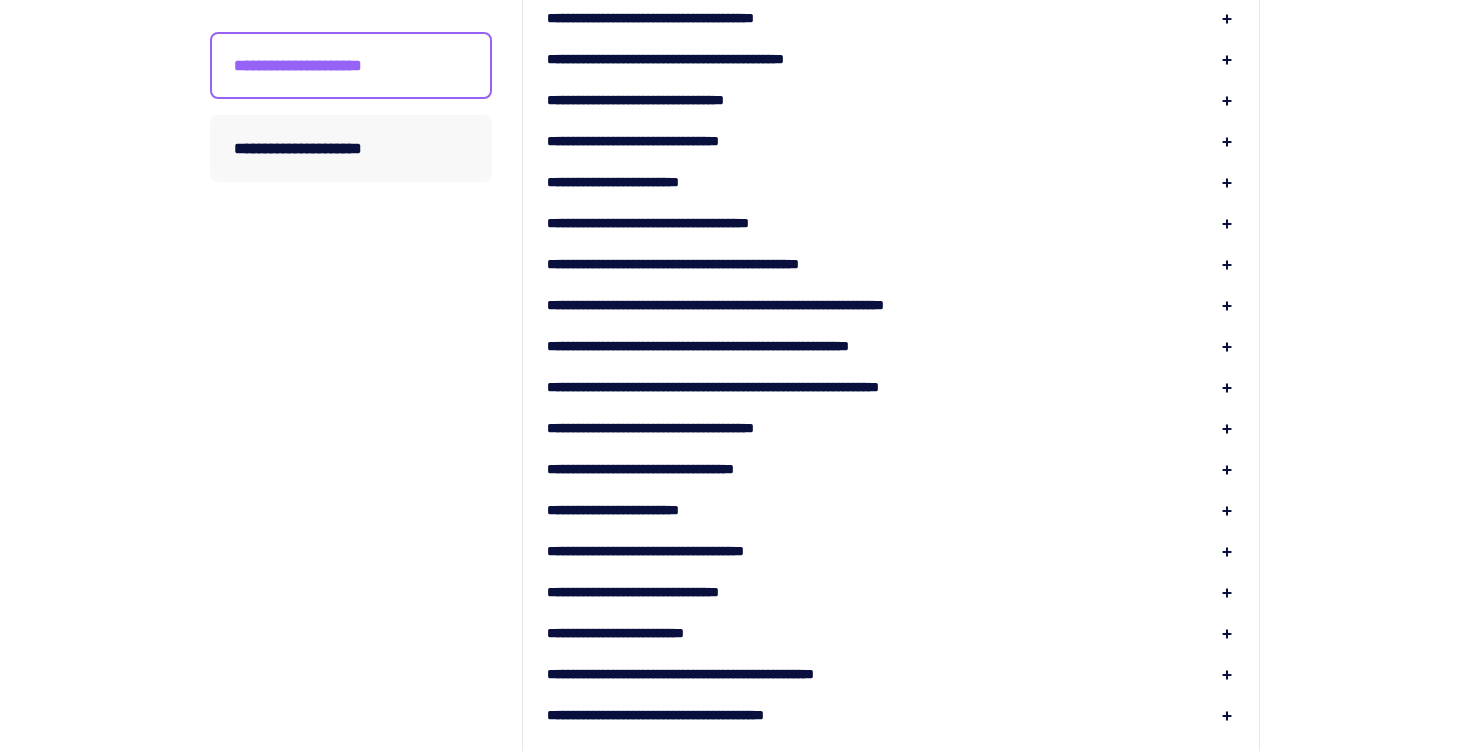 click on "**********" at bounding box center (891, 346) 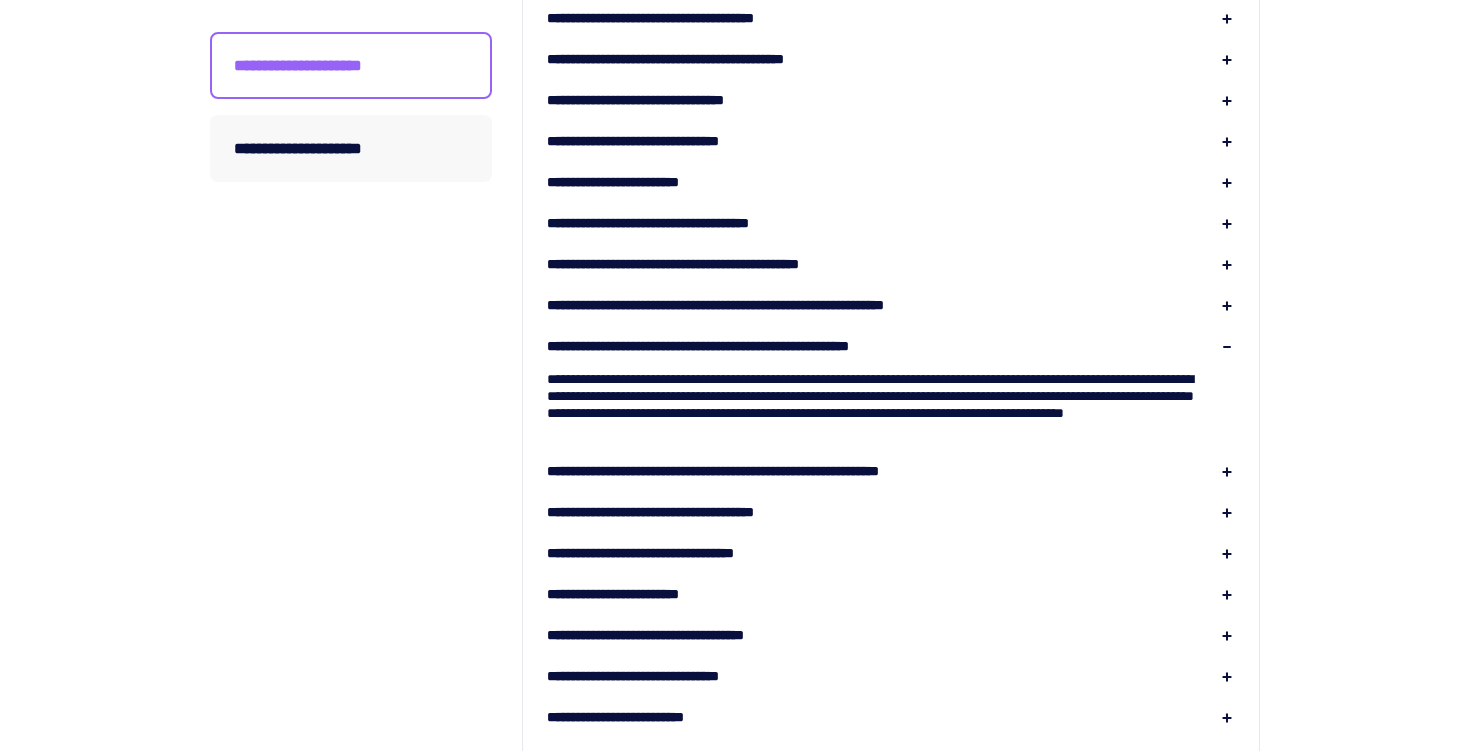 click on "**********" at bounding box center (891, 346) 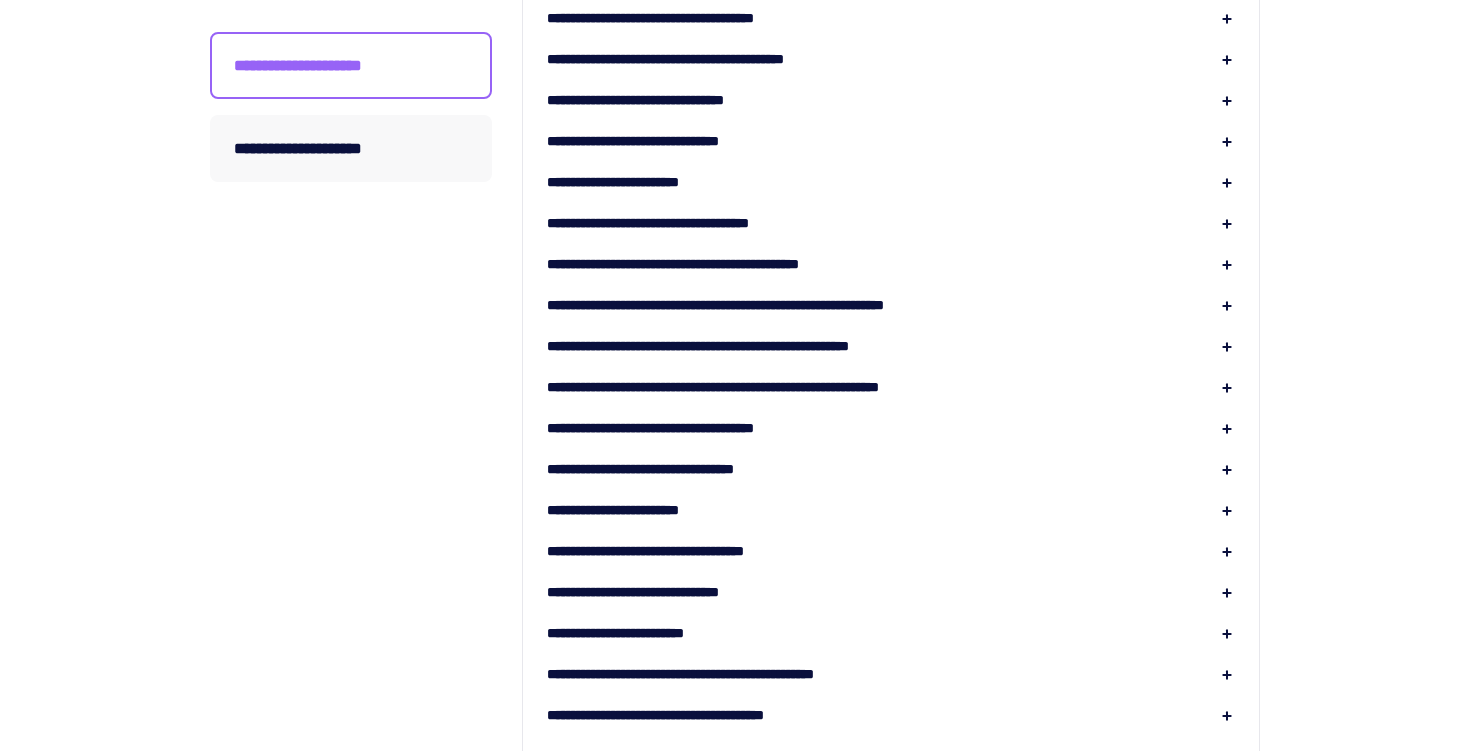 click on "**********" at bounding box center (891, 387) 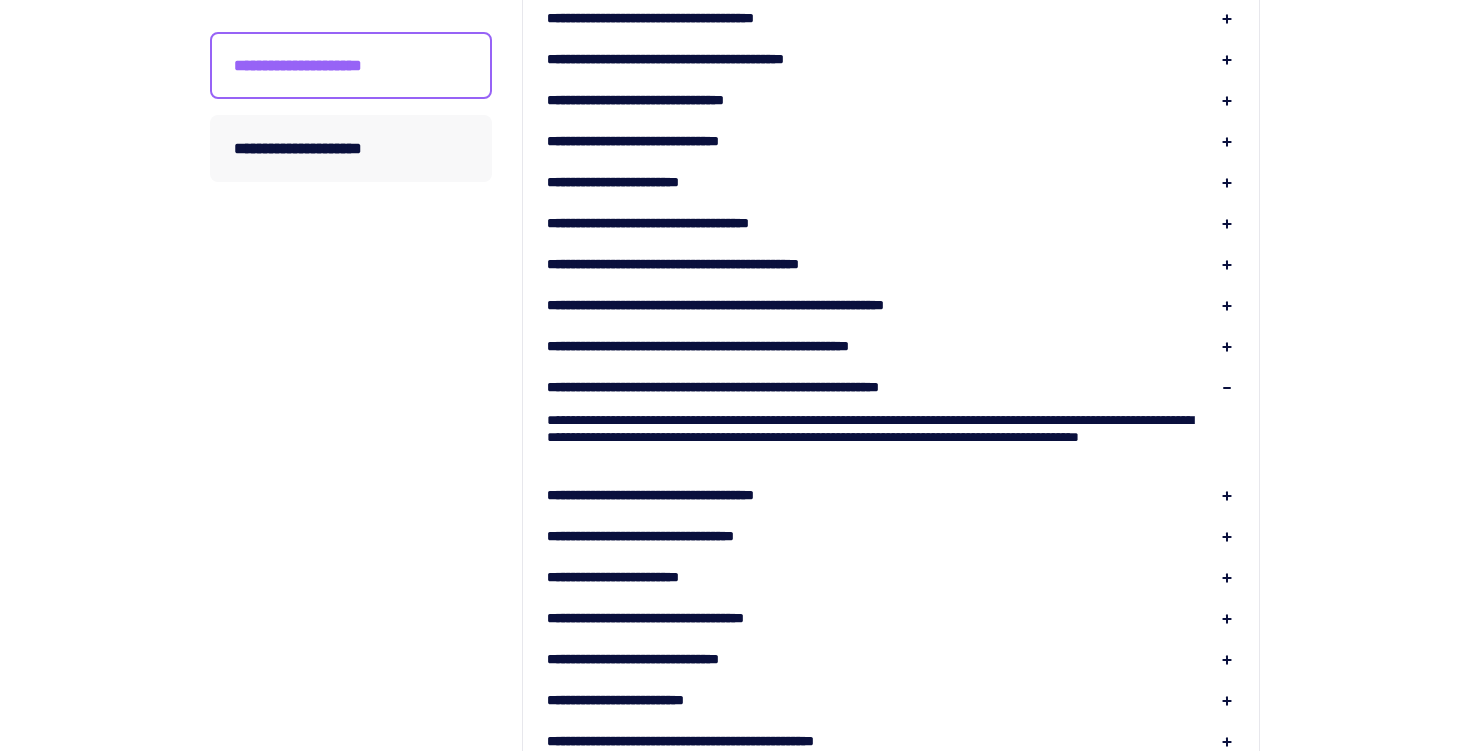 click on "**********" at bounding box center (891, 387) 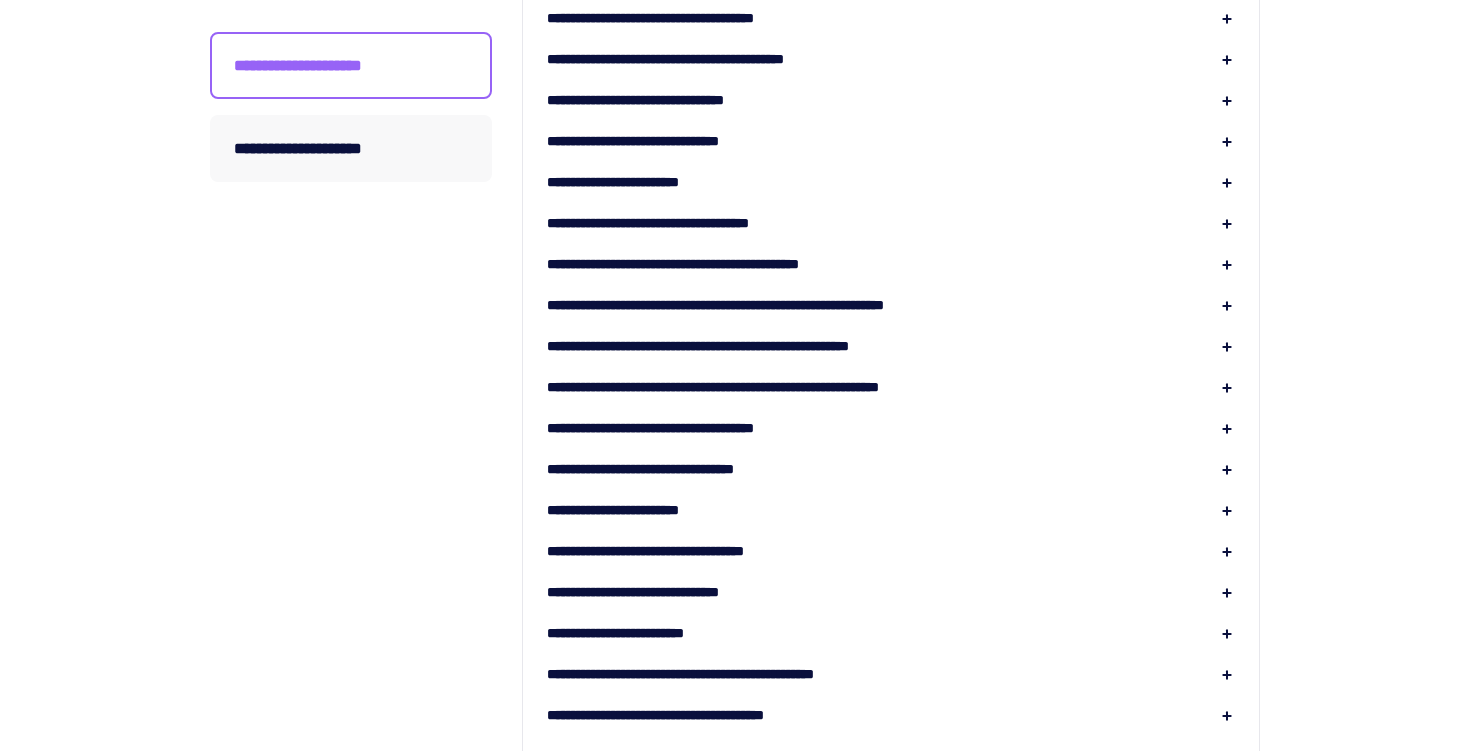 click on "**********" at bounding box center (891, 428) 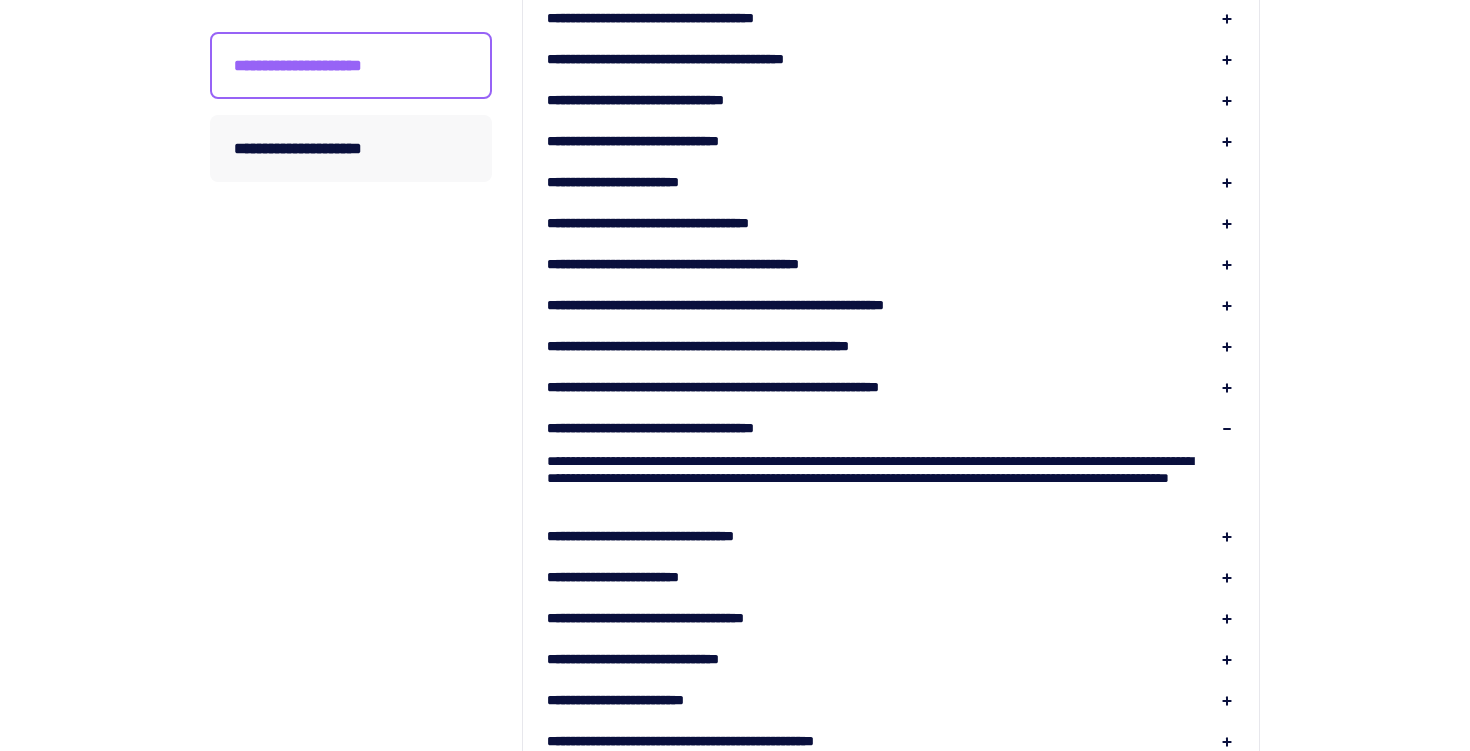click on "**********" at bounding box center [891, 428] 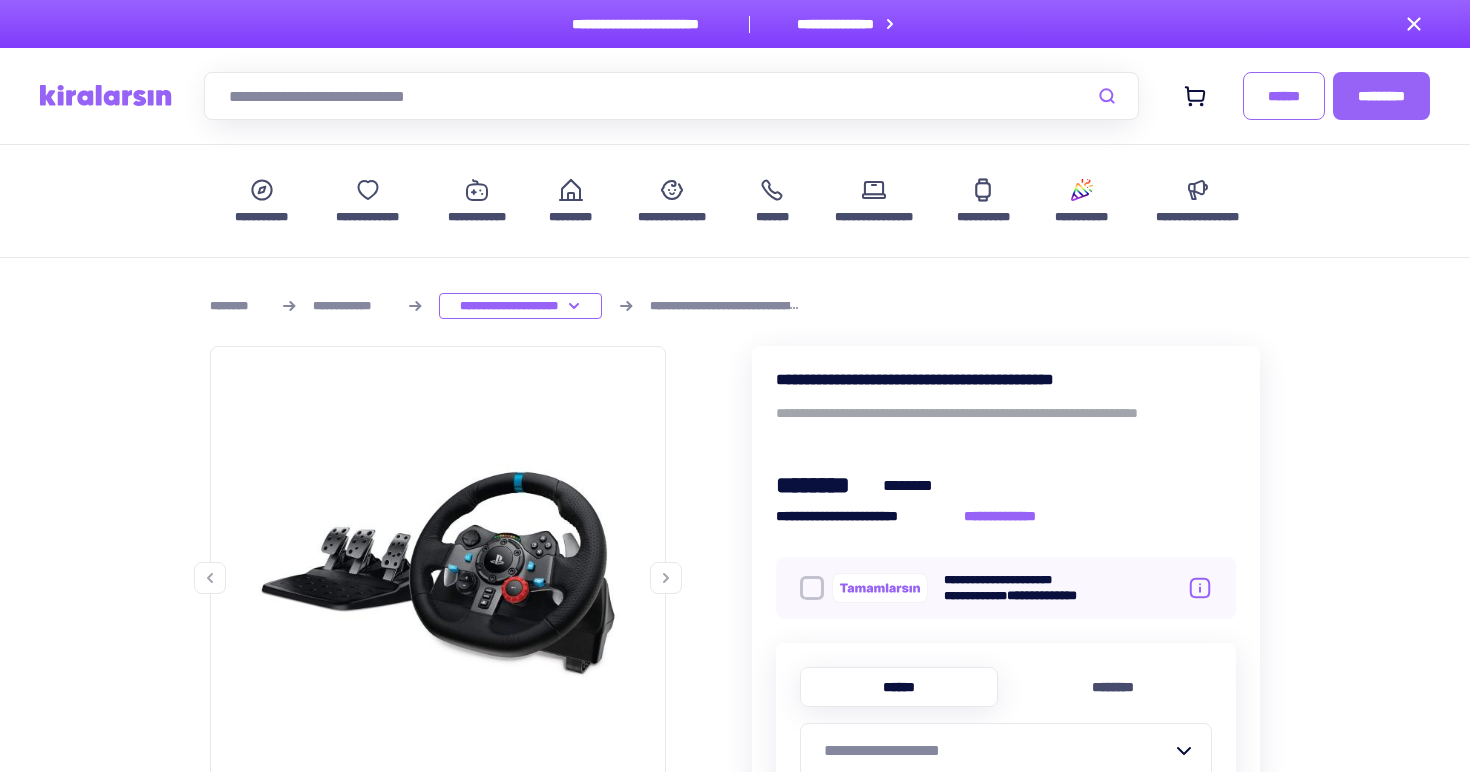 scroll, scrollTop: 0, scrollLeft: 0, axis: both 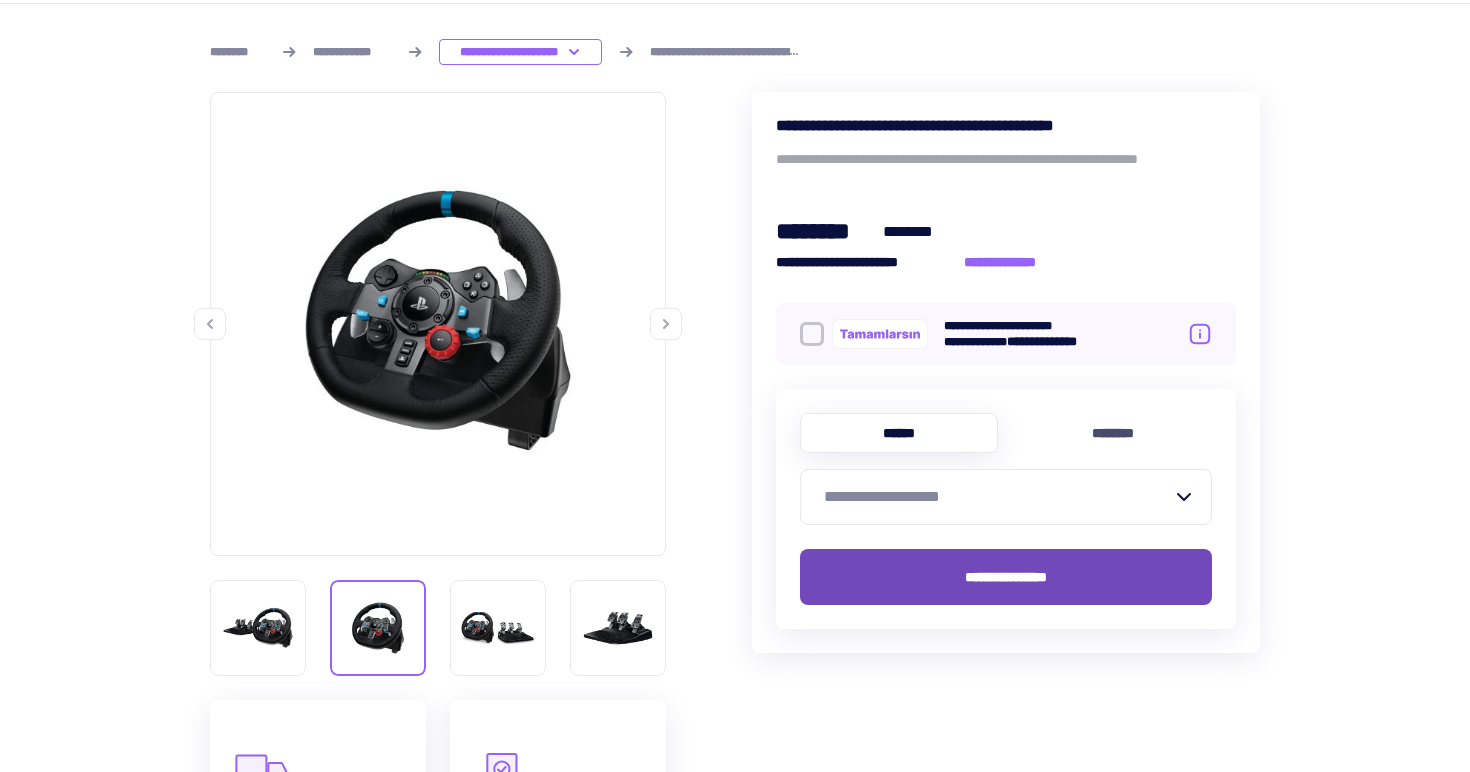 click on "**********" at bounding box center [1006, 577] 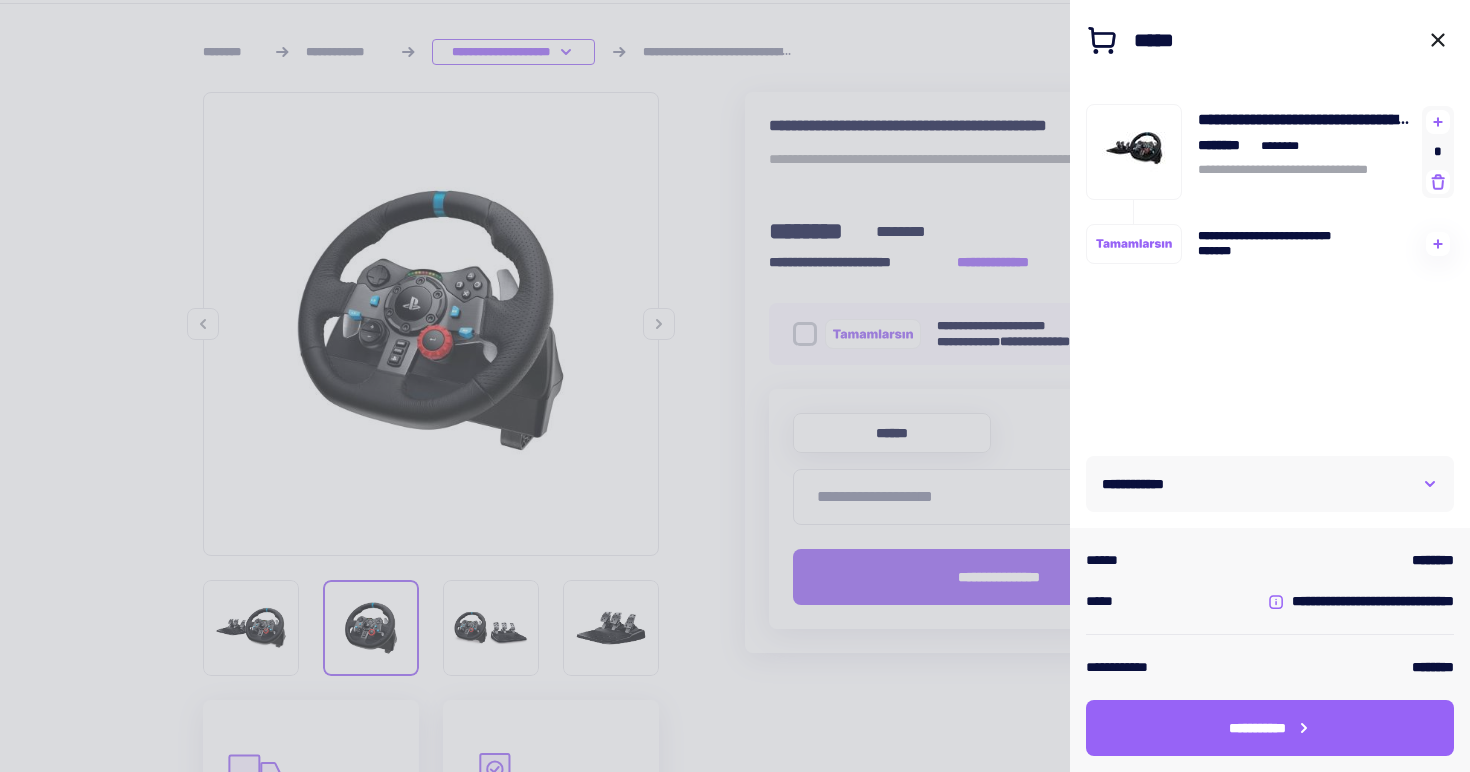 click at bounding box center (735, 386) 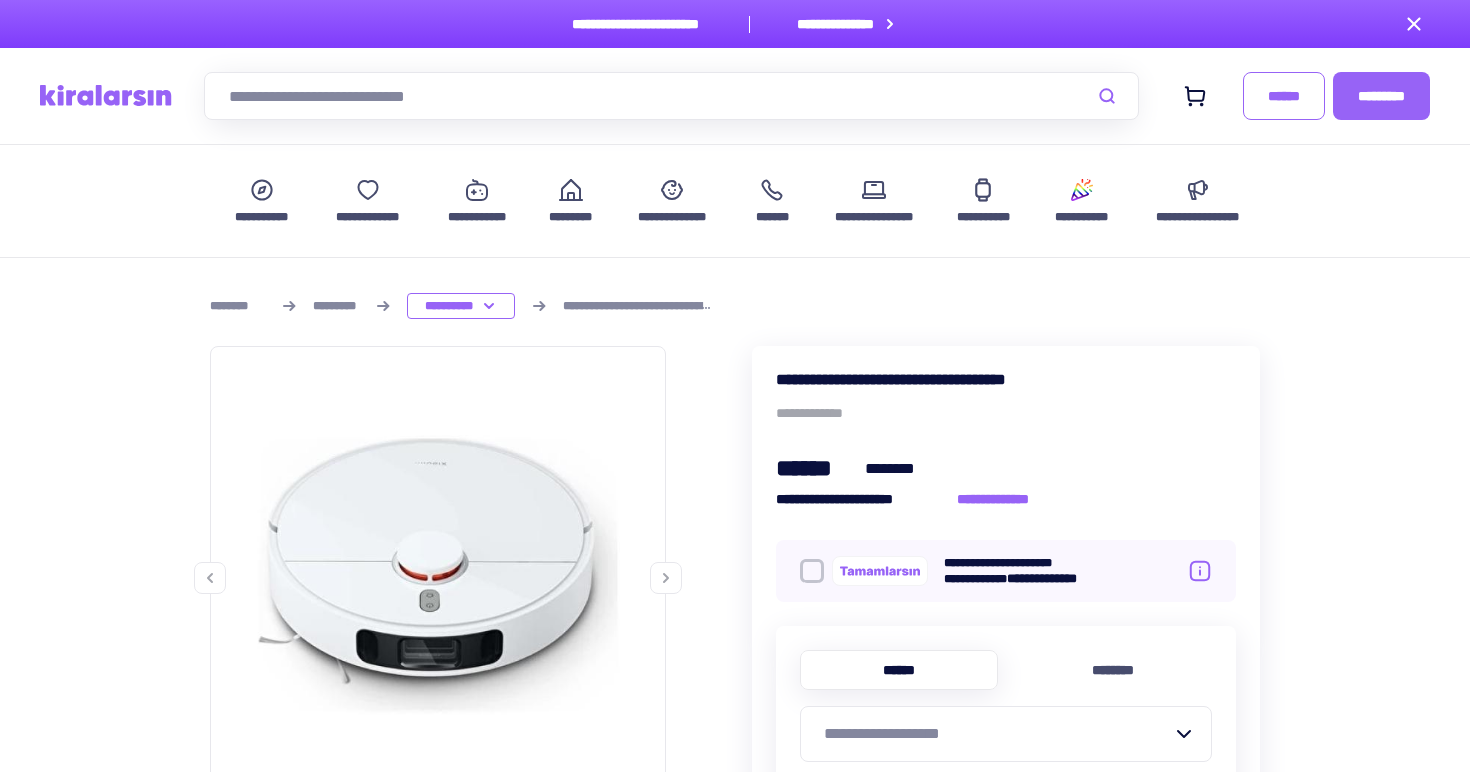 scroll, scrollTop: 0, scrollLeft: 0, axis: both 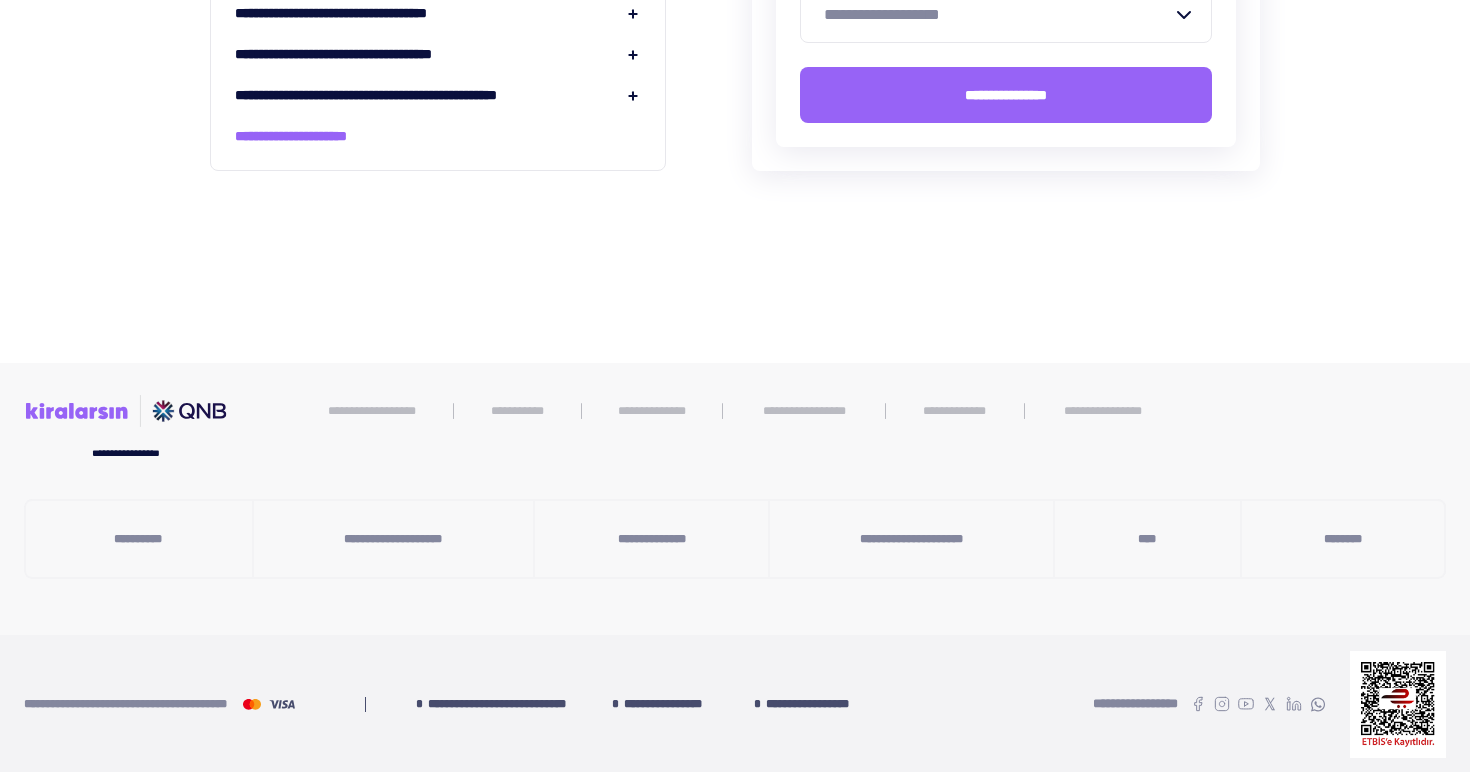 click on "**********" at bounding box center [393, 539] 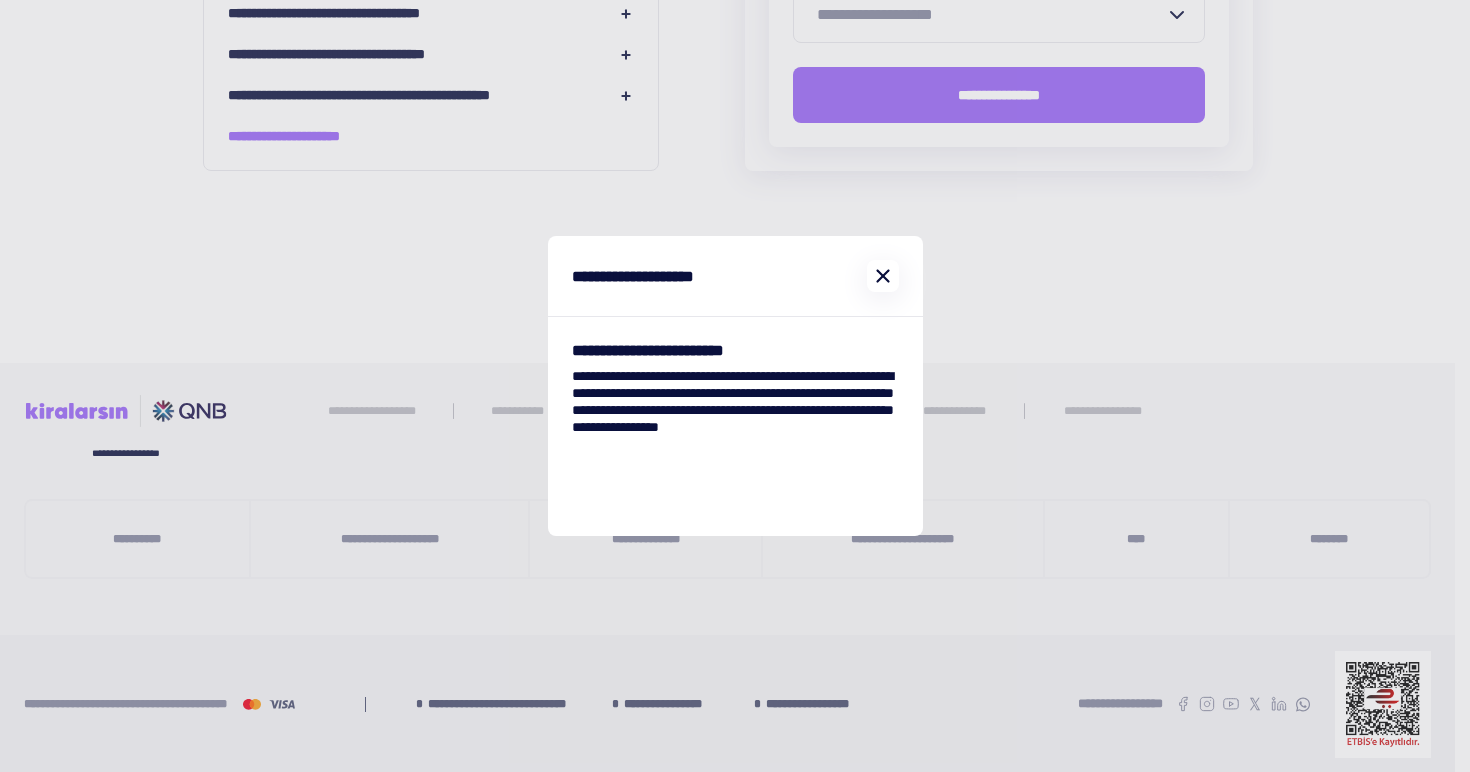 click 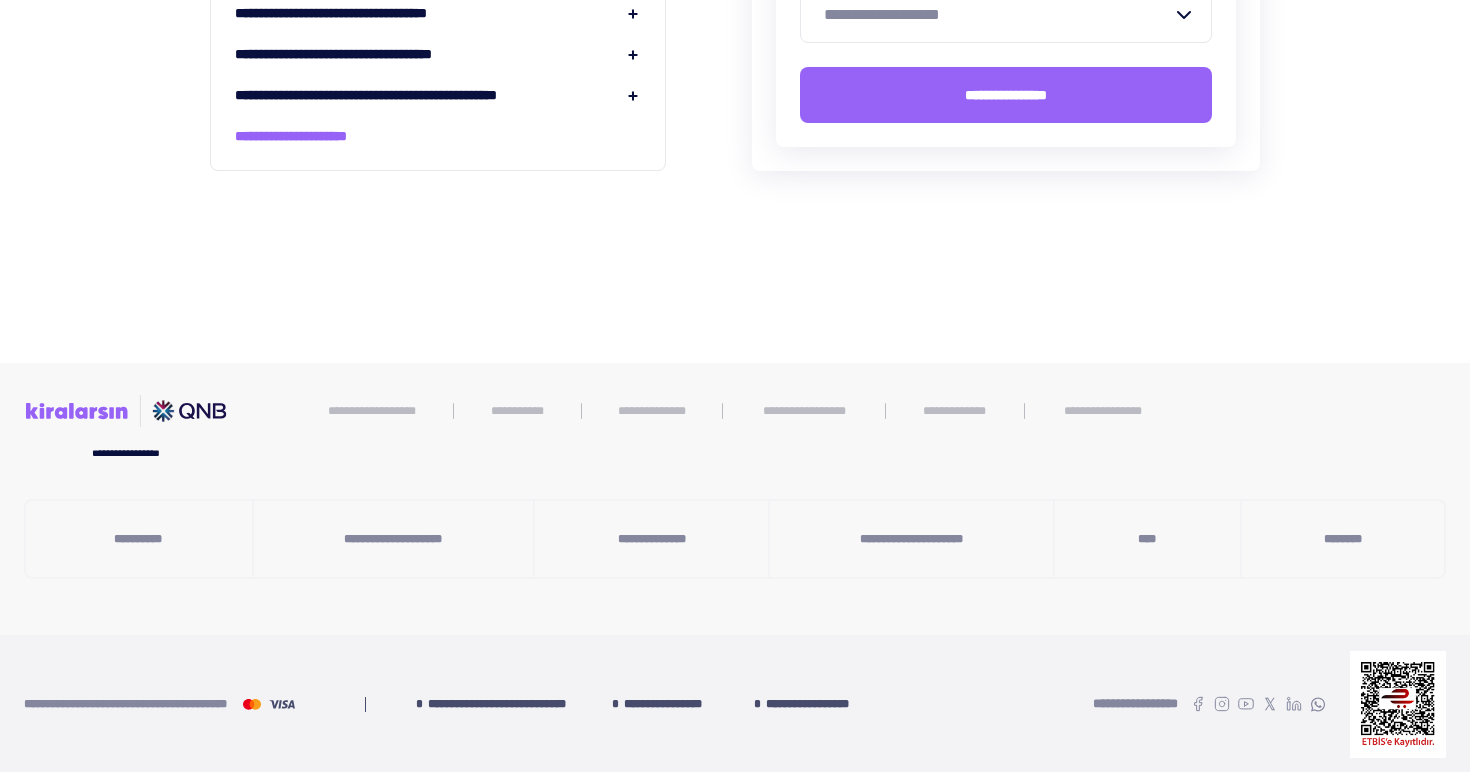 click on "********" at bounding box center [1343, 540] 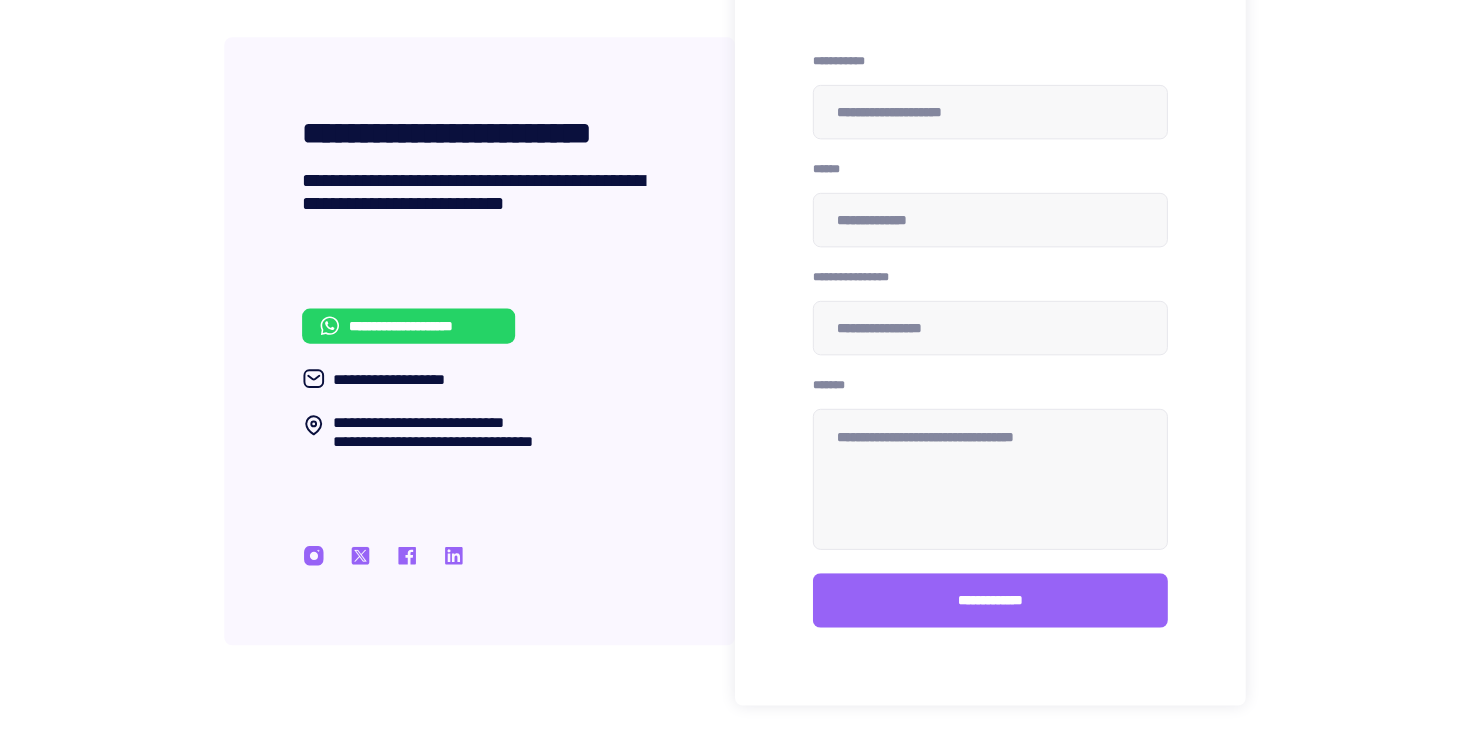 scroll, scrollTop: 337, scrollLeft: 0, axis: vertical 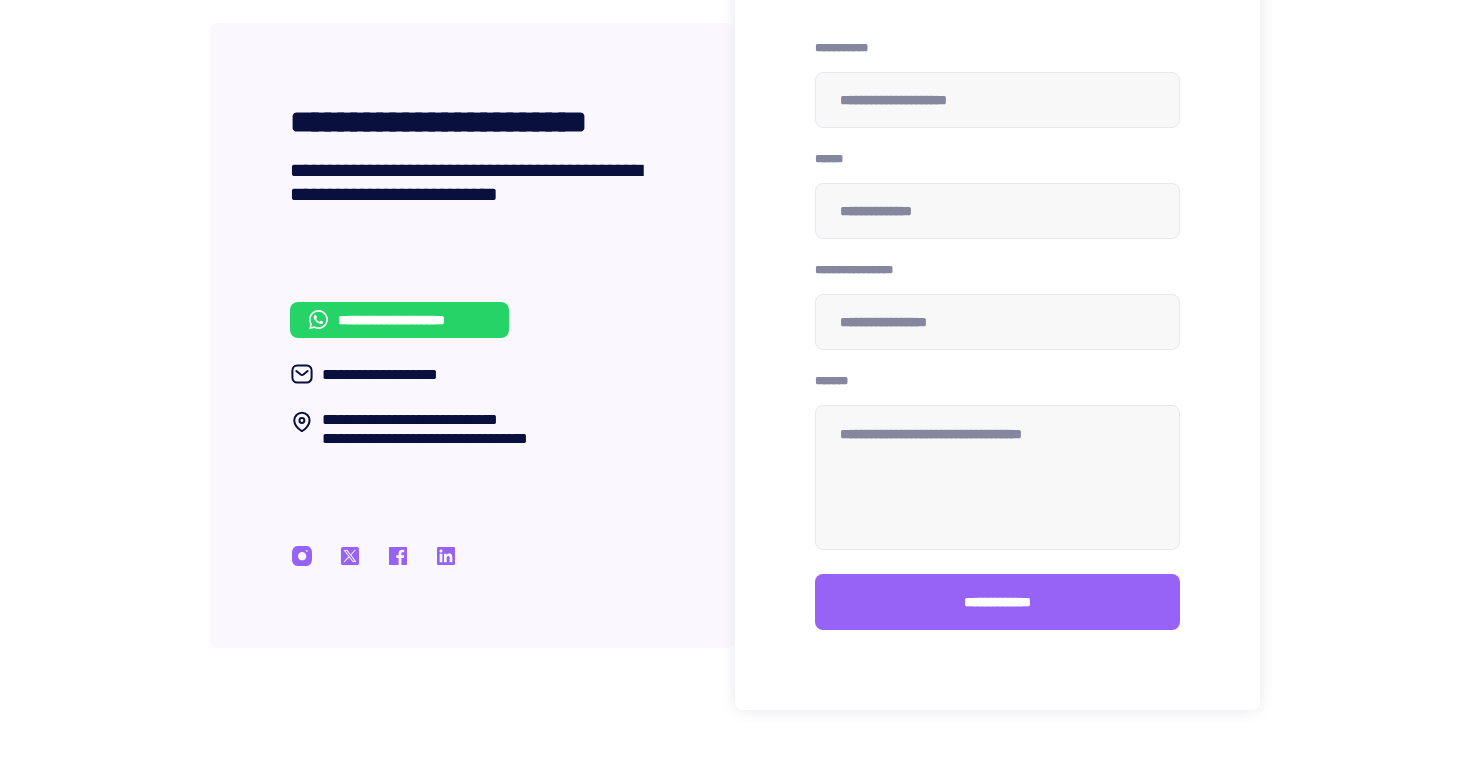 click 